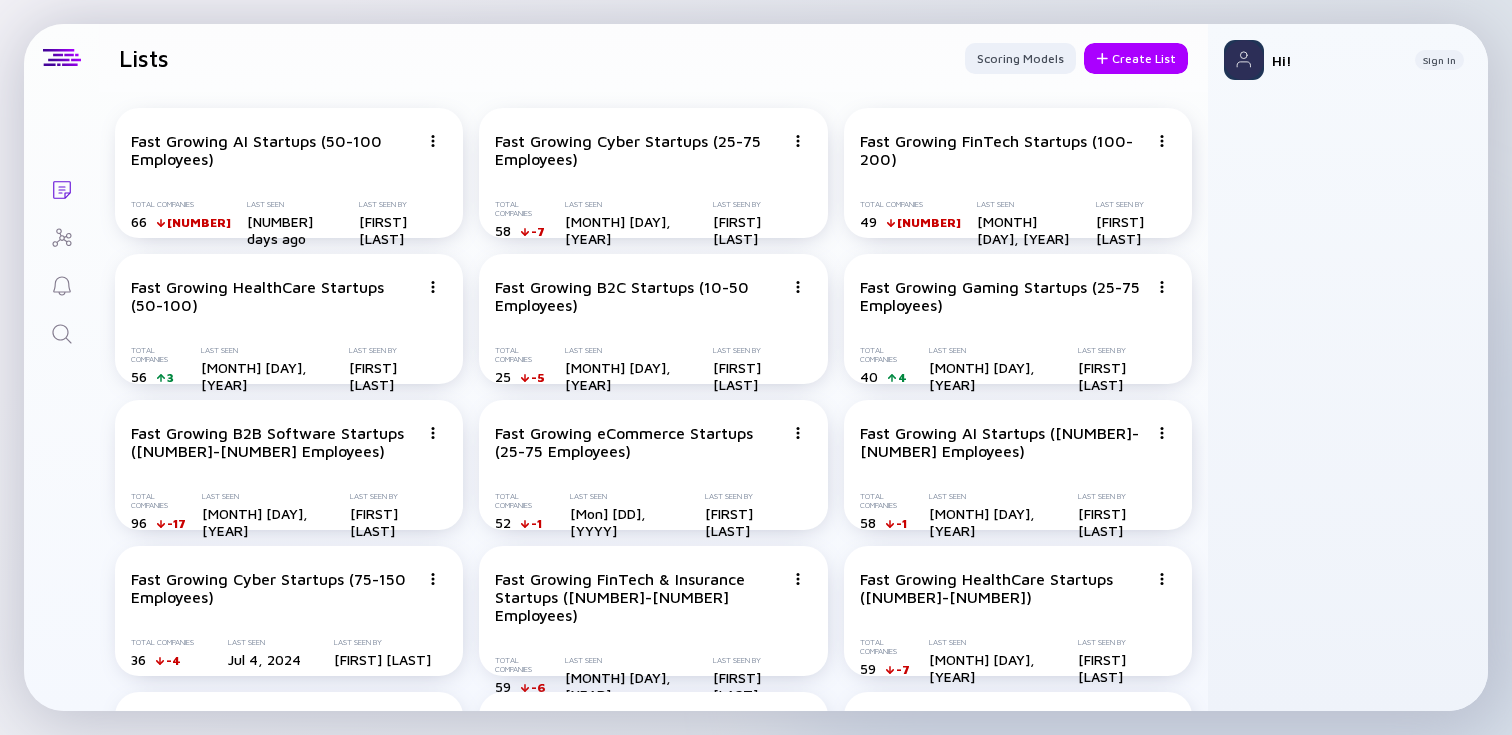 scroll, scrollTop: 0, scrollLeft: 0, axis: both 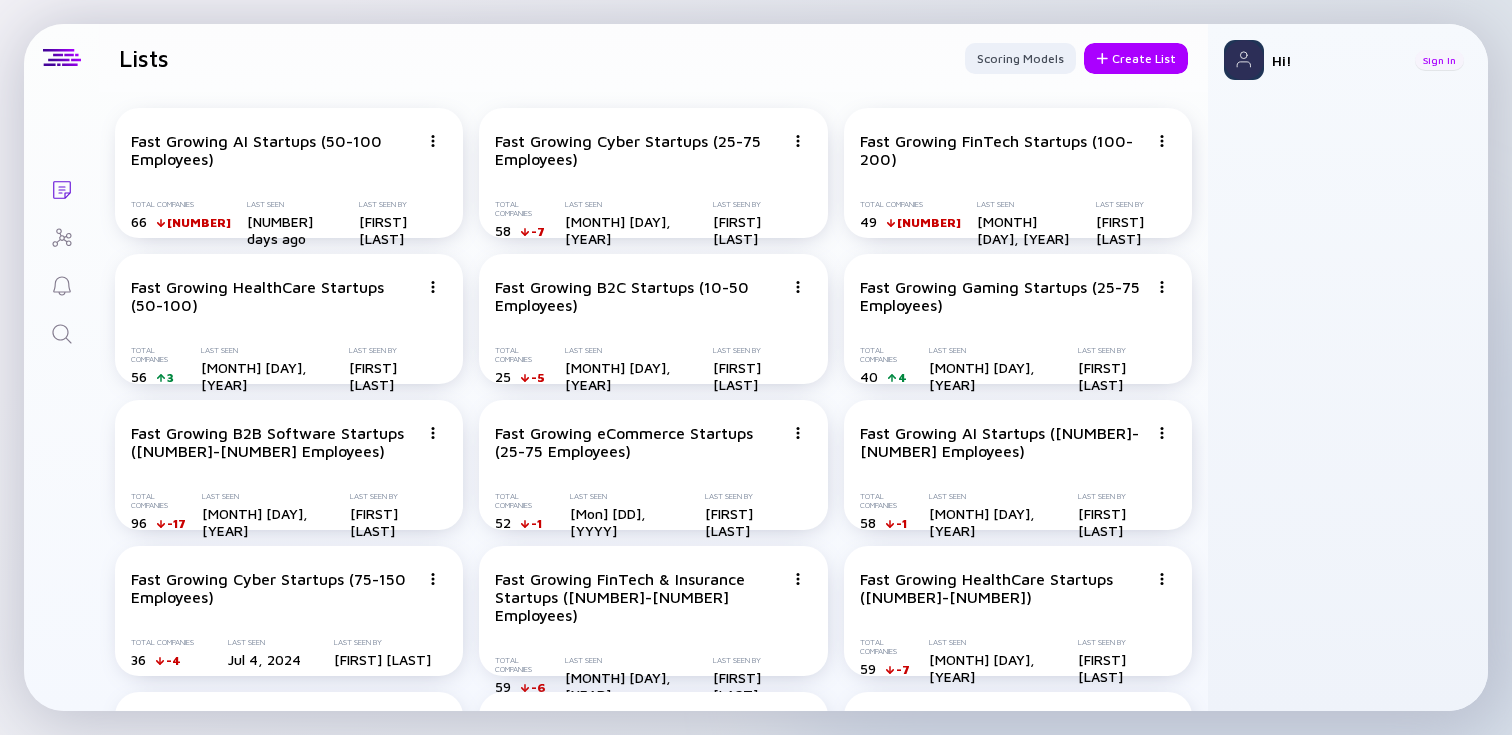 click on "Sign In" at bounding box center (1439, 60) 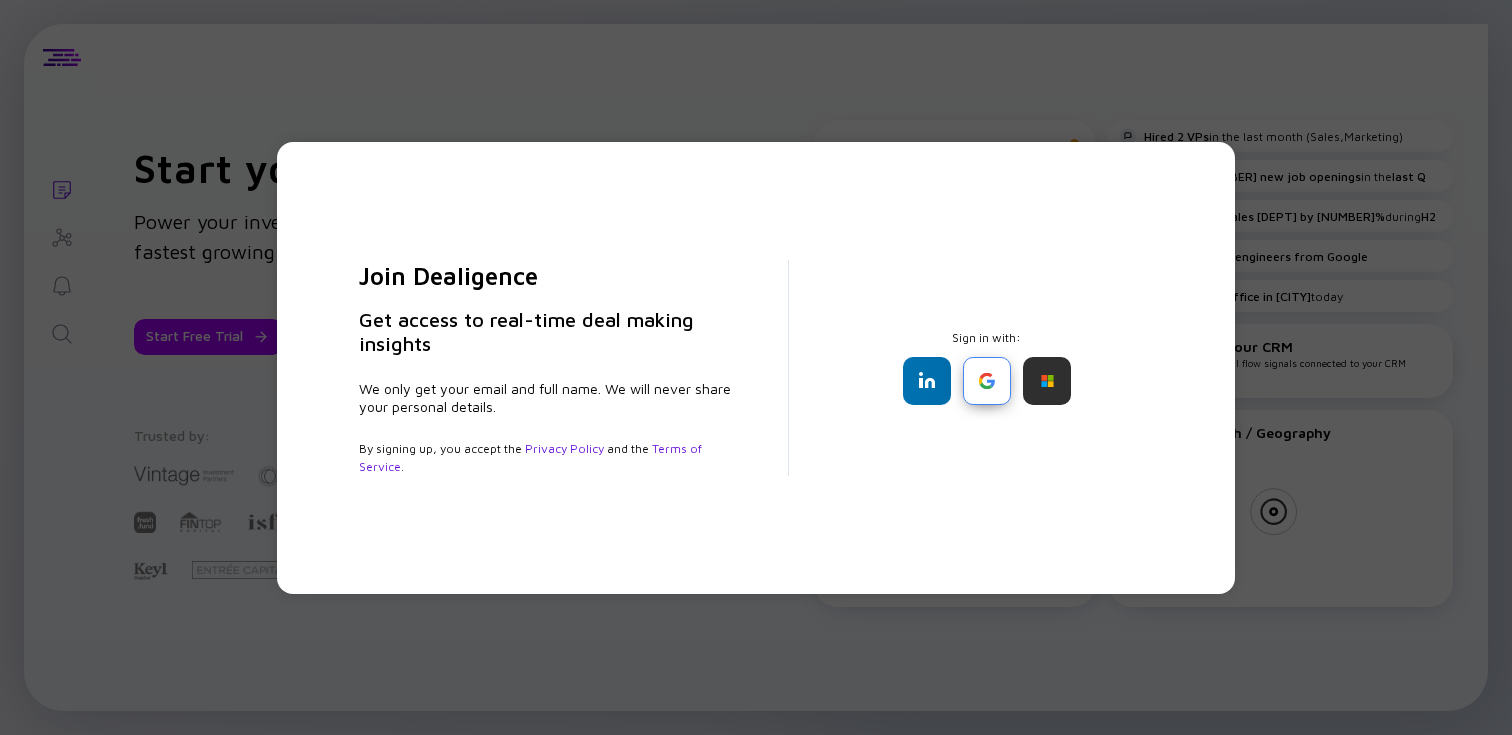click at bounding box center [987, 381] 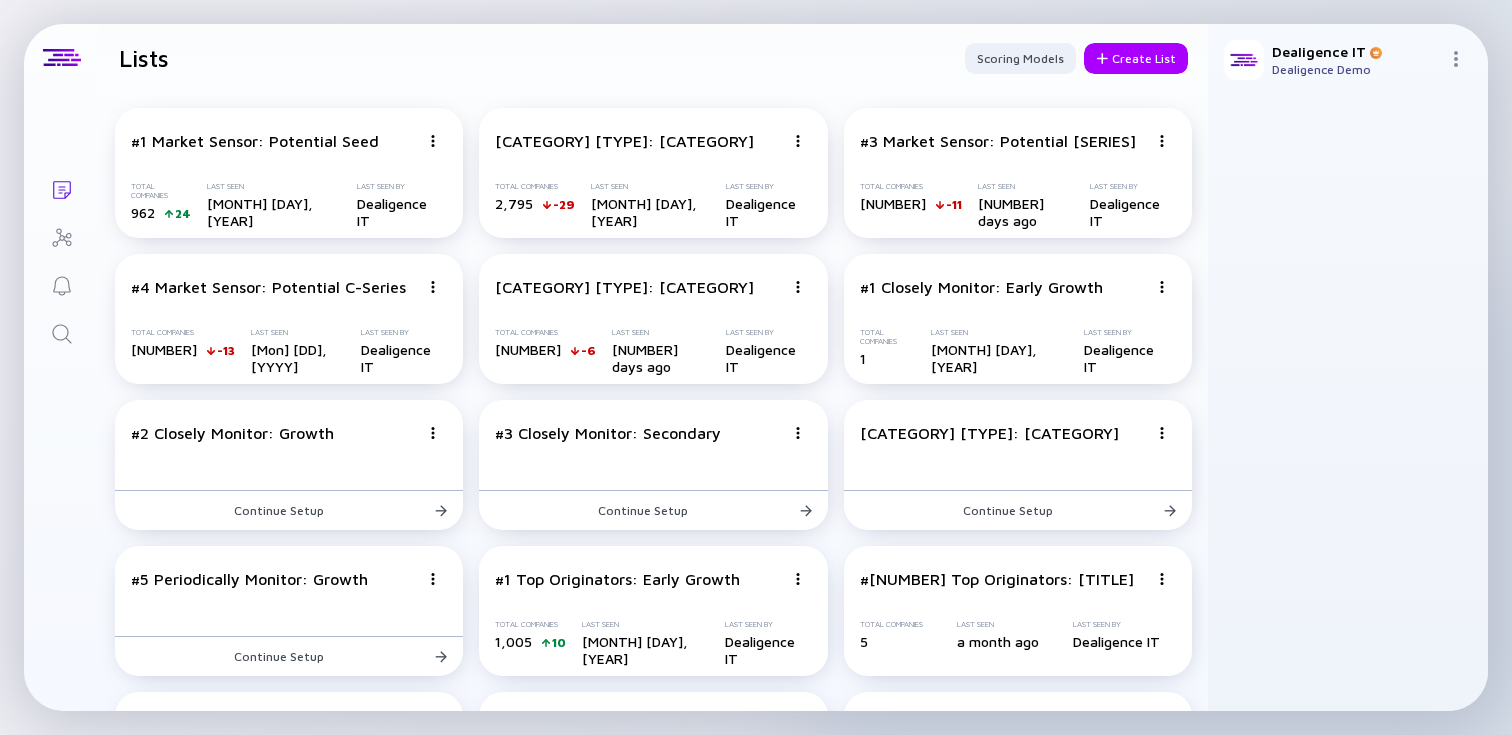 click on "Lists Scoring Models Create List" at bounding box center [653, 58] 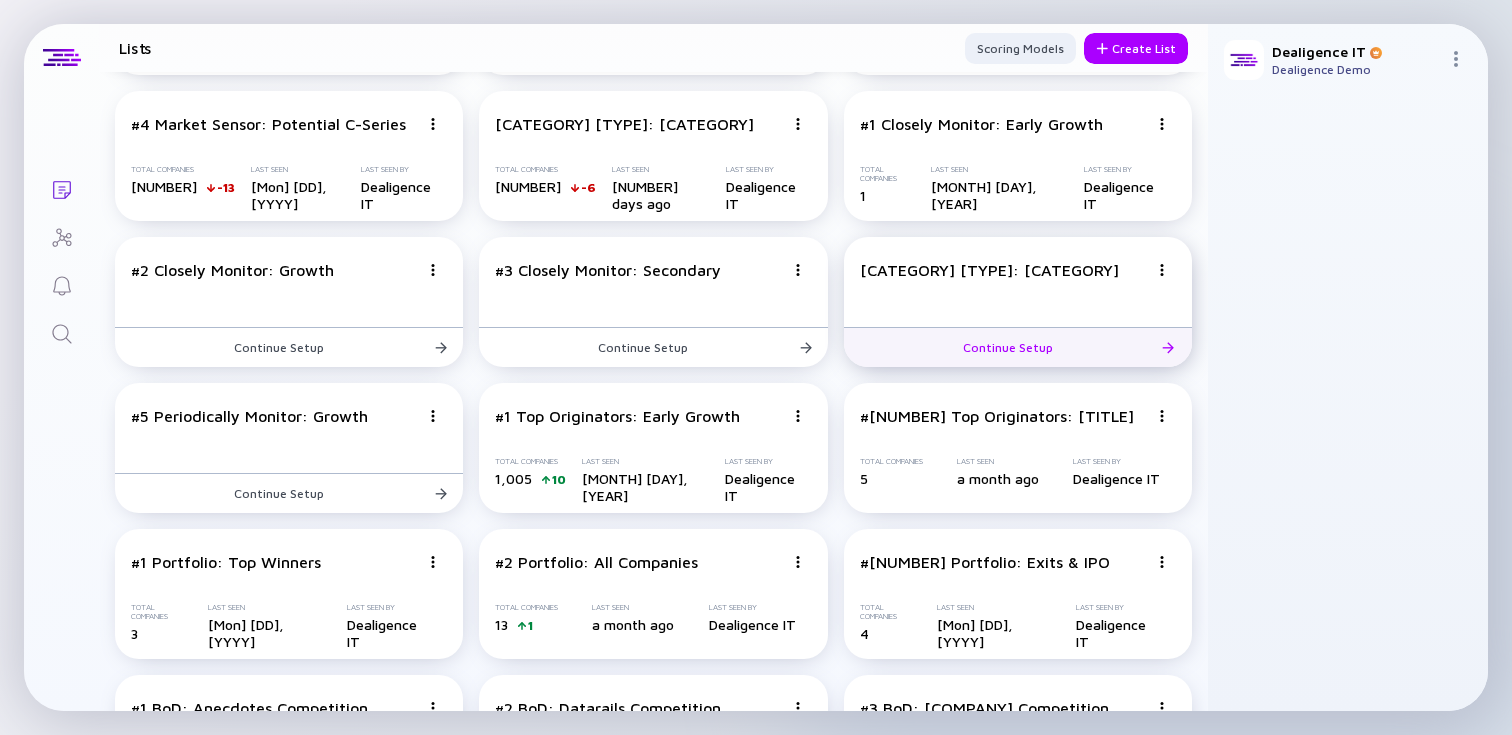scroll, scrollTop: 0, scrollLeft: 0, axis: both 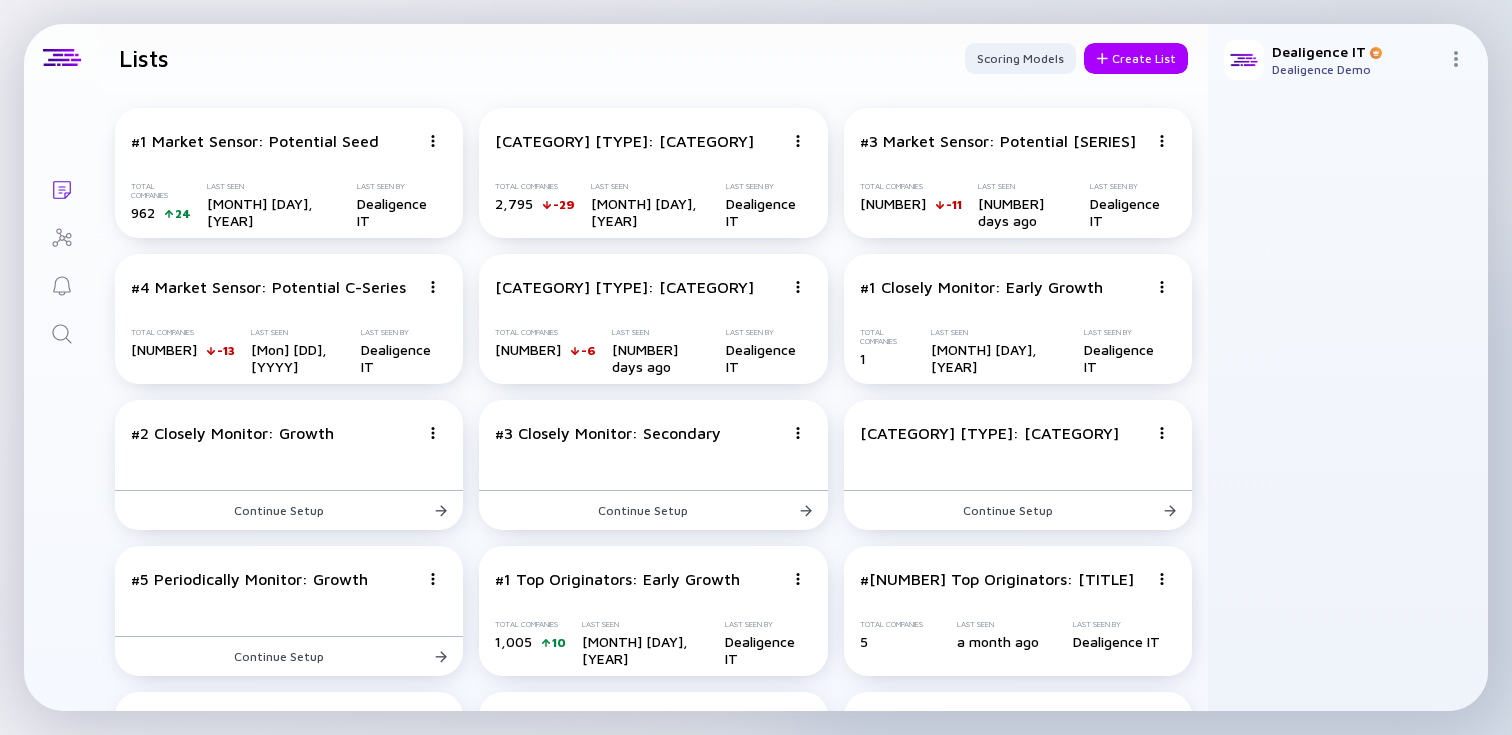 click on "Lists Scoring Models Create List" at bounding box center [653, 58] 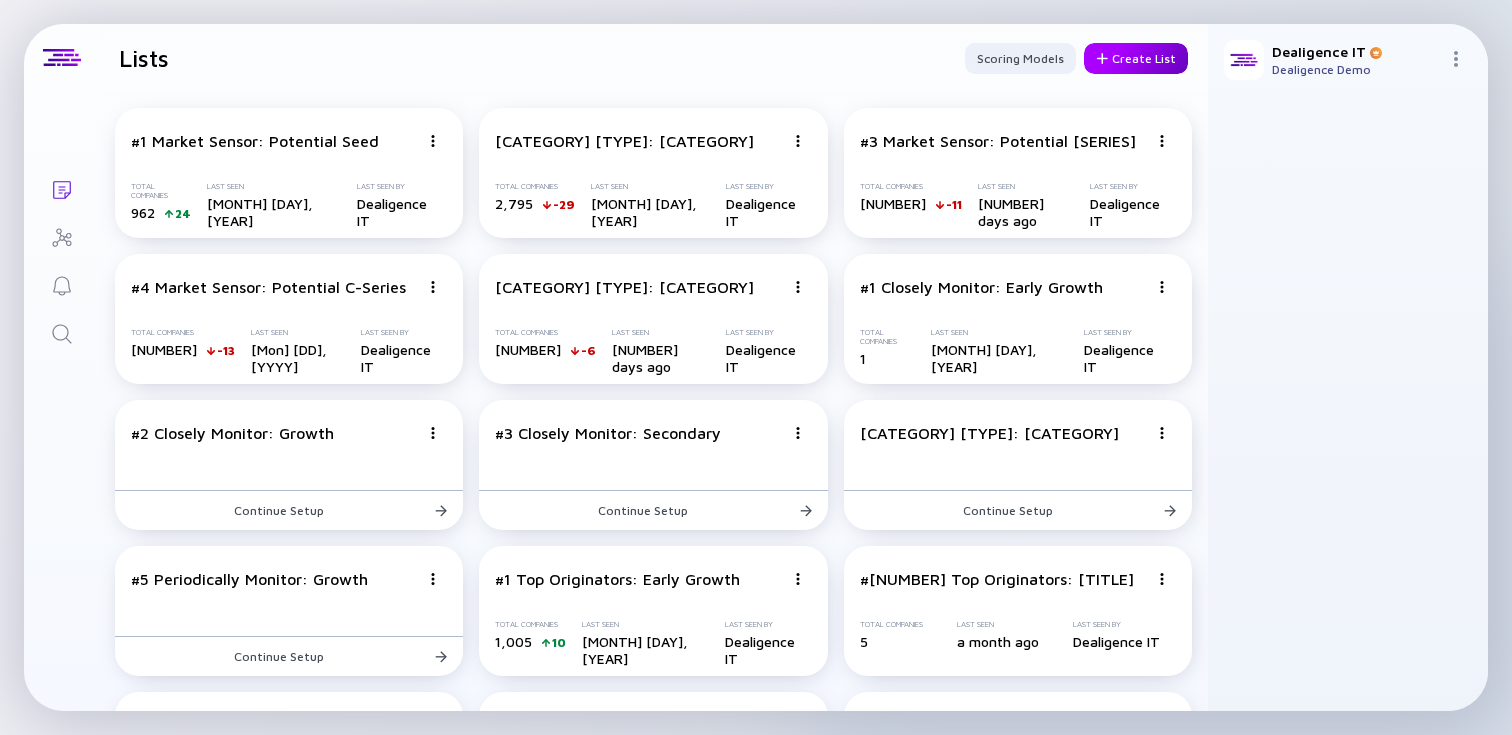 click on "Create List" at bounding box center (1136, 58) 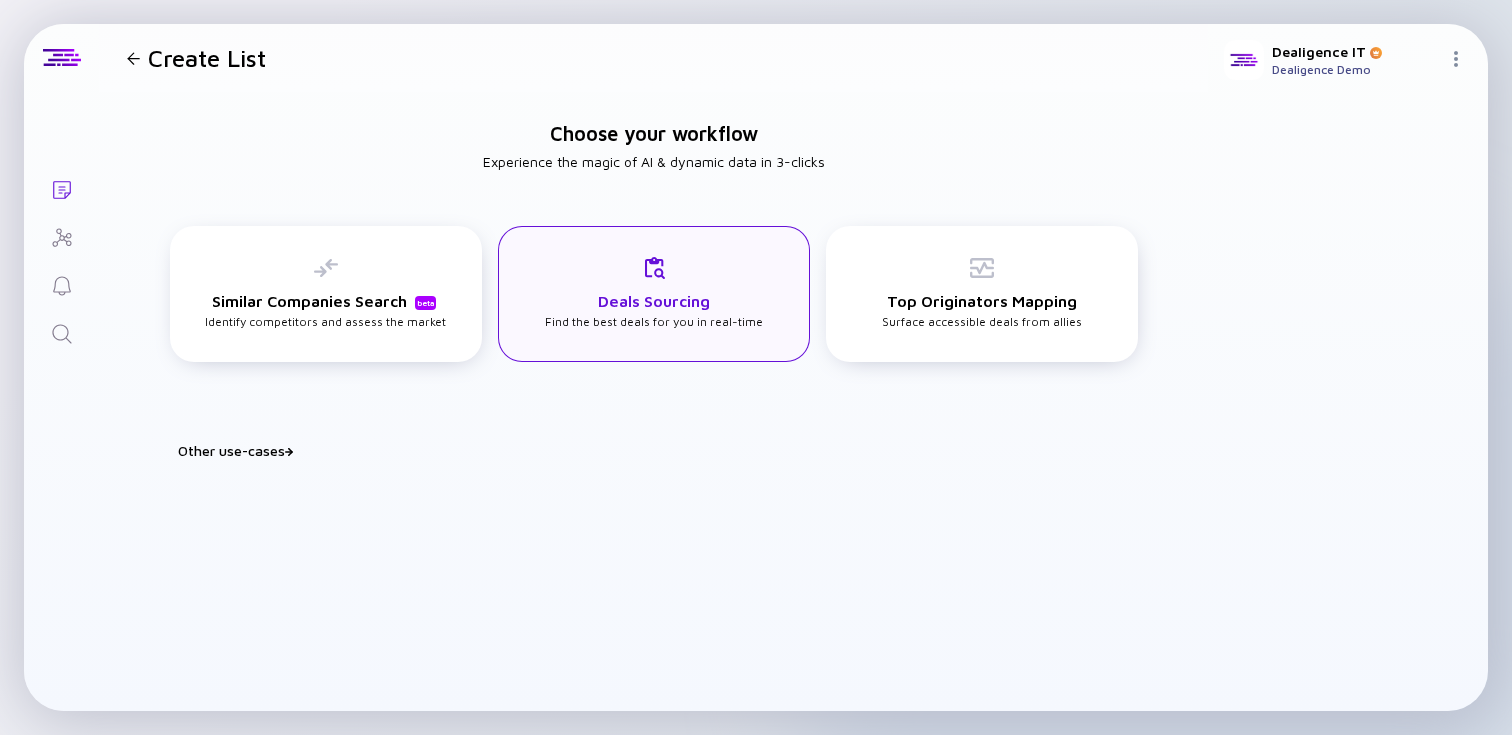 click on "Deals Sourcing Find the best deals for you in real-time" at bounding box center [654, 292] 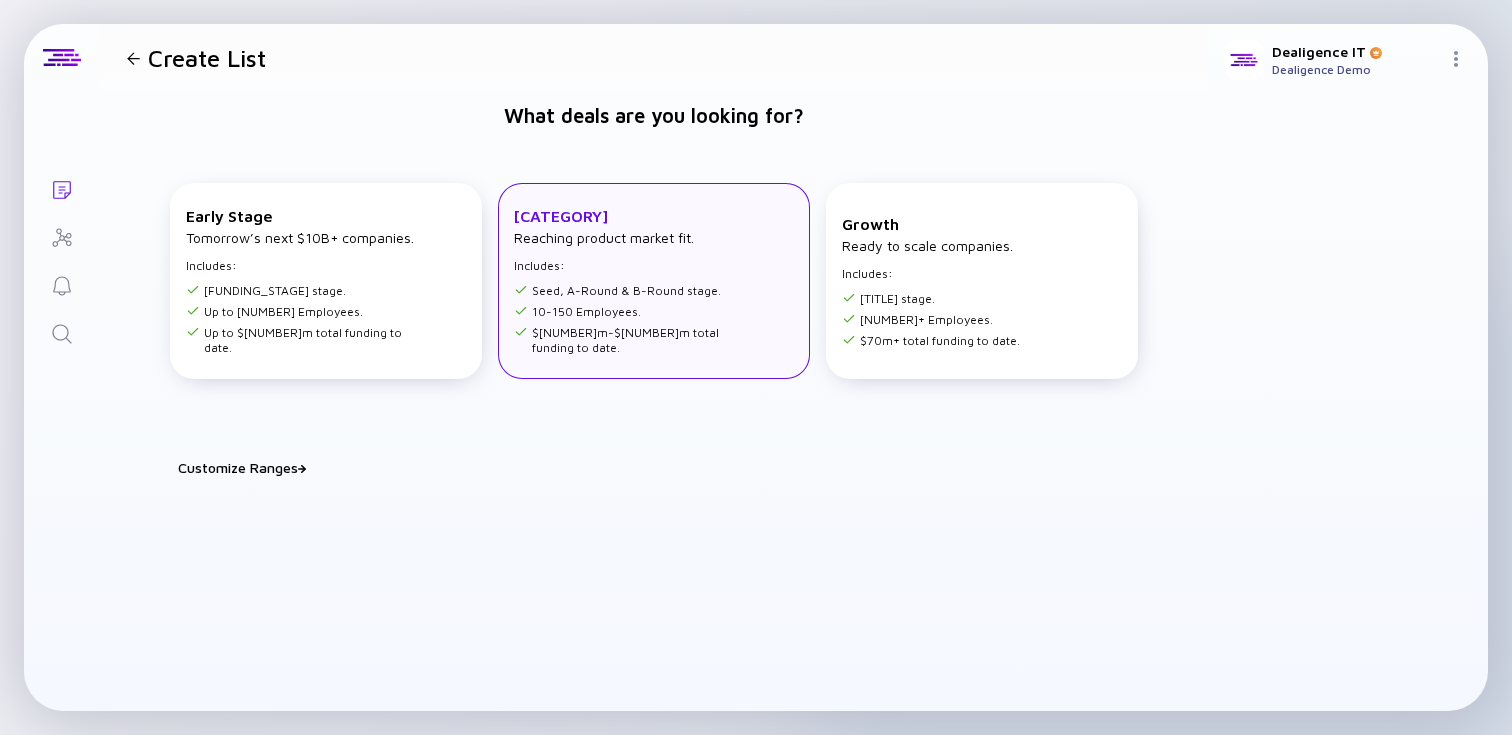 click on "Reaching product market fit." at bounding box center (604, 237) 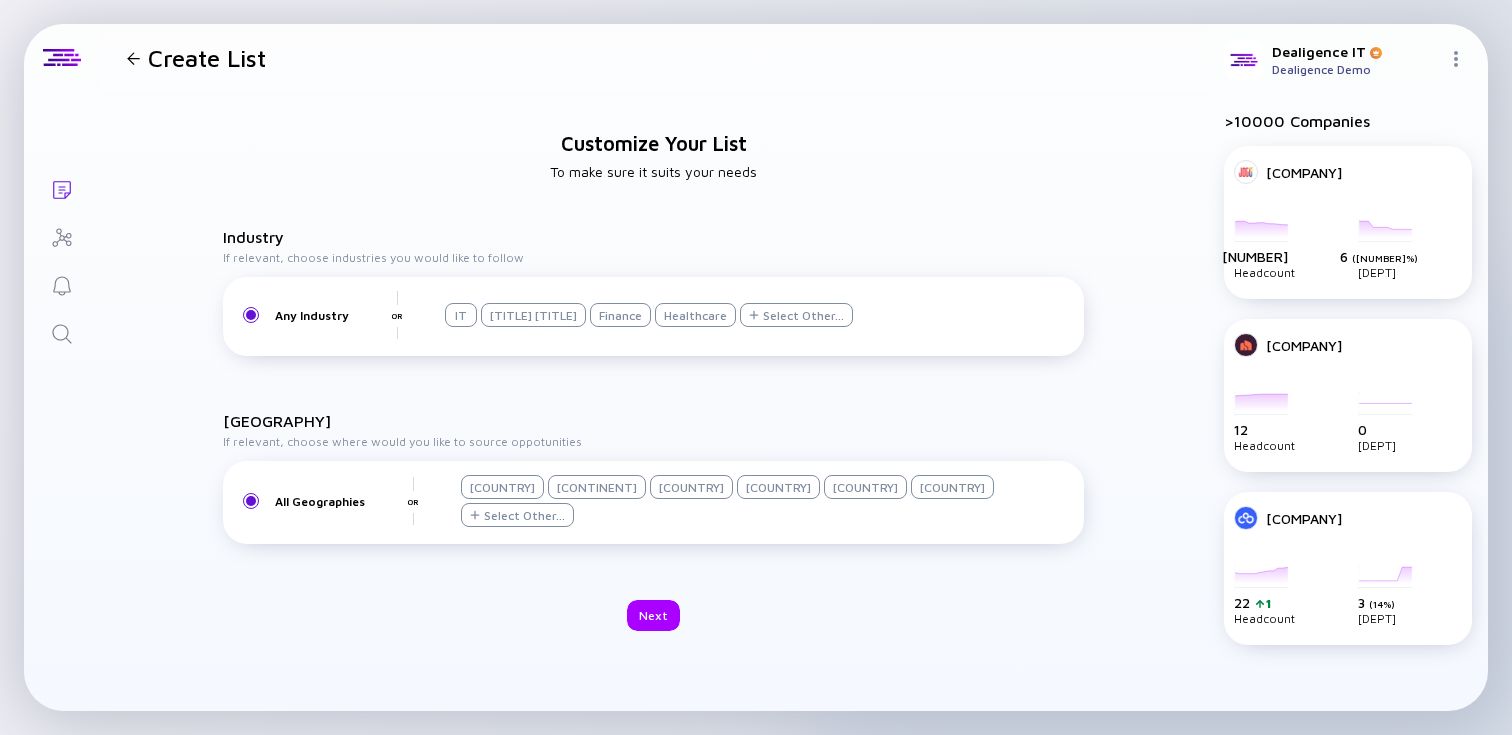 click on "[COUNTRY]" at bounding box center [778, 487] 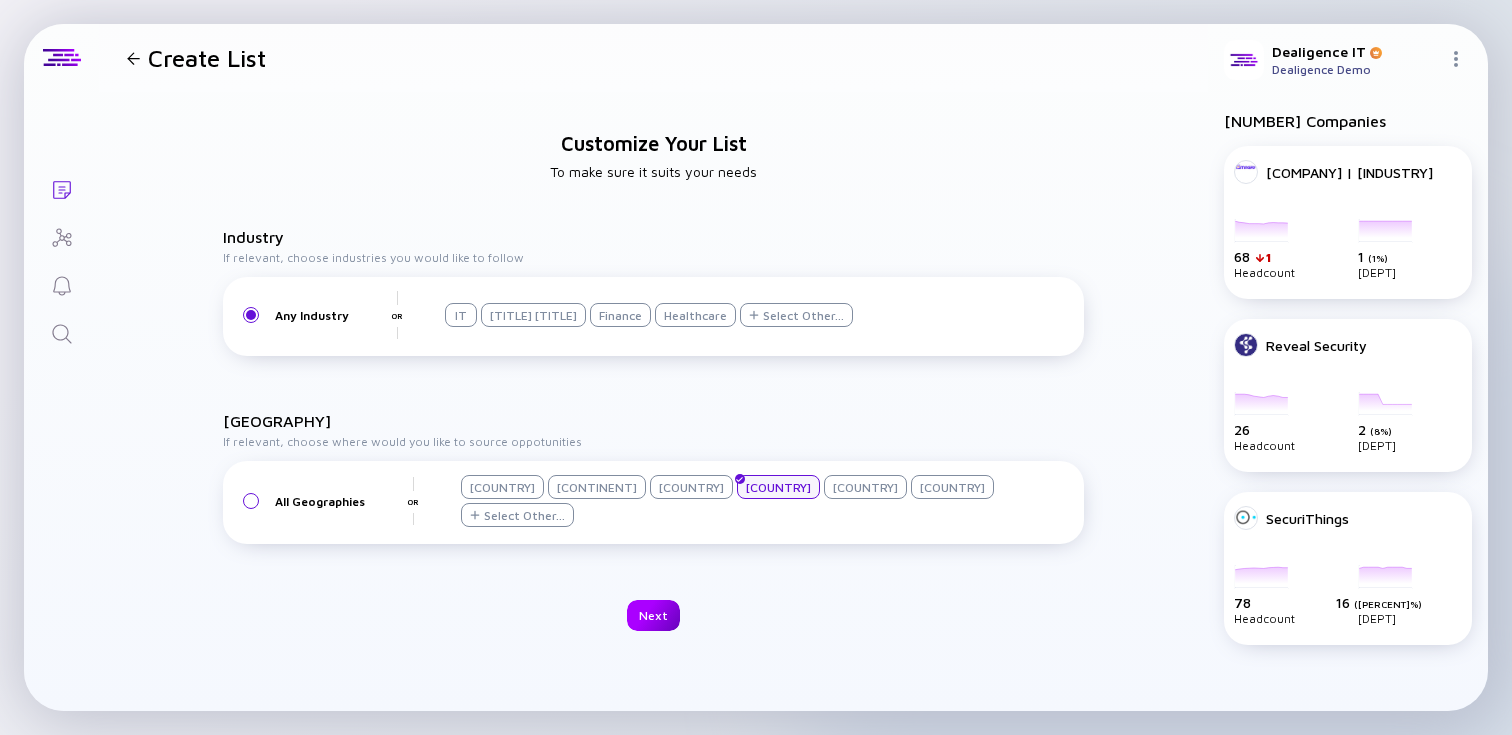 click on "Next" at bounding box center (653, 615) 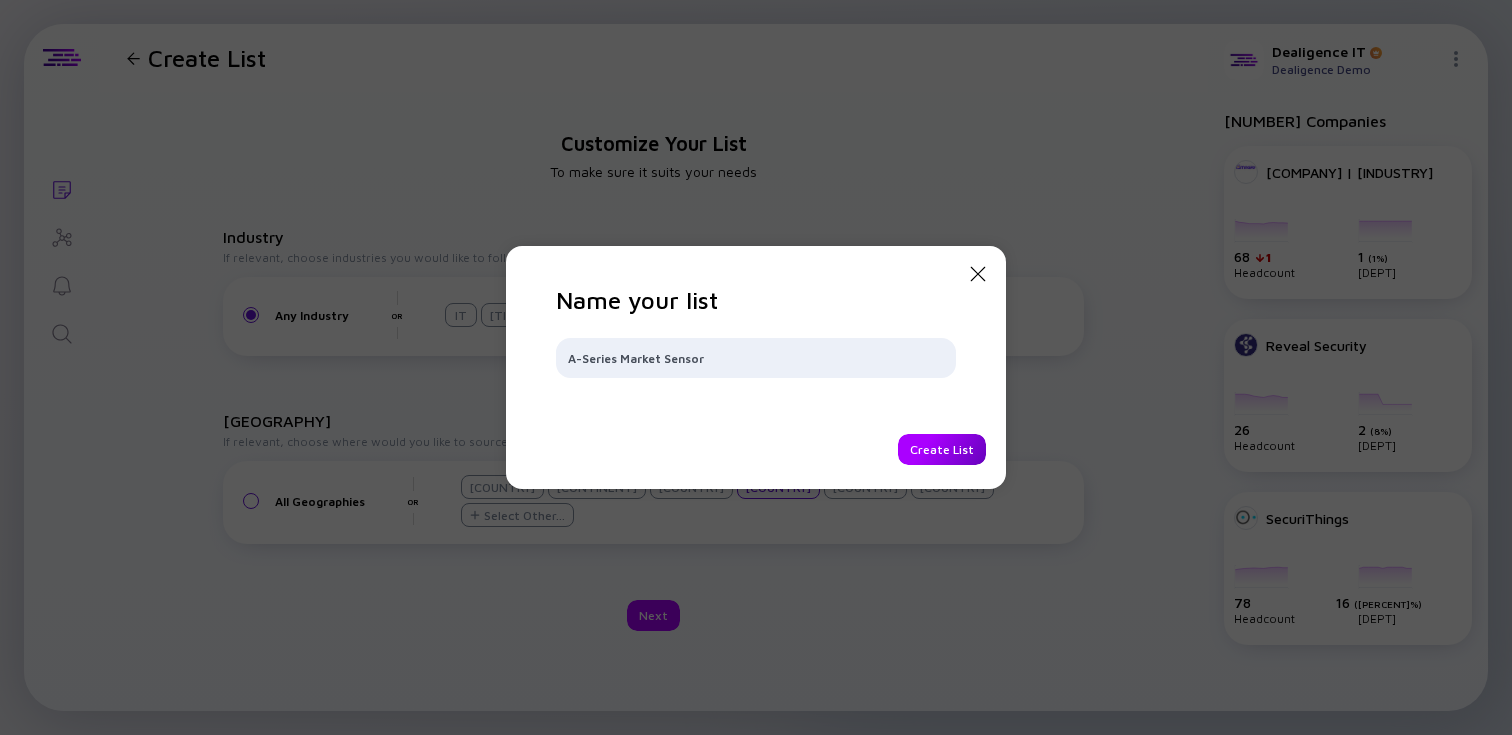 type on "A-Series Market Sensor" 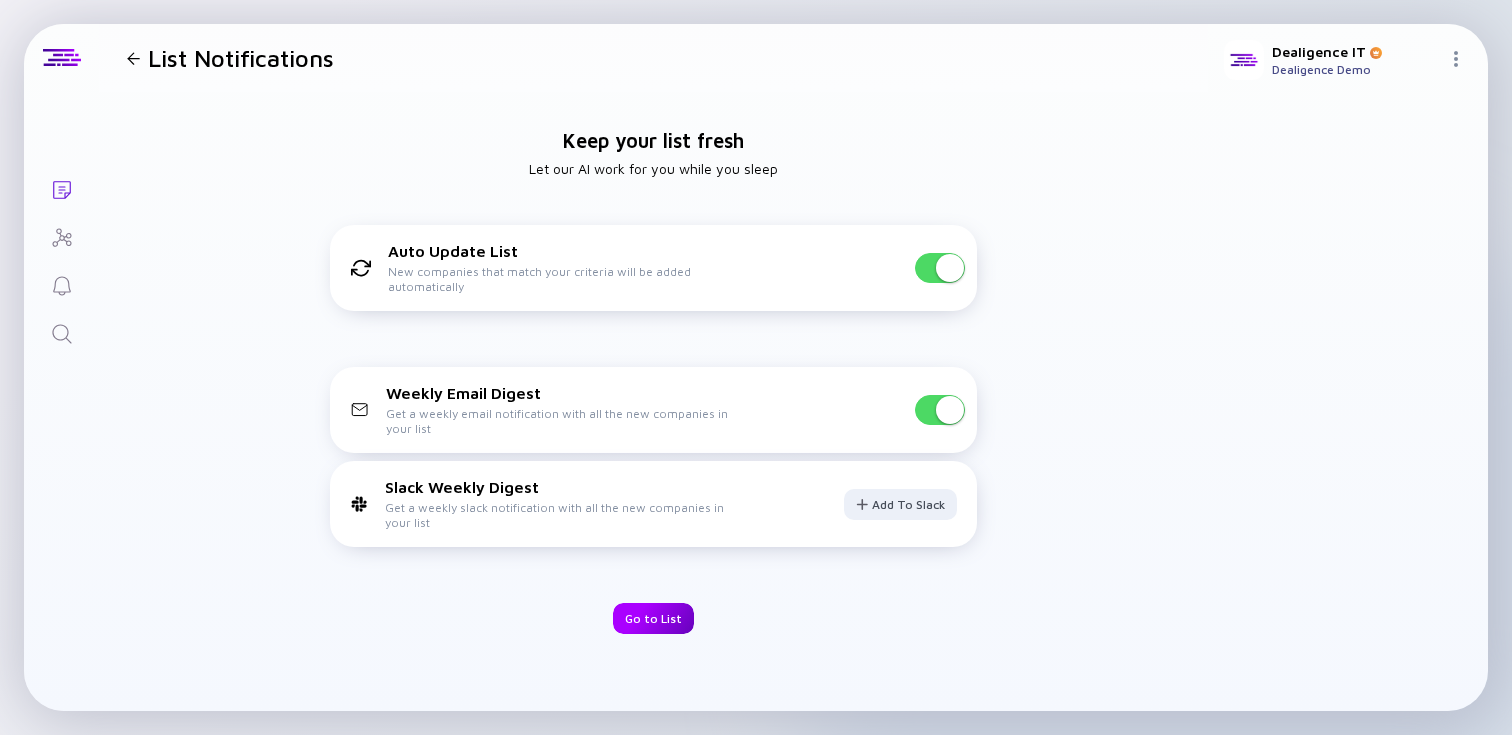 click on "Go to List" at bounding box center (653, 618) 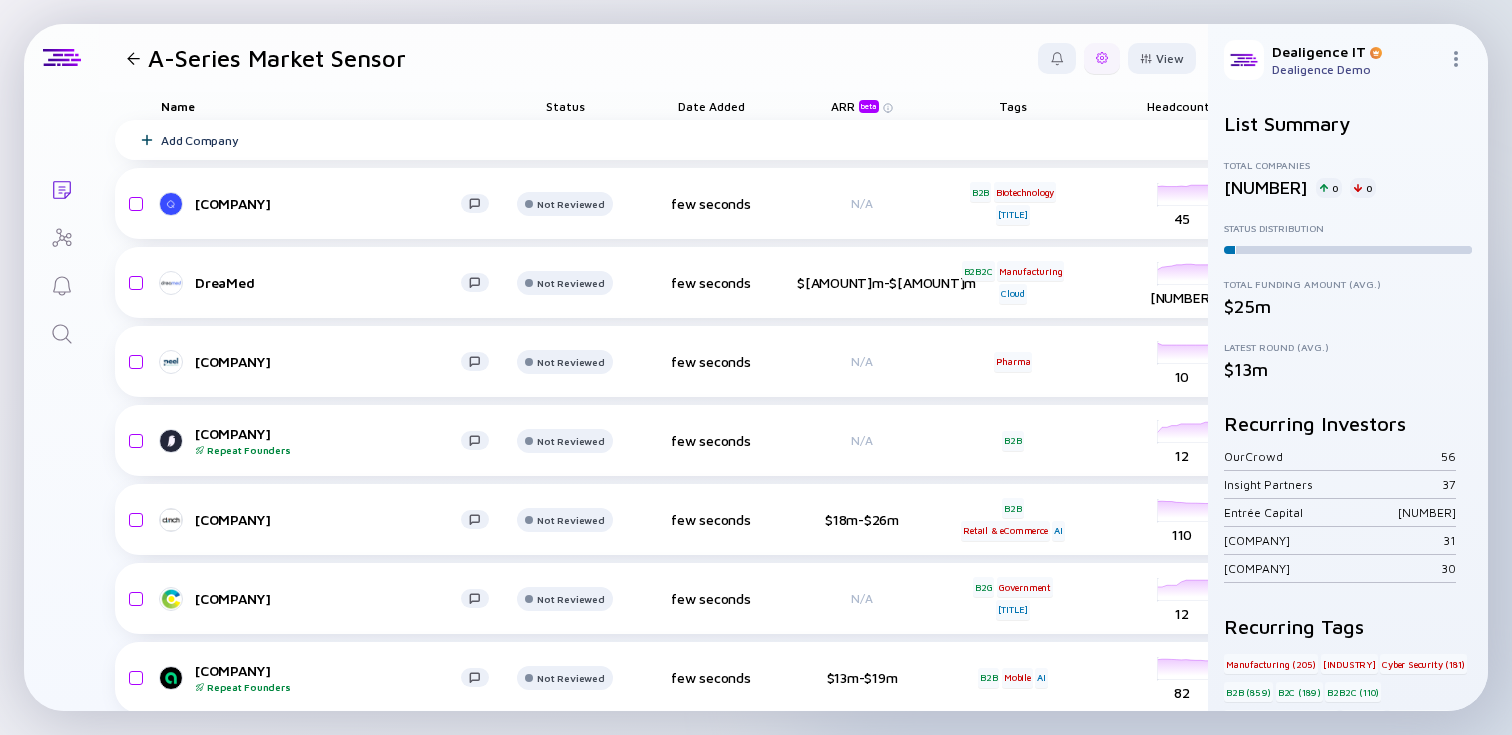 click at bounding box center [1102, 58] 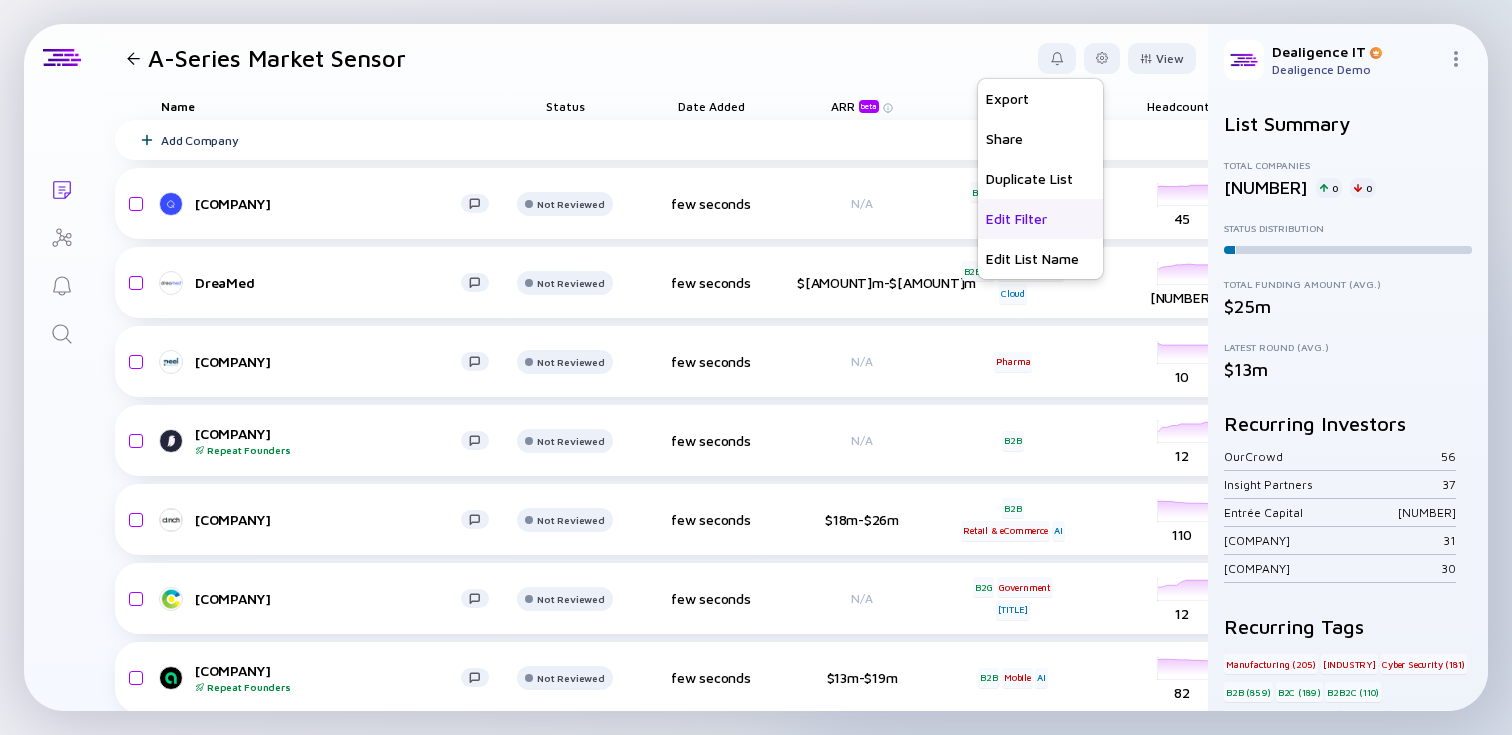 click on "Edit Filter" at bounding box center (1040, 219) 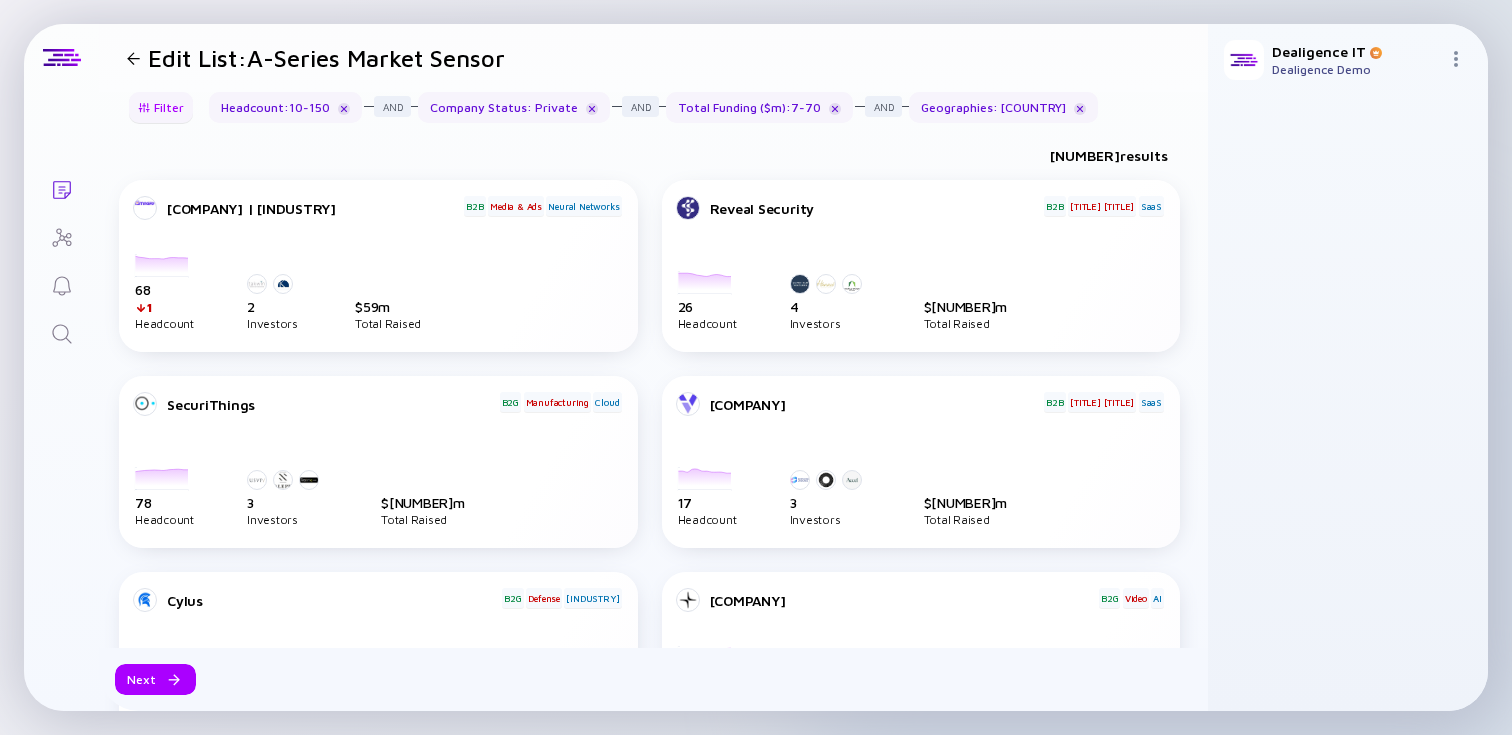 click at bounding box center [144, 107] 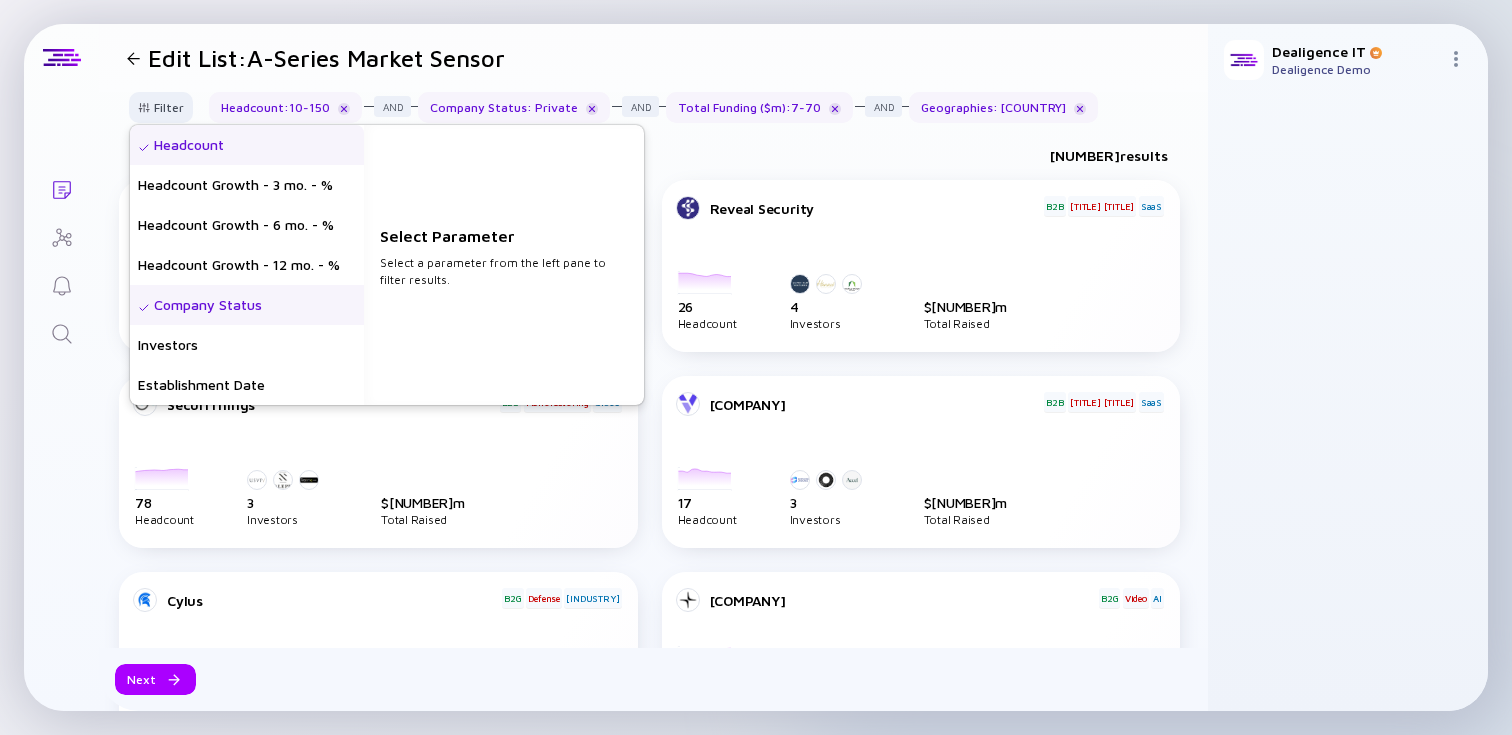 click on "Headcount" at bounding box center [247, 145] 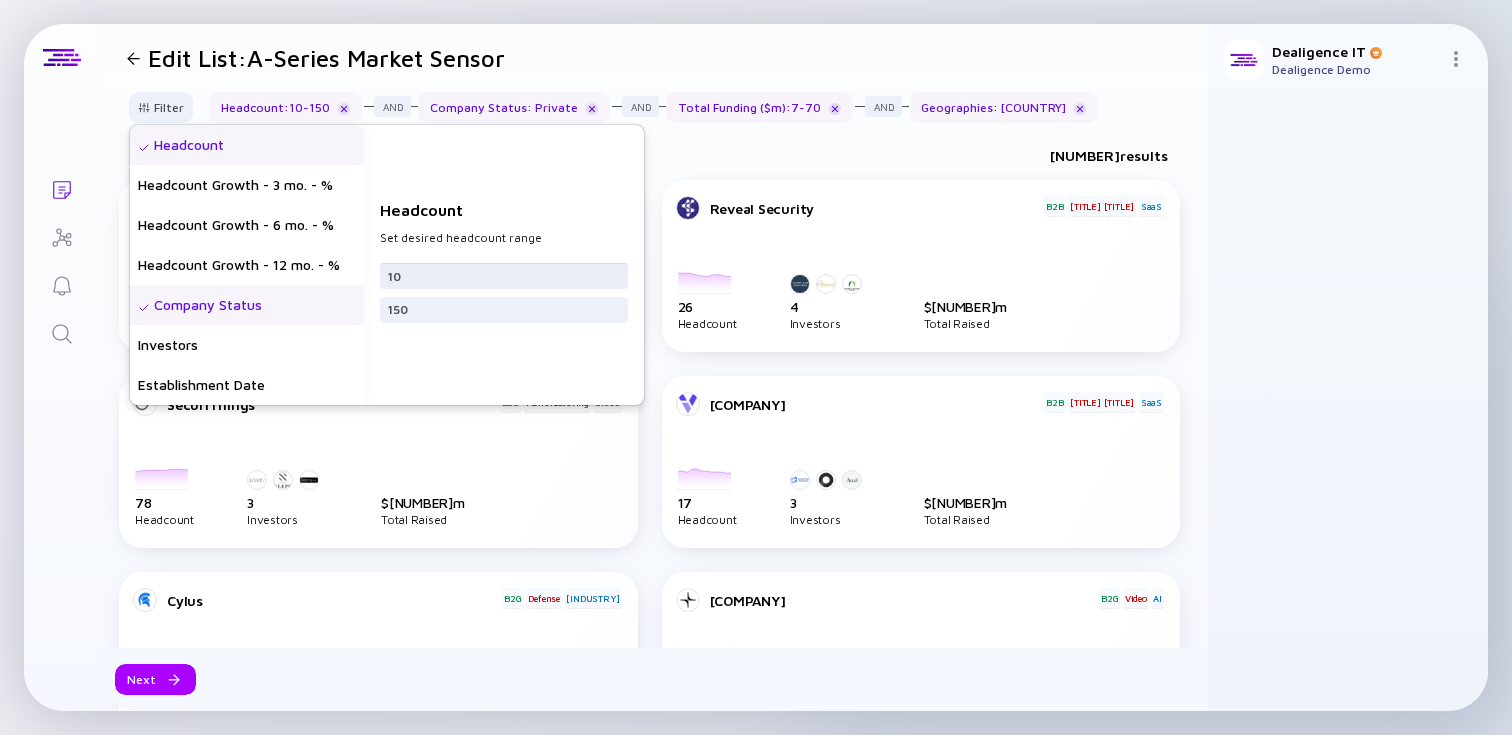 click on "10" at bounding box center (504, 276) 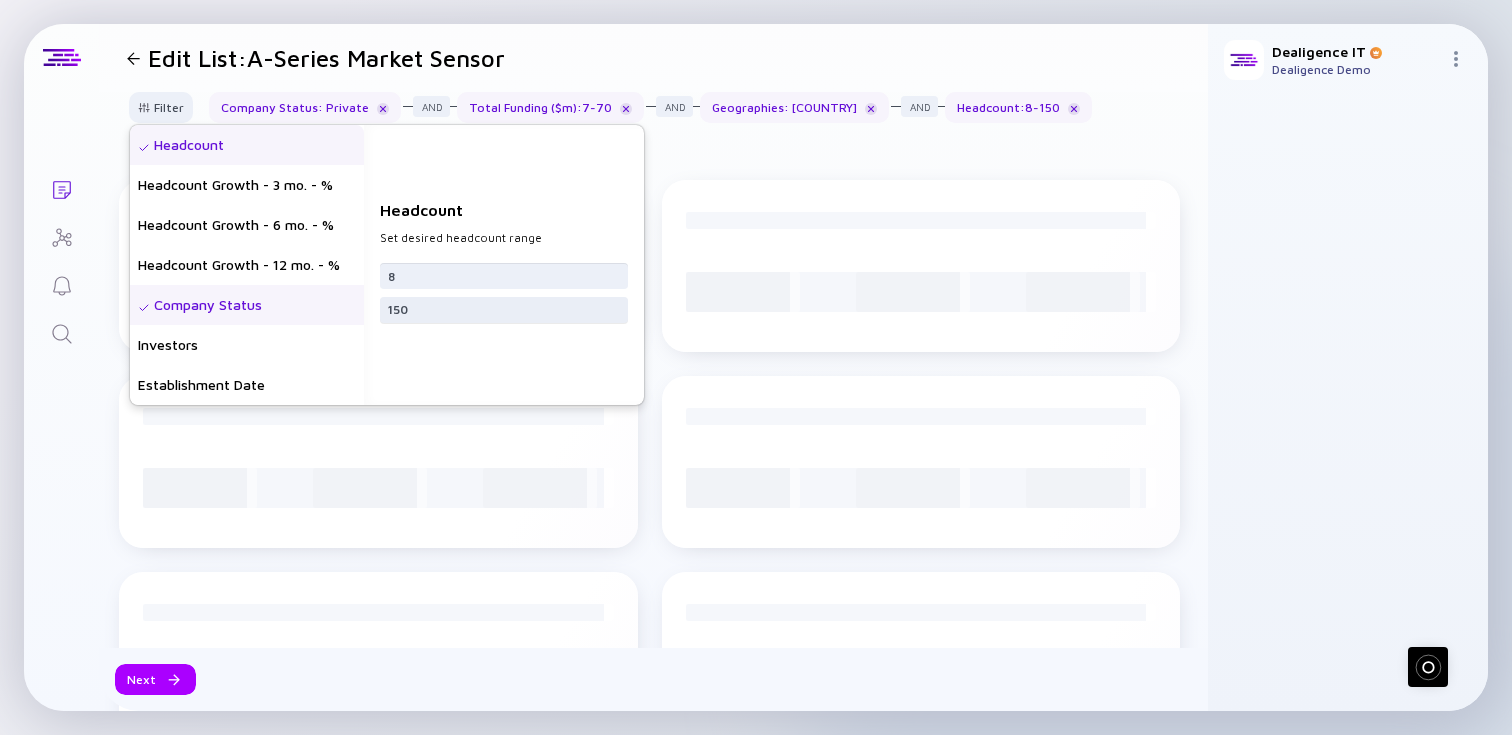 type on "8" 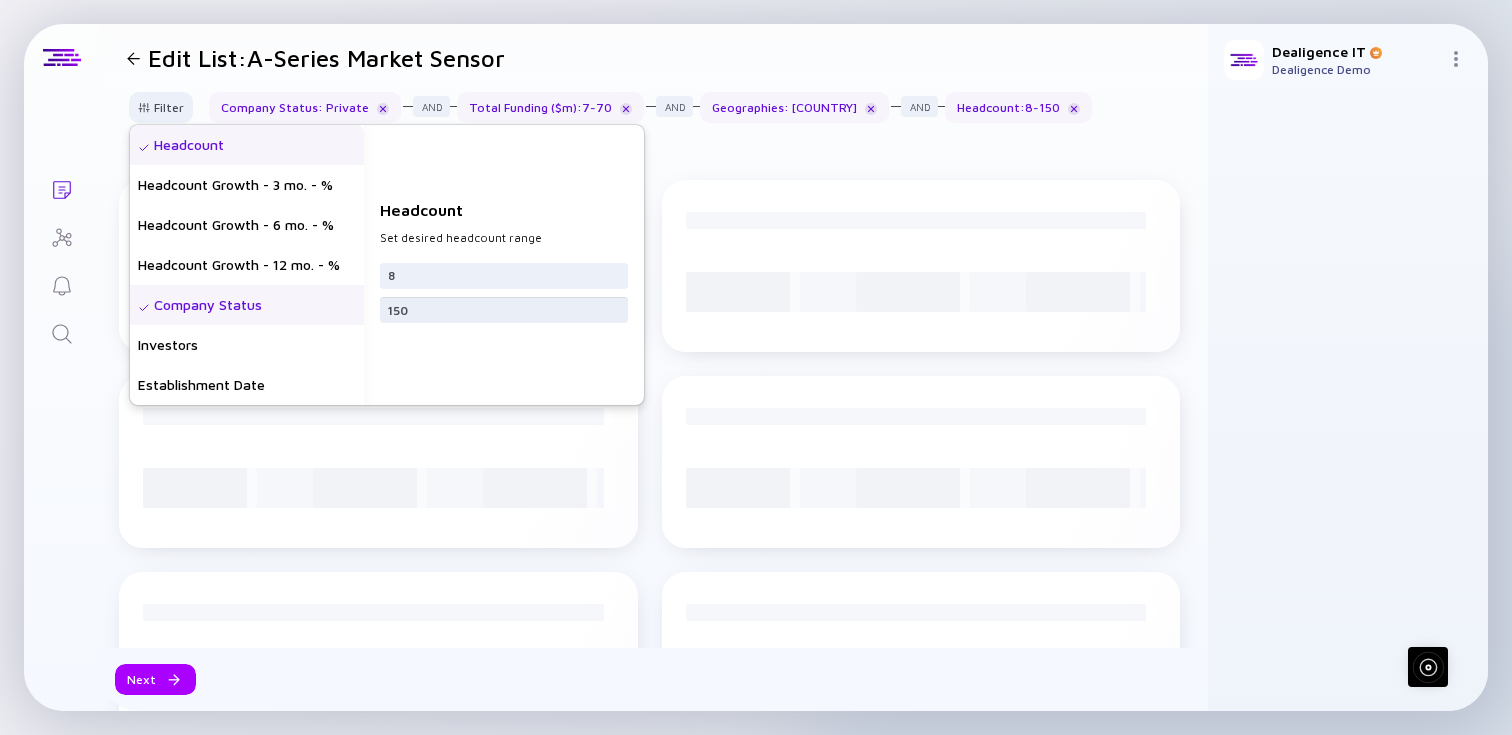 click on "150" at bounding box center (504, 310) 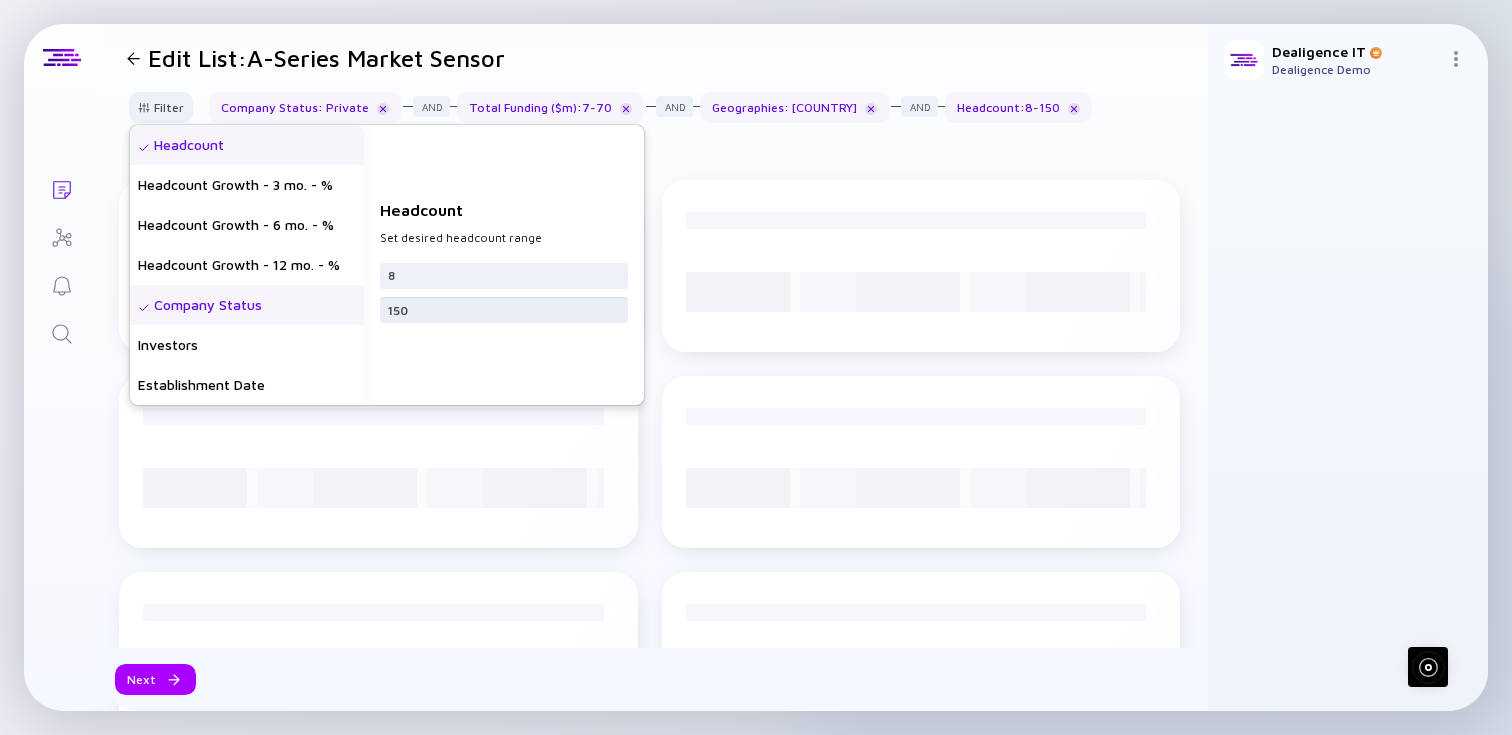 click on "150" at bounding box center [504, 310] 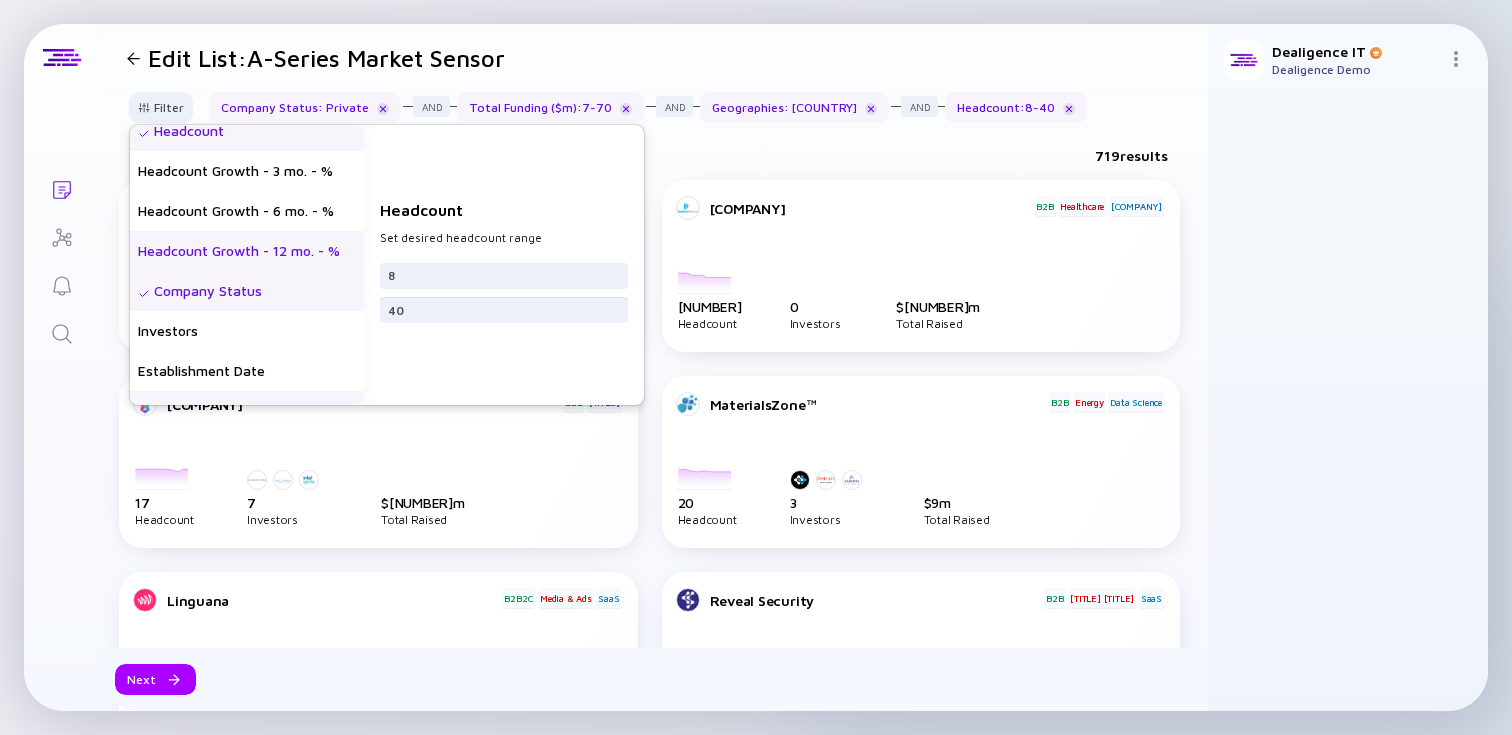 scroll, scrollTop: 0, scrollLeft: 0, axis: both 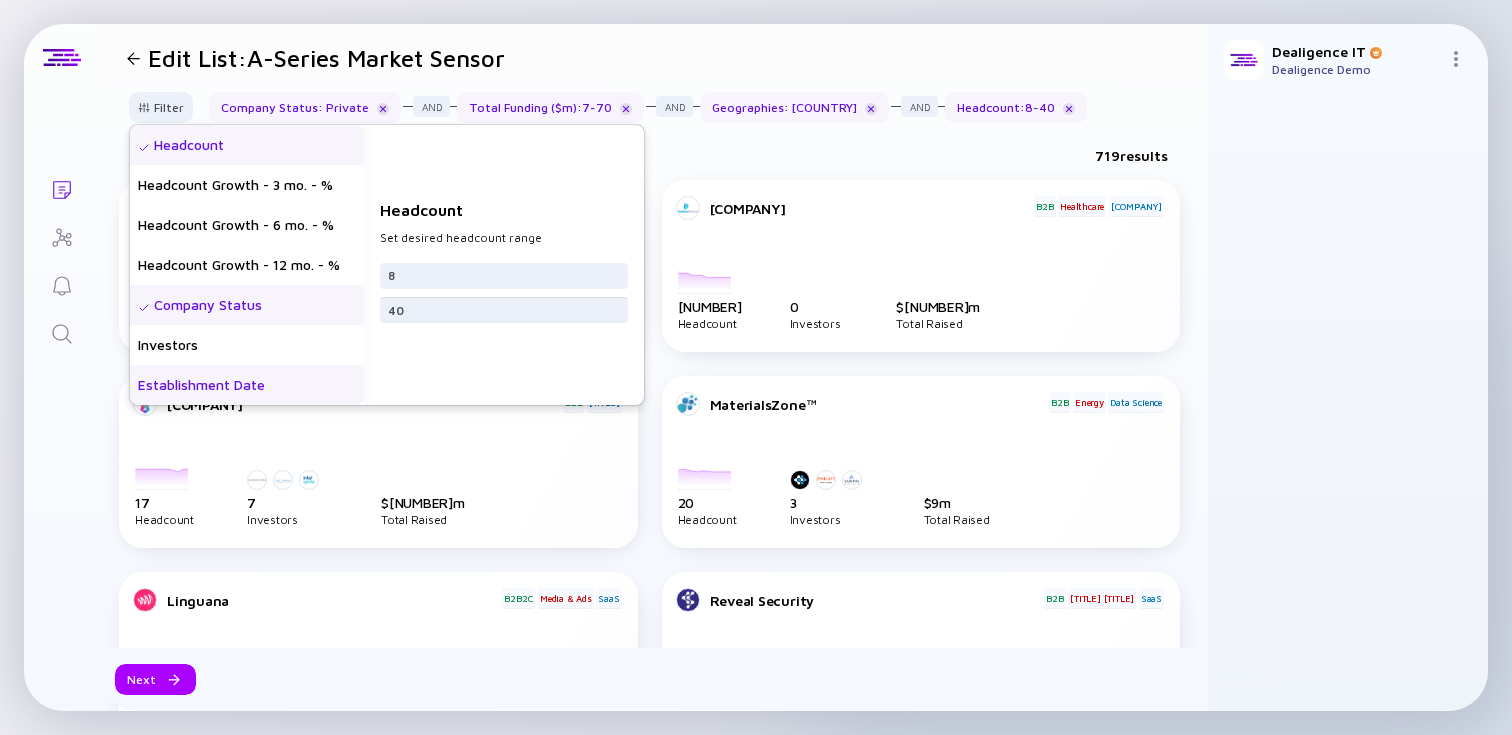 type on "40" 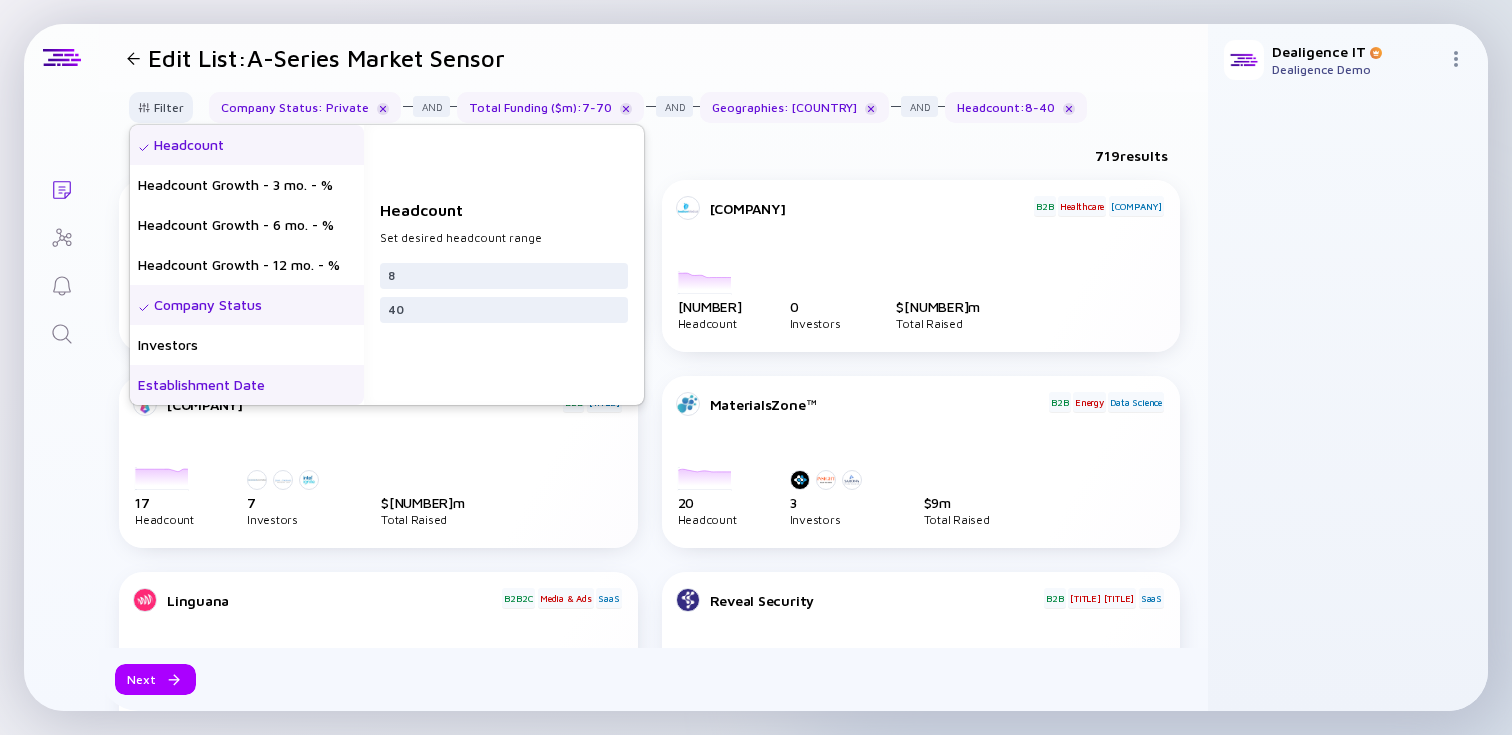 click on "Establishment Date" at bounding box center [247, 385] 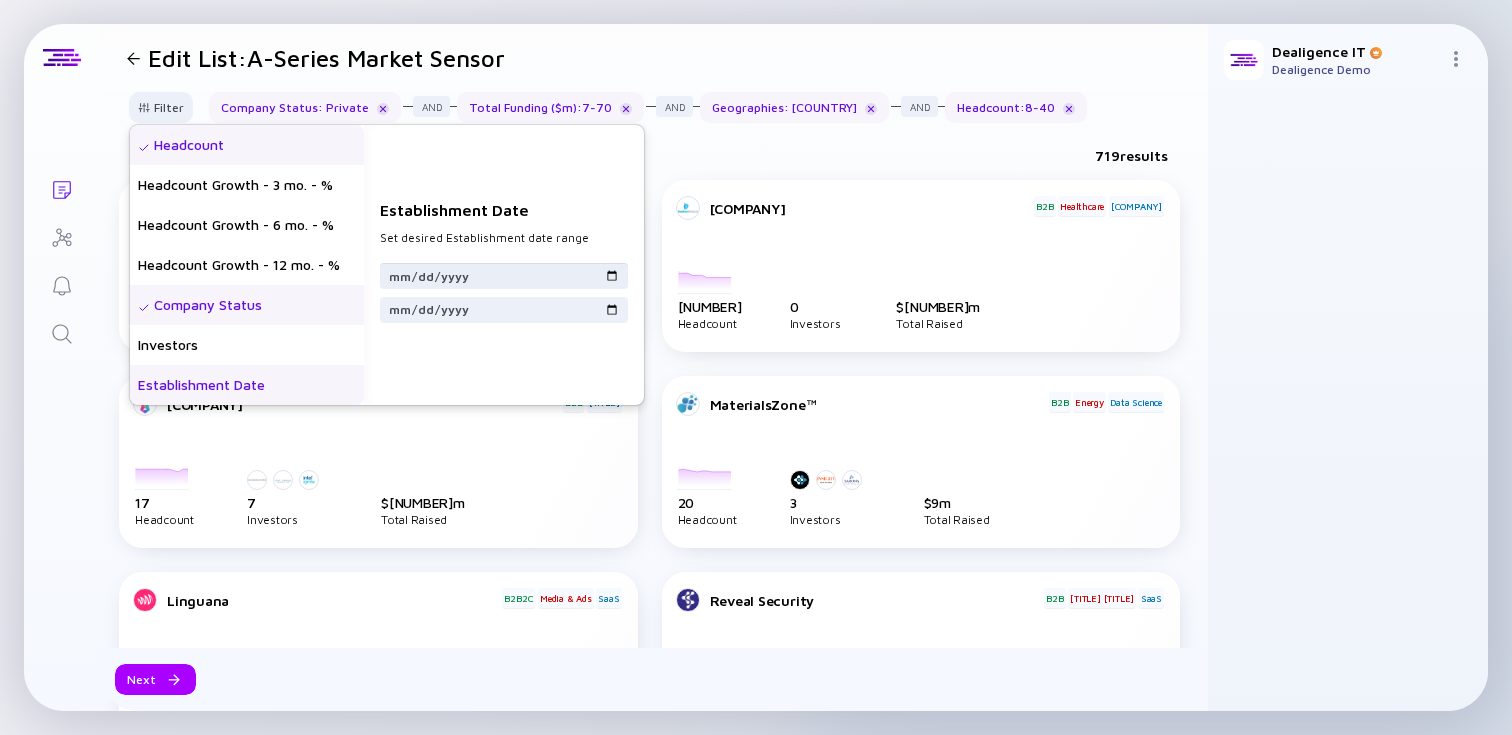 click at bounding box center [504, 276] 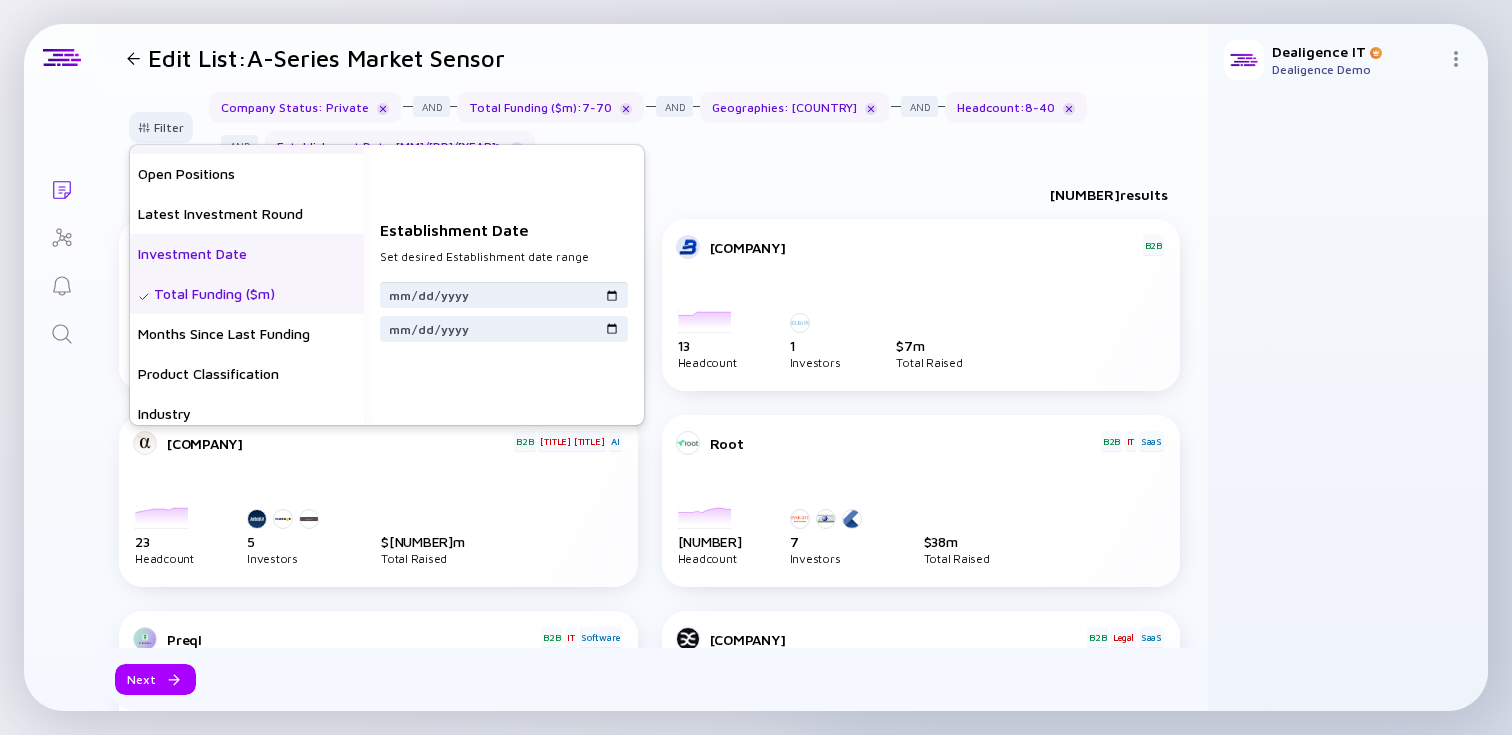 scroll, scrollTop: 320, scrollLeft: 0, axis: vertical 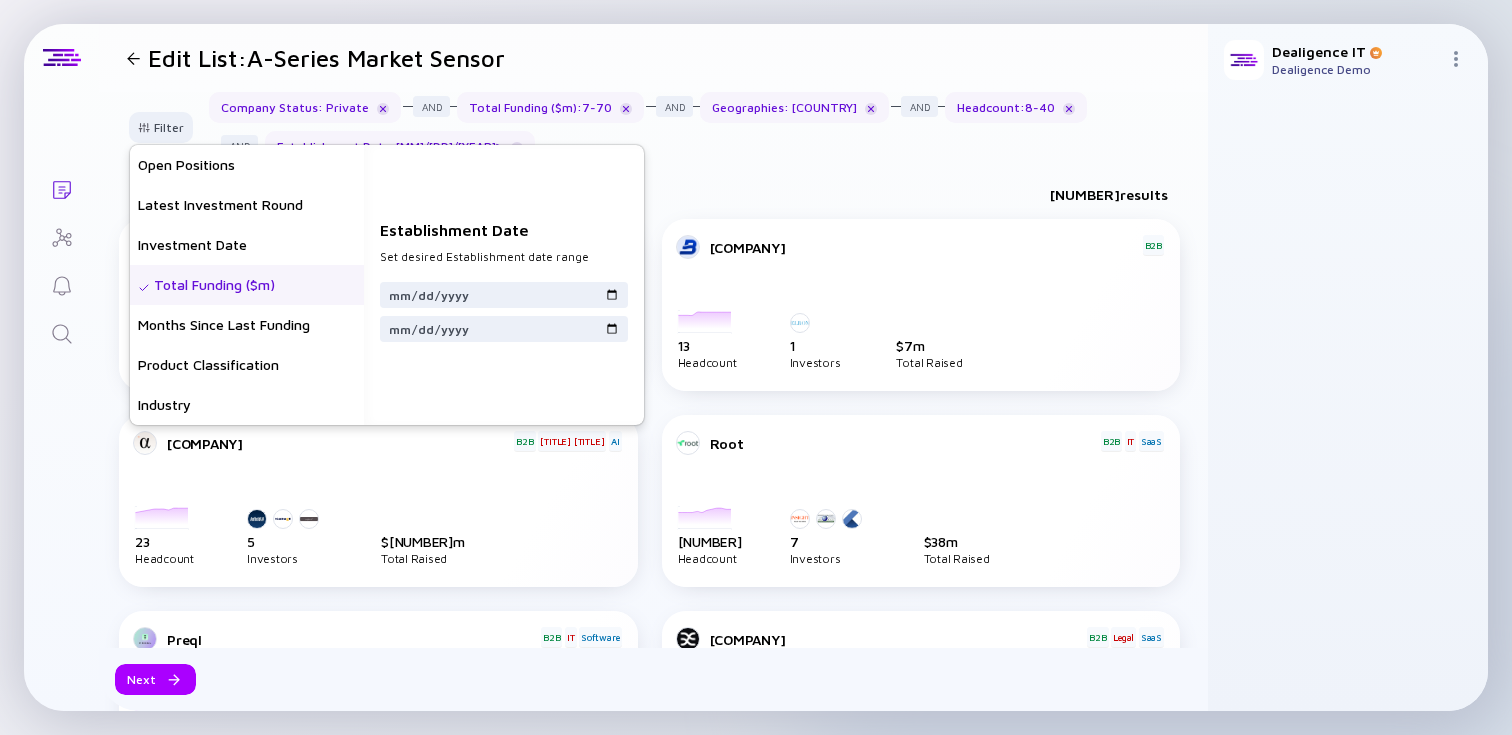 click on "Total Funding ($m)" at bounding box center (247, 285) 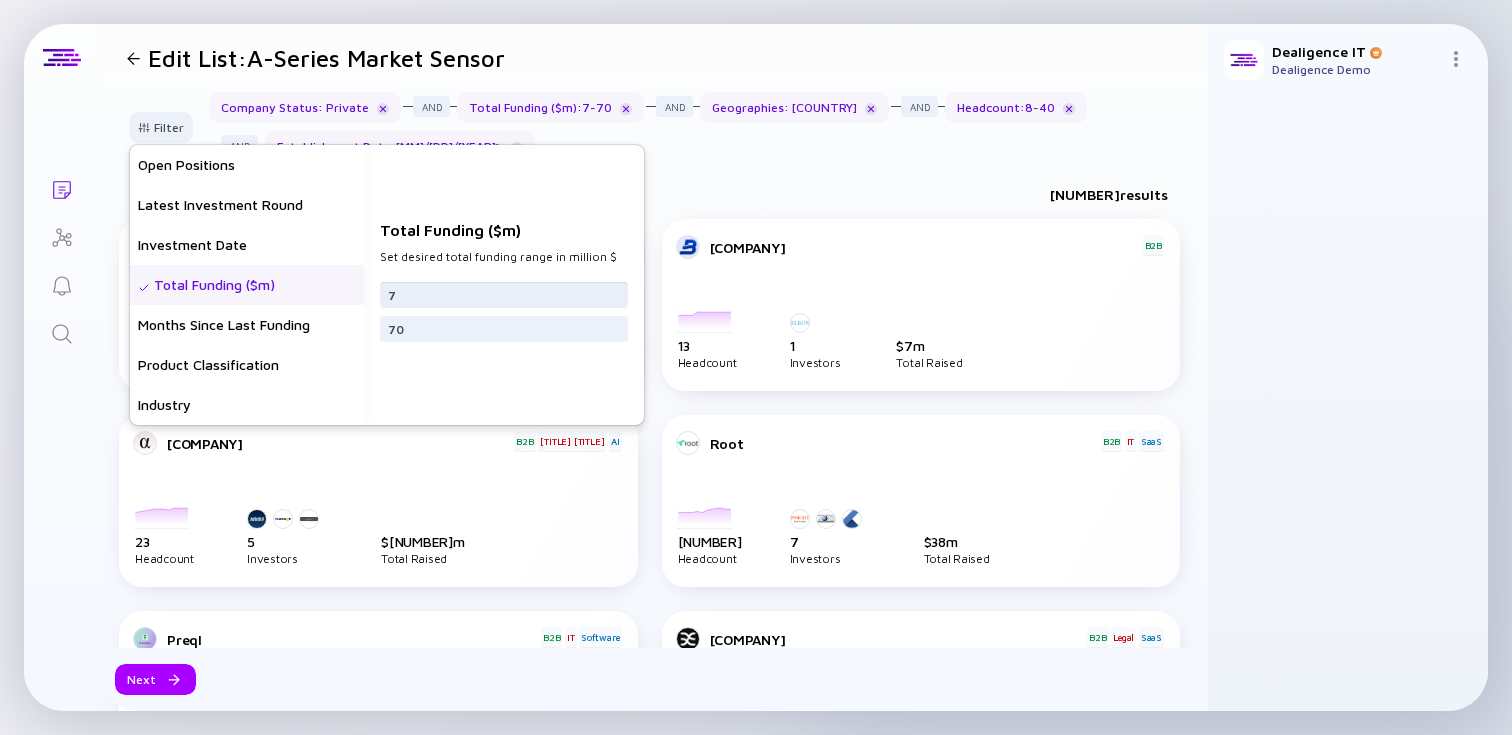 click on "7" at bounding box center (504, 295) 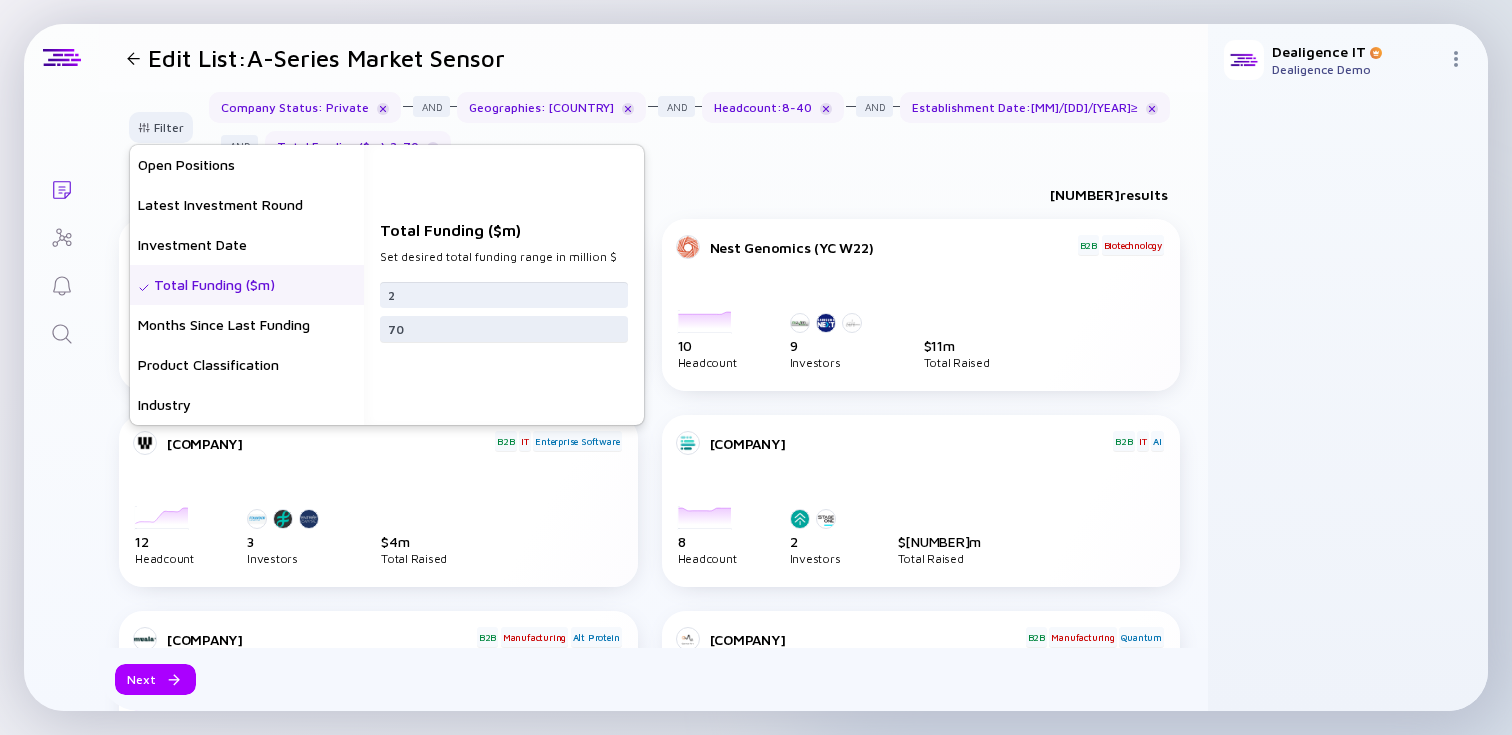 type on "2" 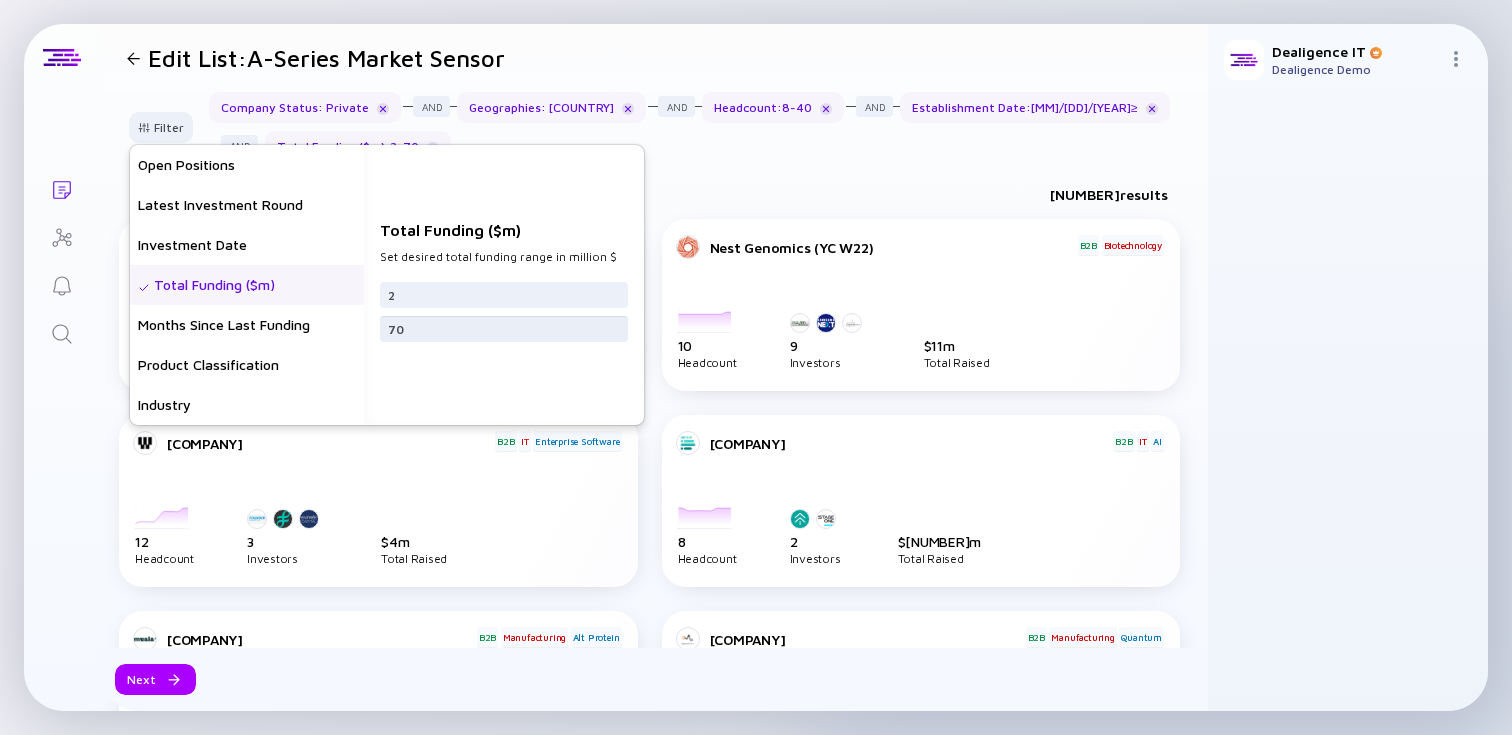 click on "70" at bounding box center (504, 329) 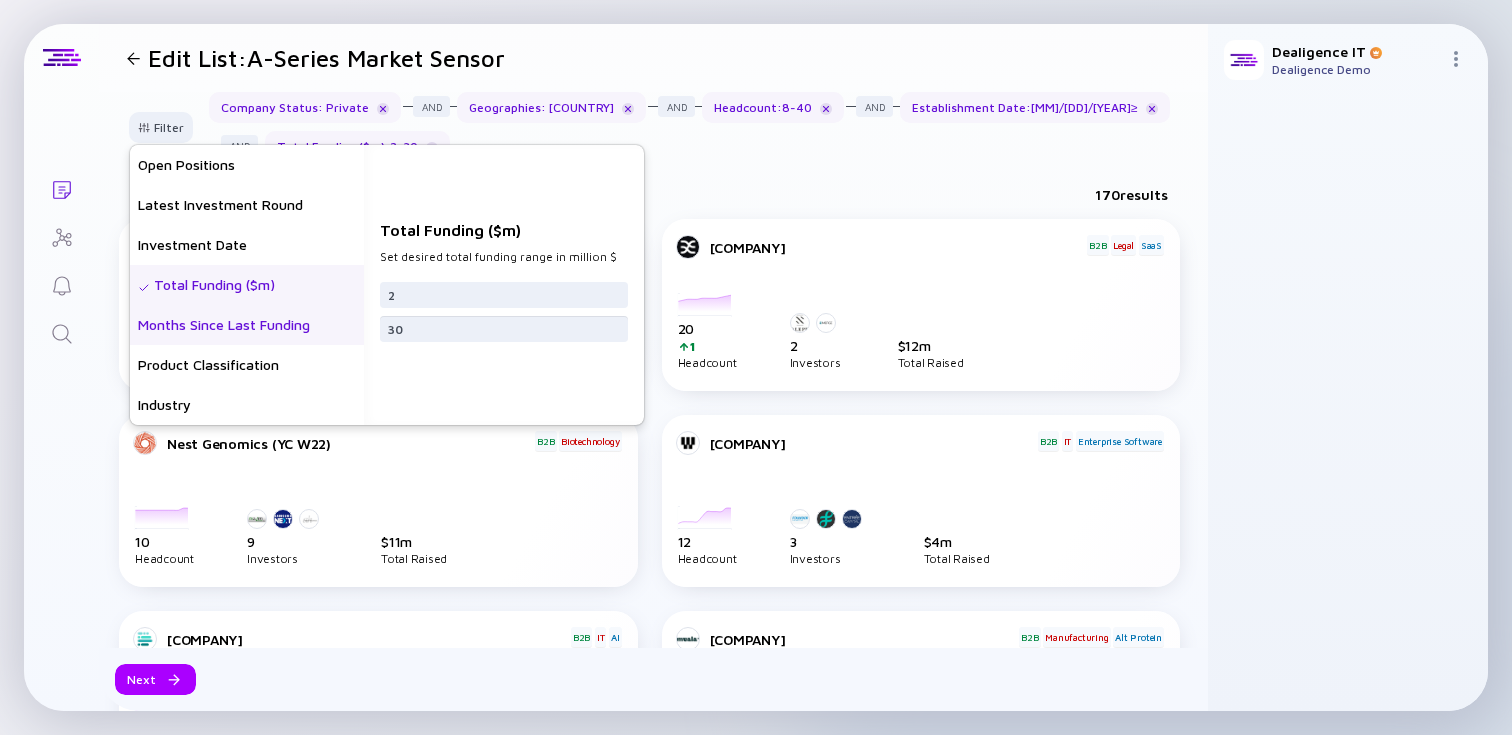 type on "30" 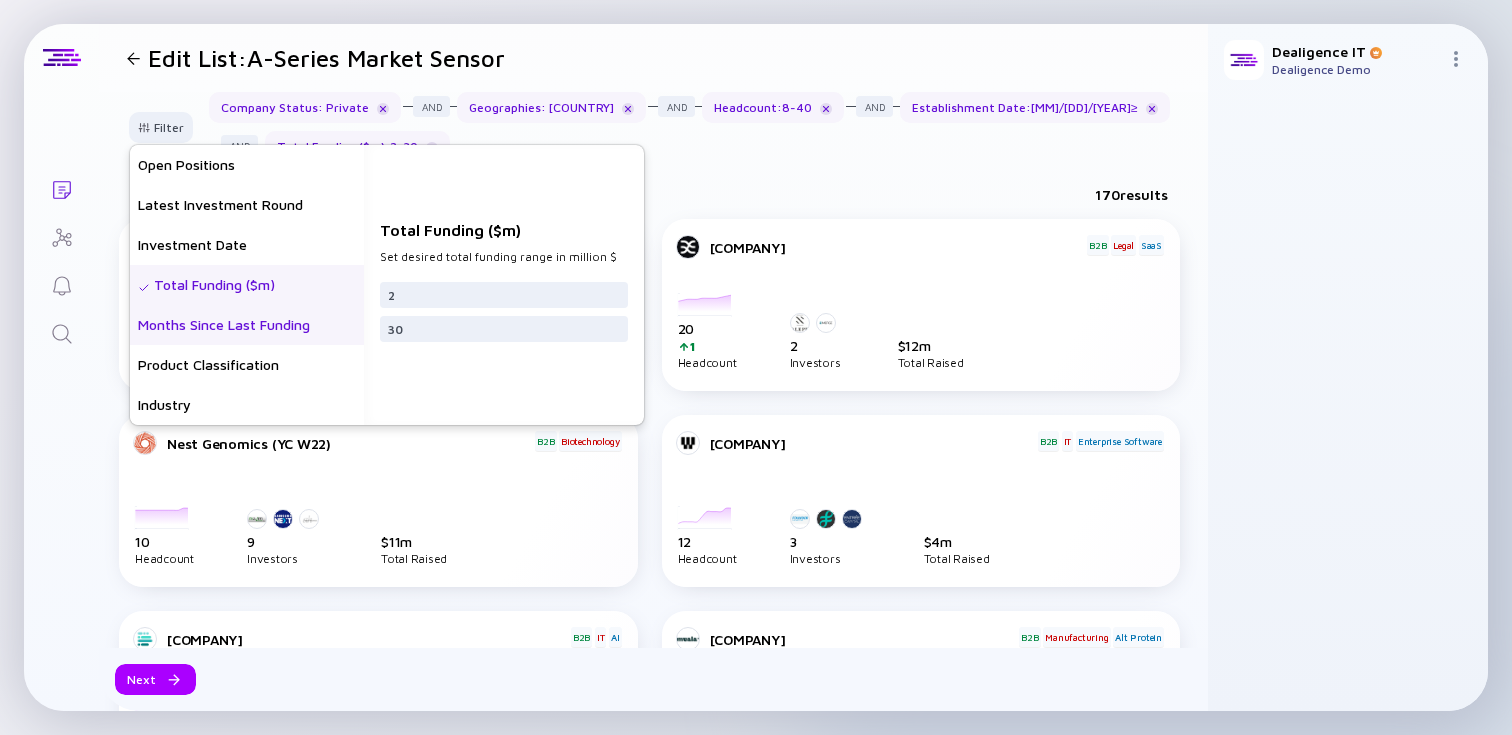 click on "Months Since Last Funding" at bounding box center [247, 325] 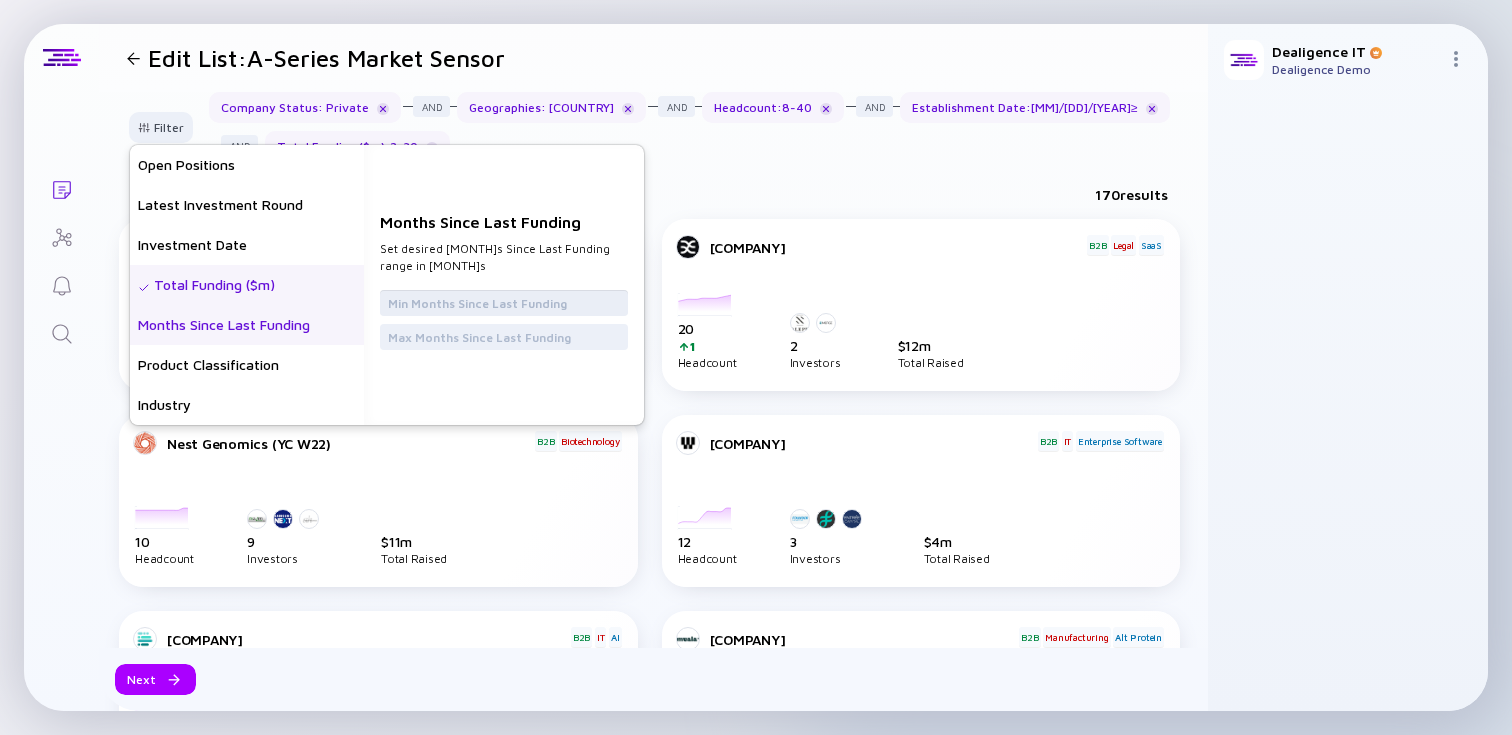 click at bounding box center (504, 303) 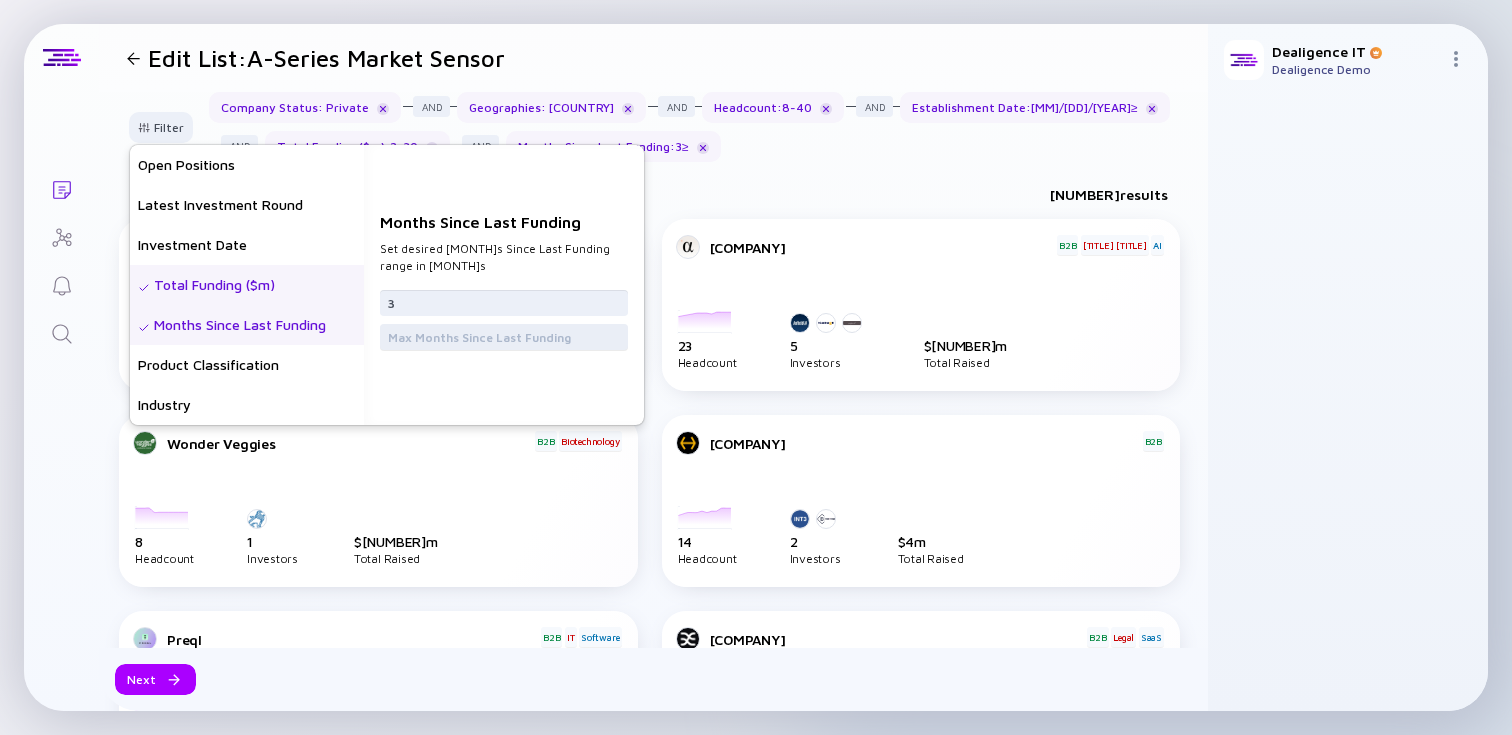 type on "3" 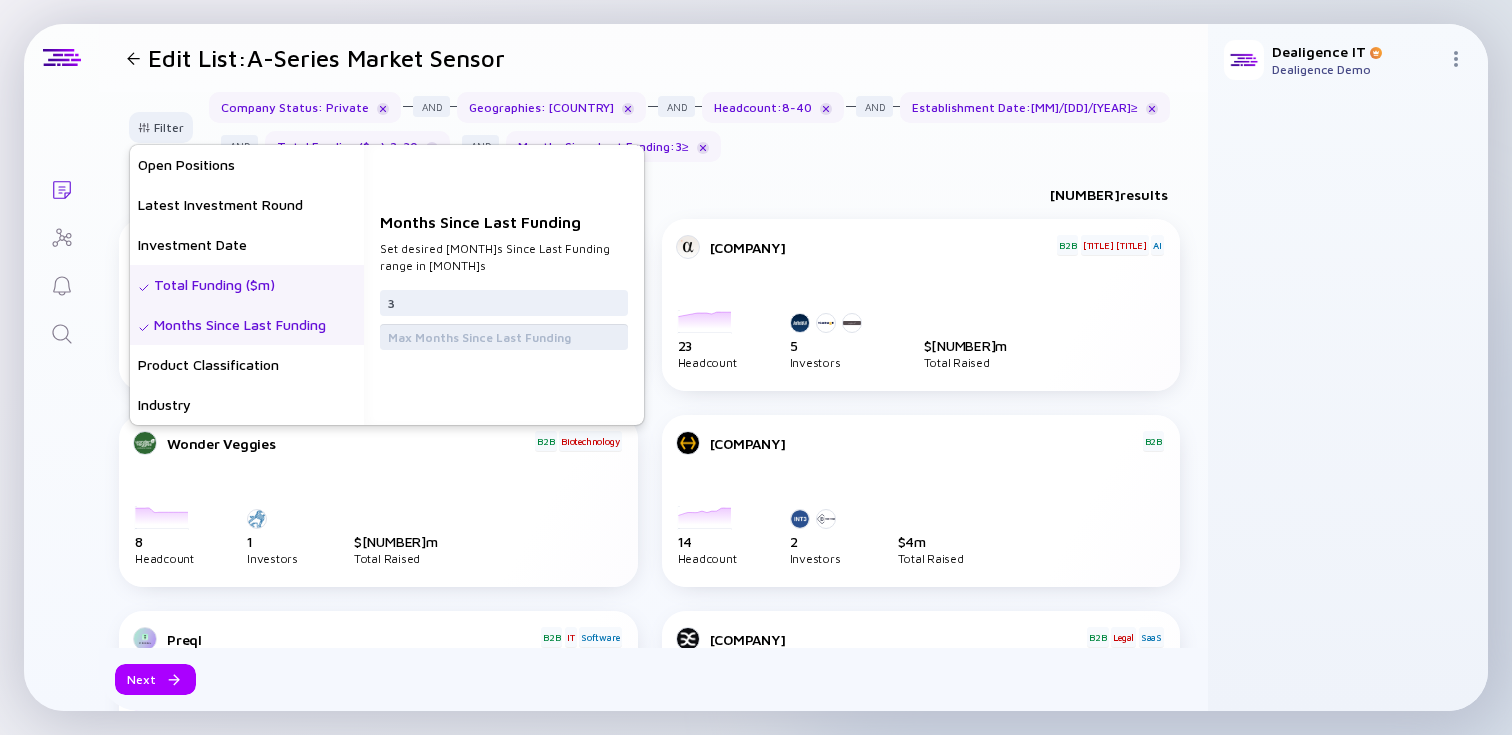 click at bounding box center [504, 337] 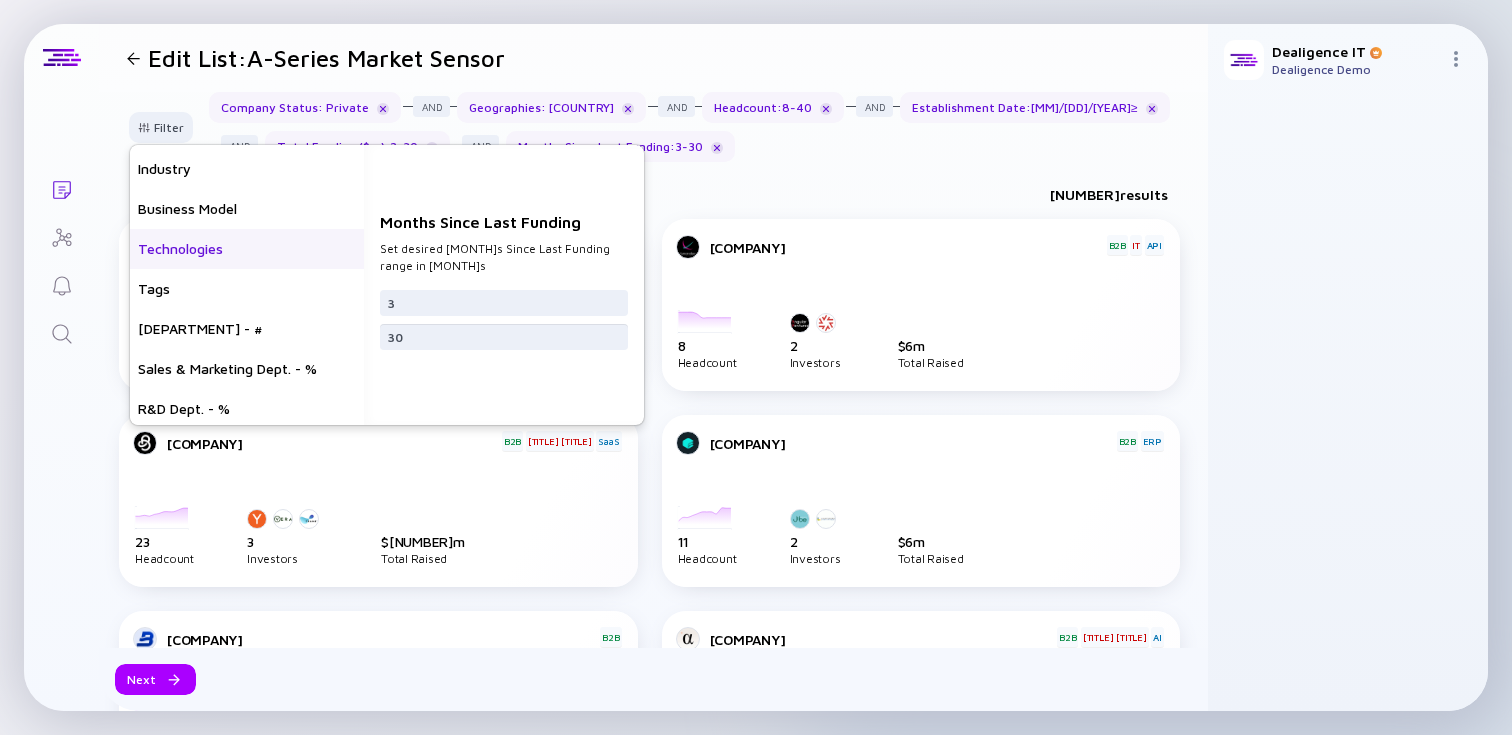 scroll, scrollTop: 560, scrollLeft: 0, axis: vertical 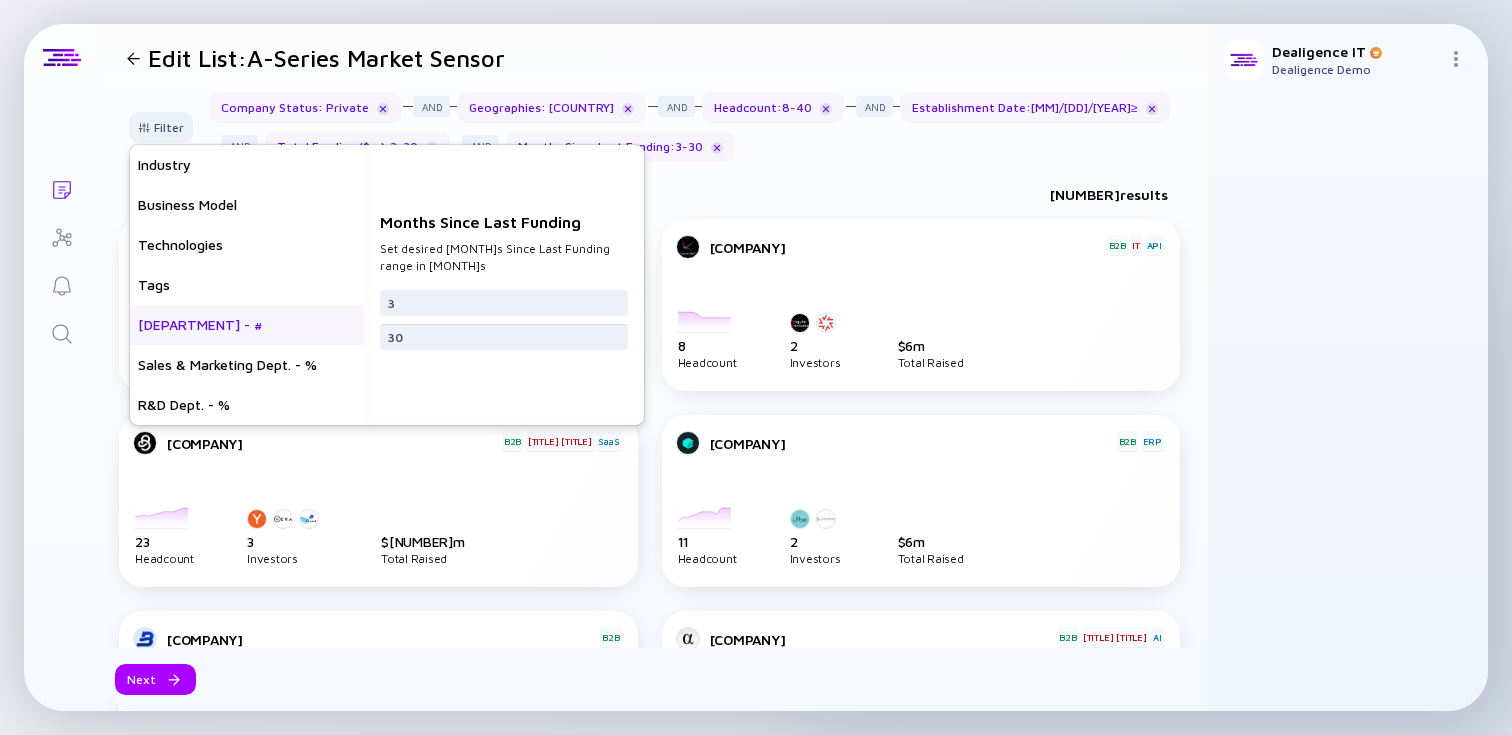 type on "30" 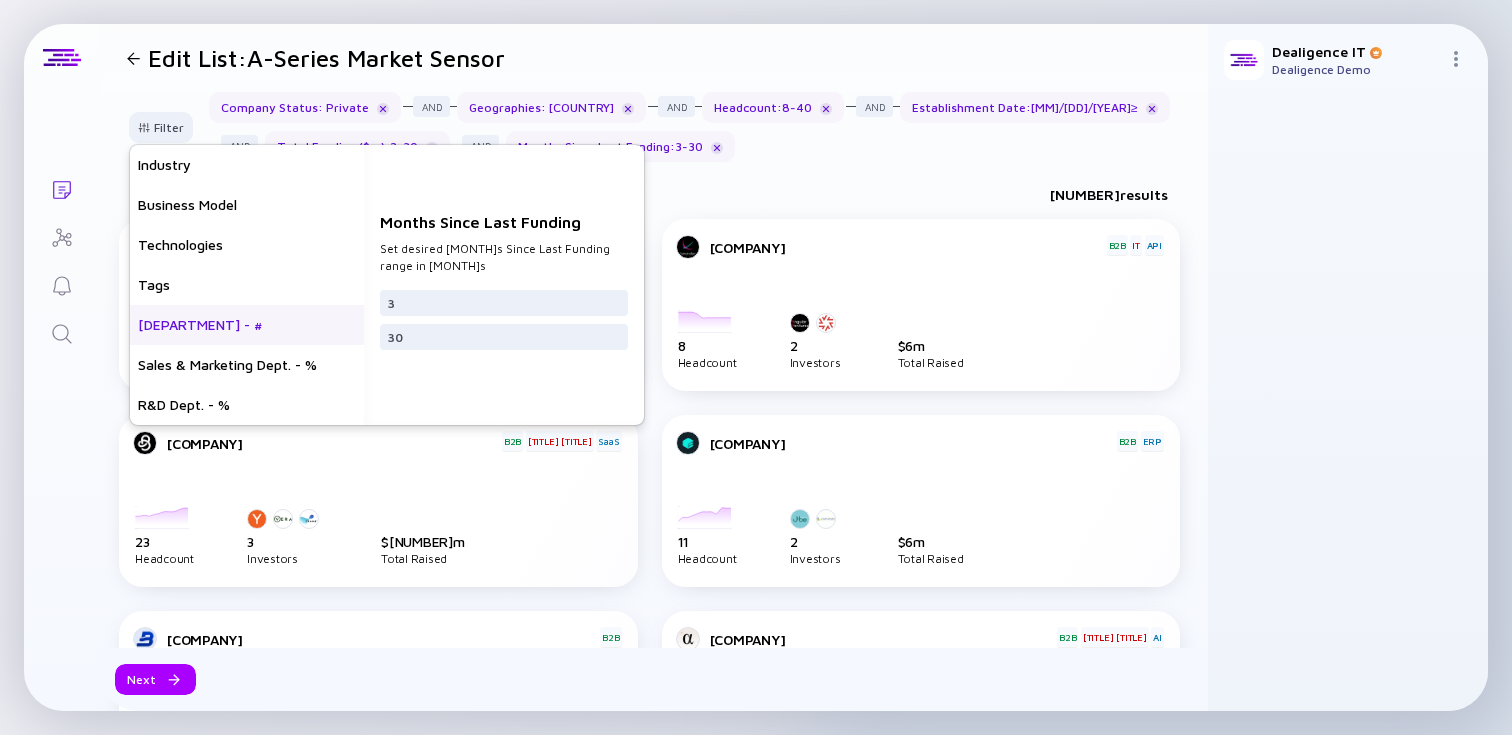 click on "[DEPARTMENT] - #" at bounding box center (247, 325) 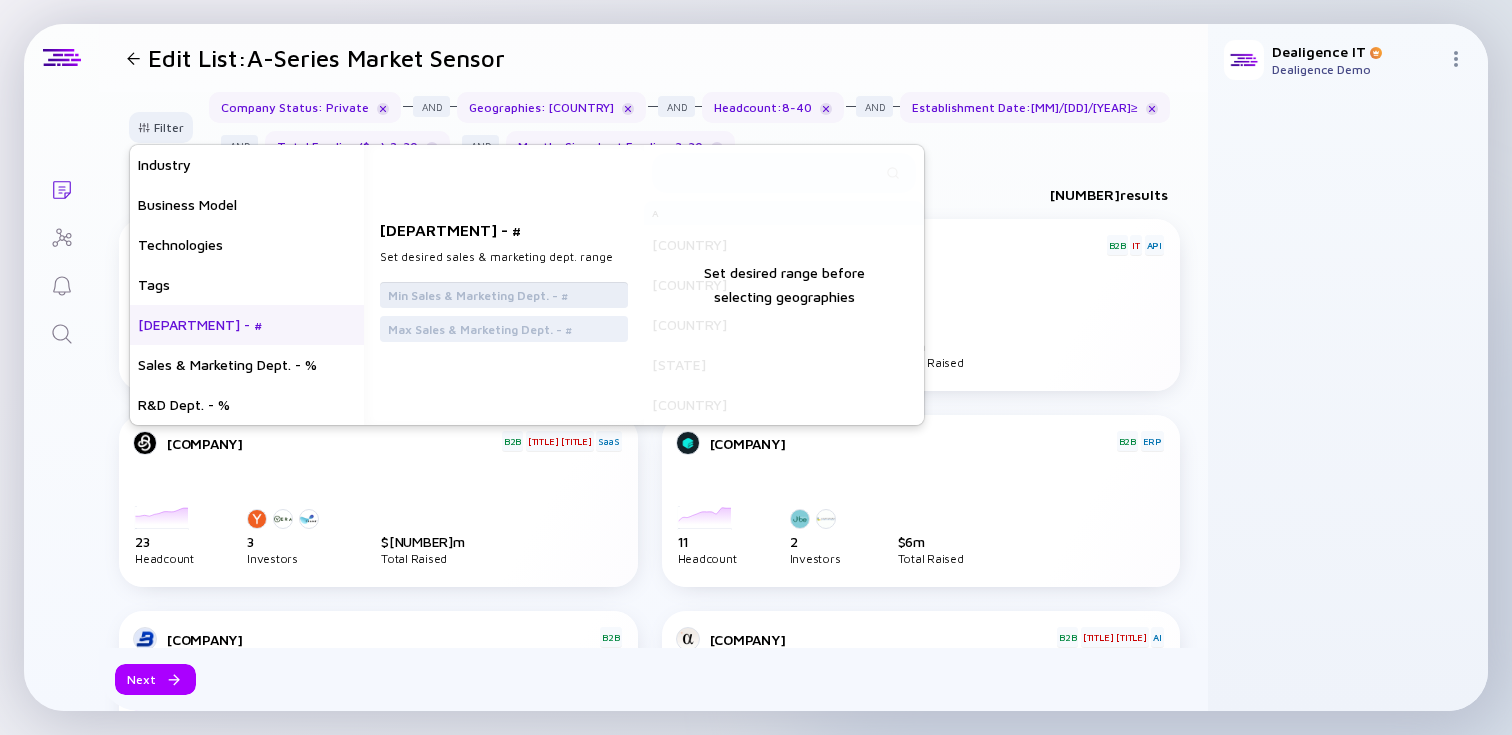 click at bounding box center (504, 295) 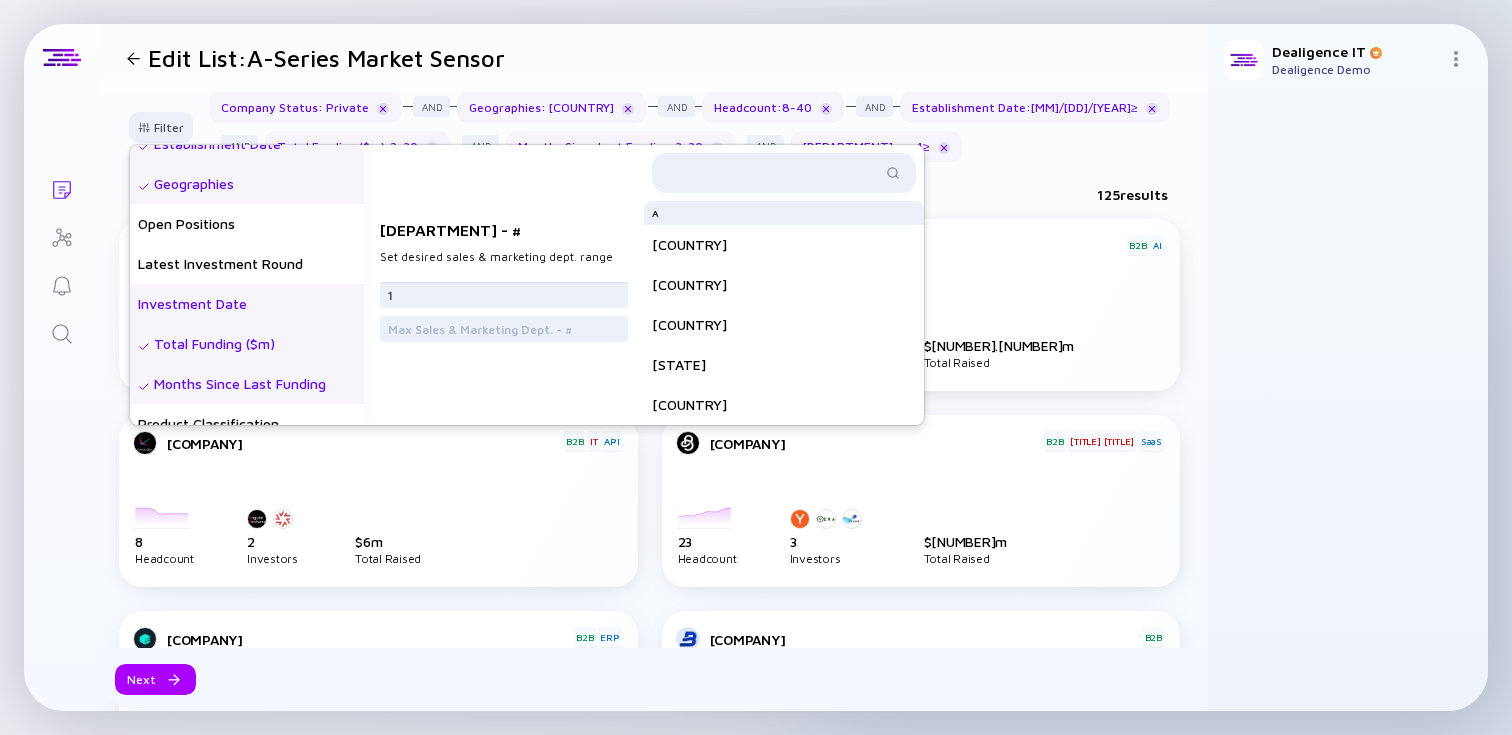 scroll, scrollTop: 240, scrollLeft: 0, axis: vertical 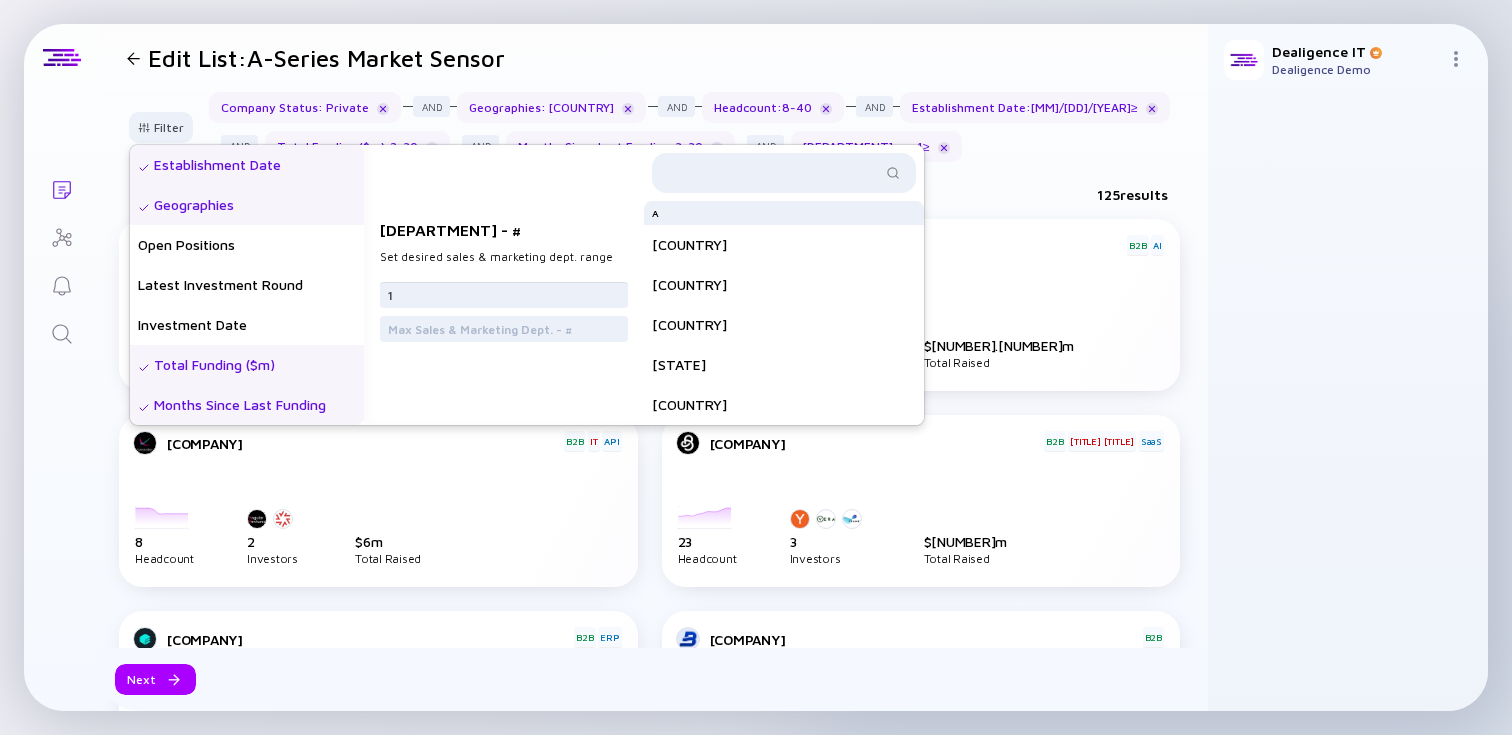 type on "1" 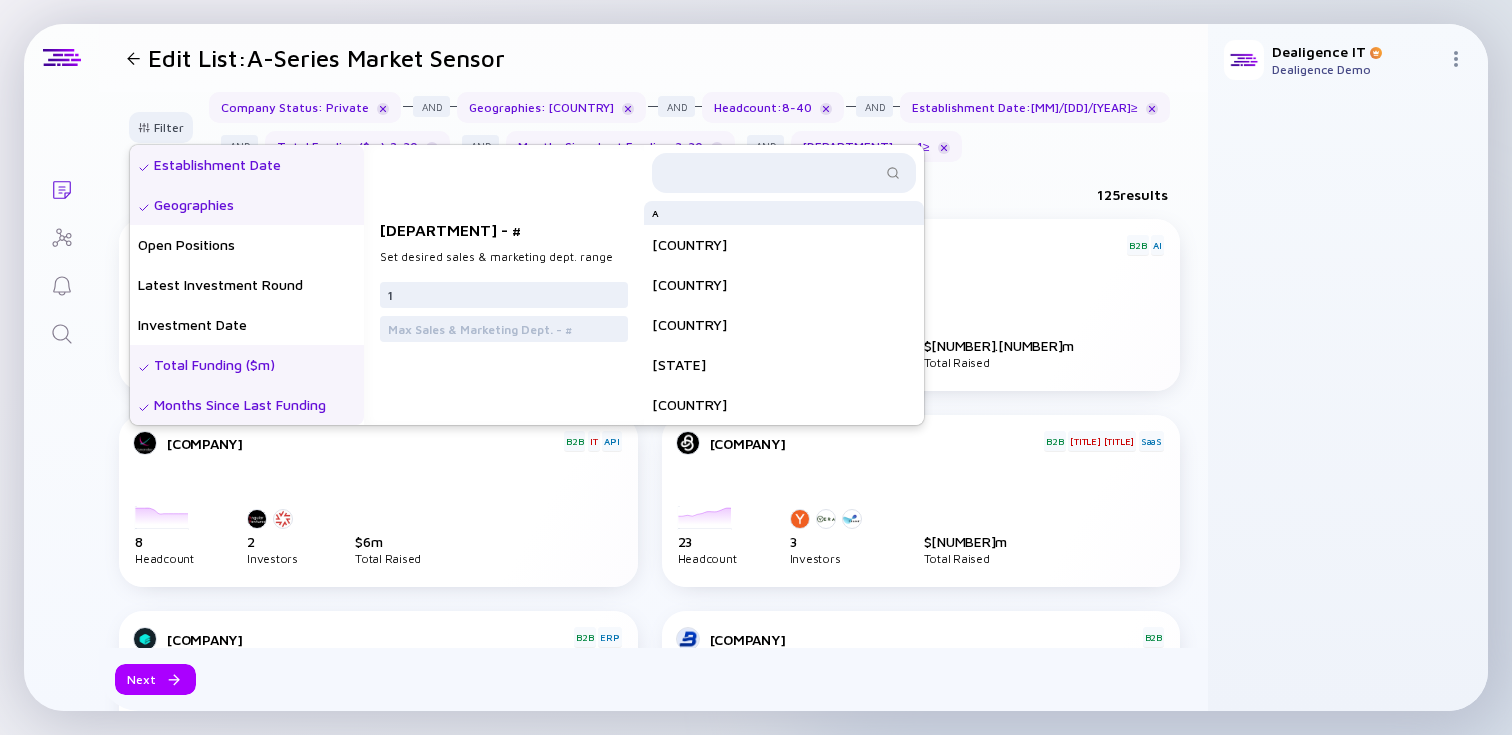 click on "Establishment Date" at bounding box center (247, 165) 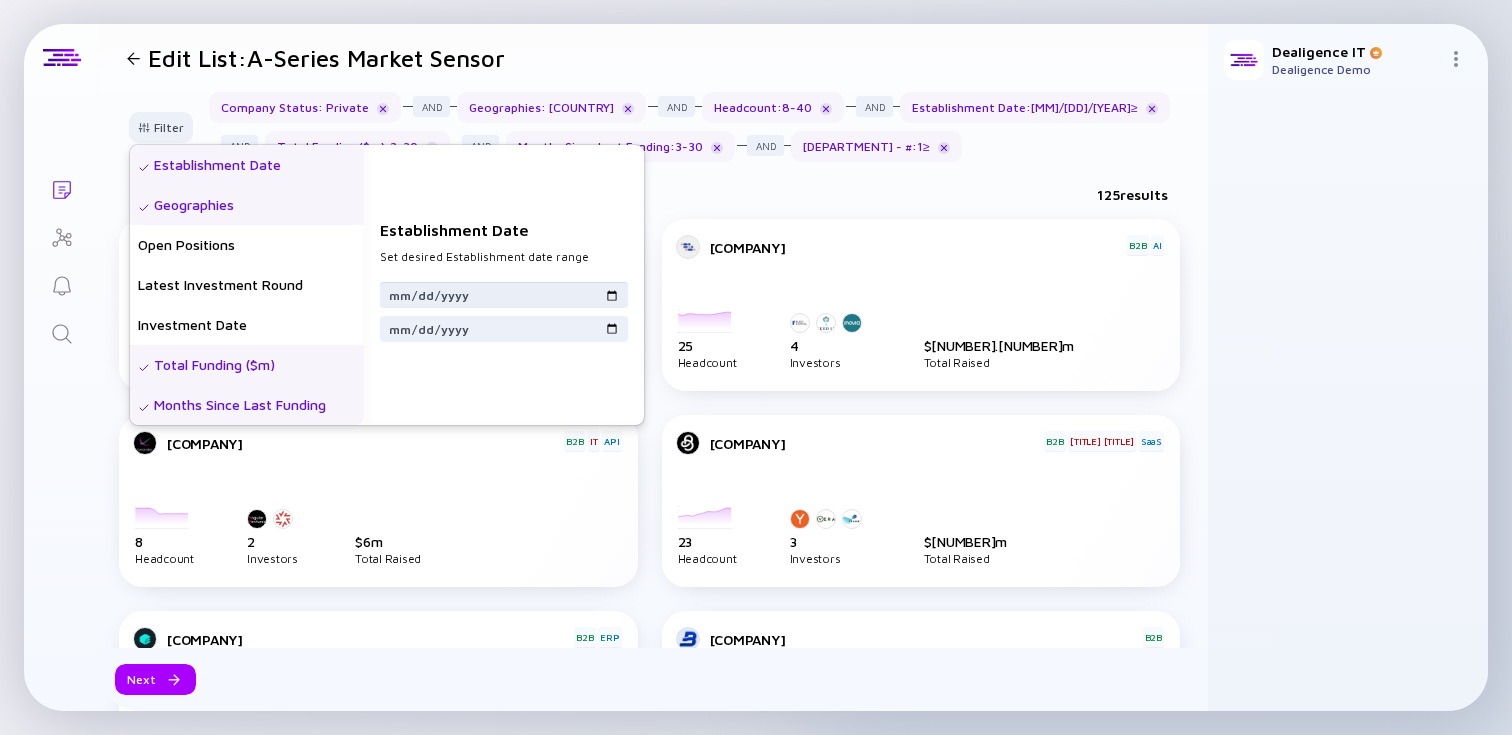 click on "[YEAR]-[MM]-[DD]" at bounding box center (504, 295) 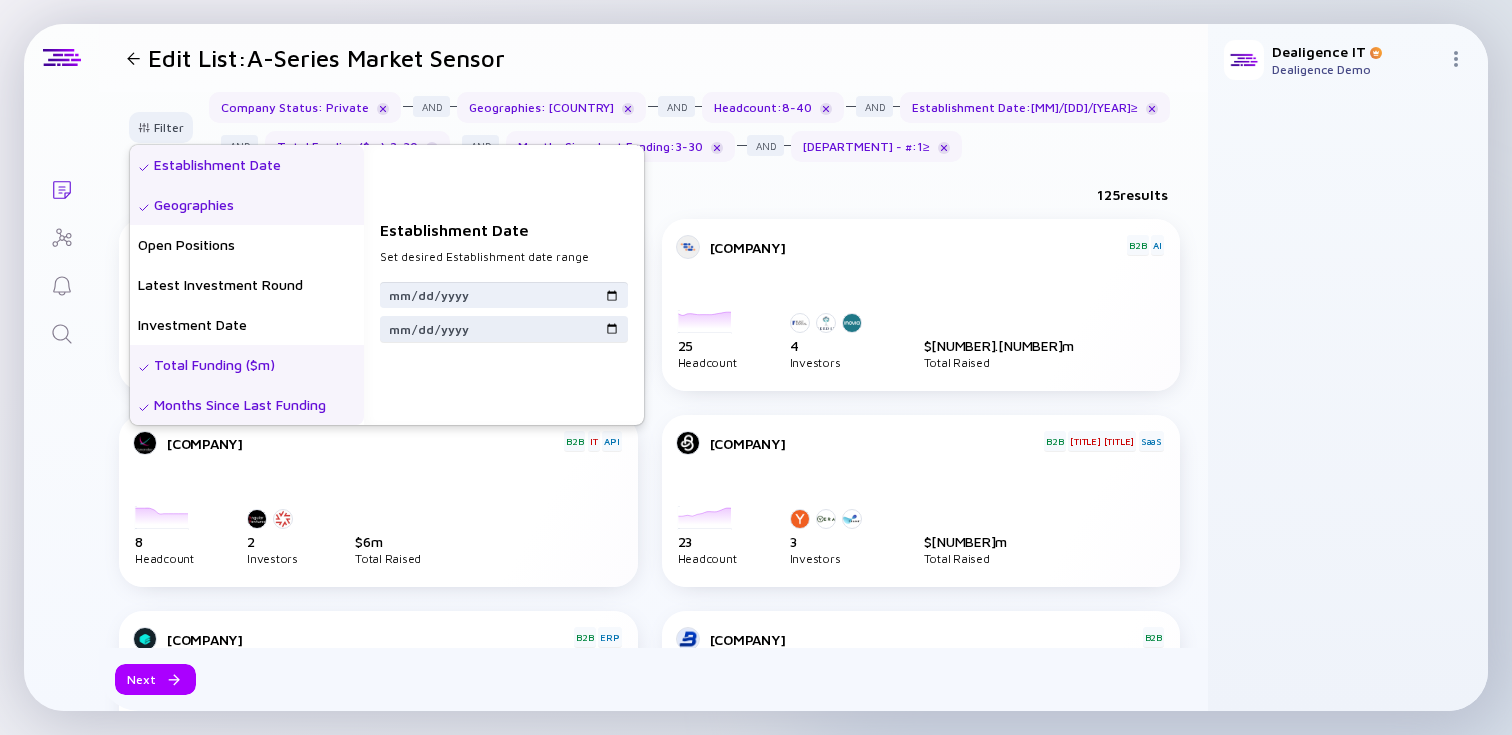 type on "[YEAR]-[MONTH]-[DAY]" 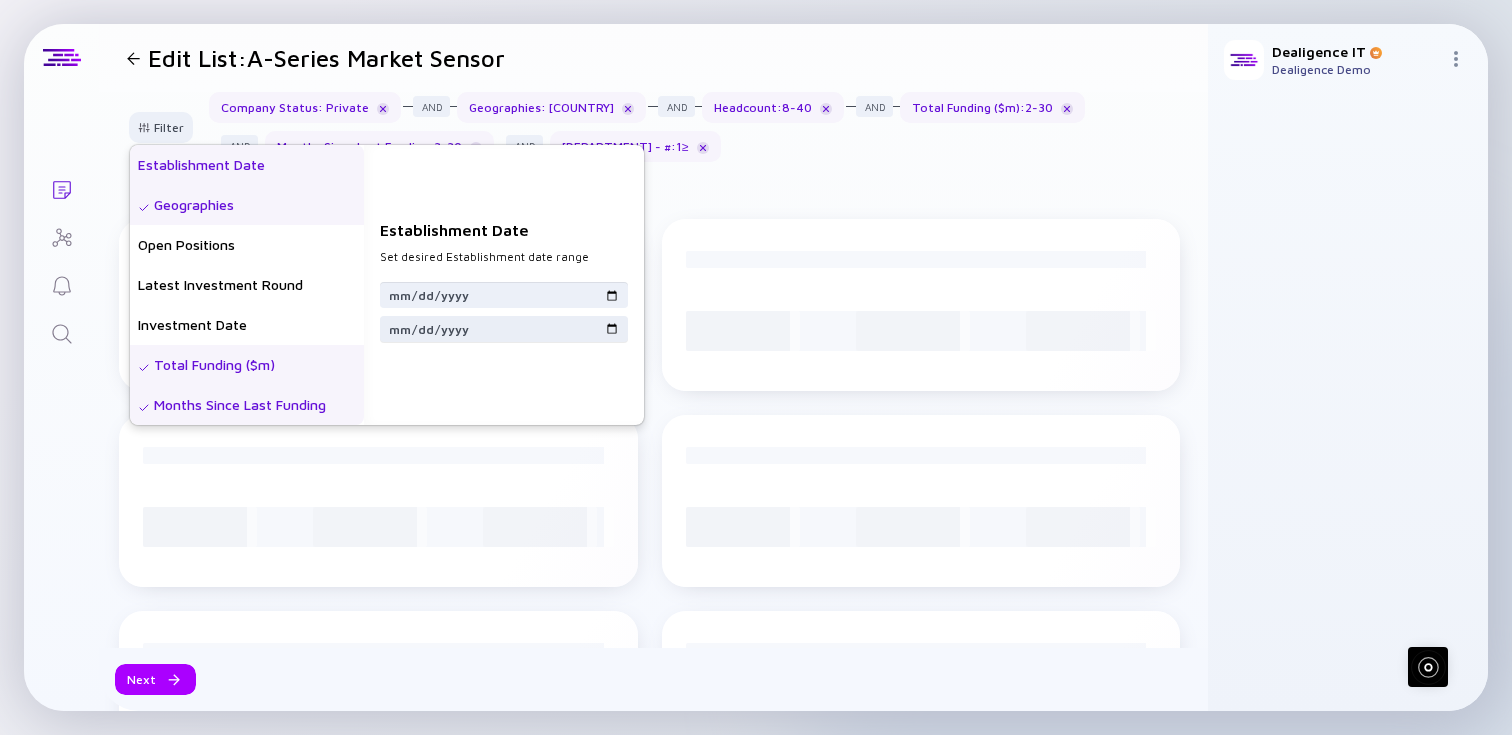 type on "[YEAR]-[MM]-[DD]" 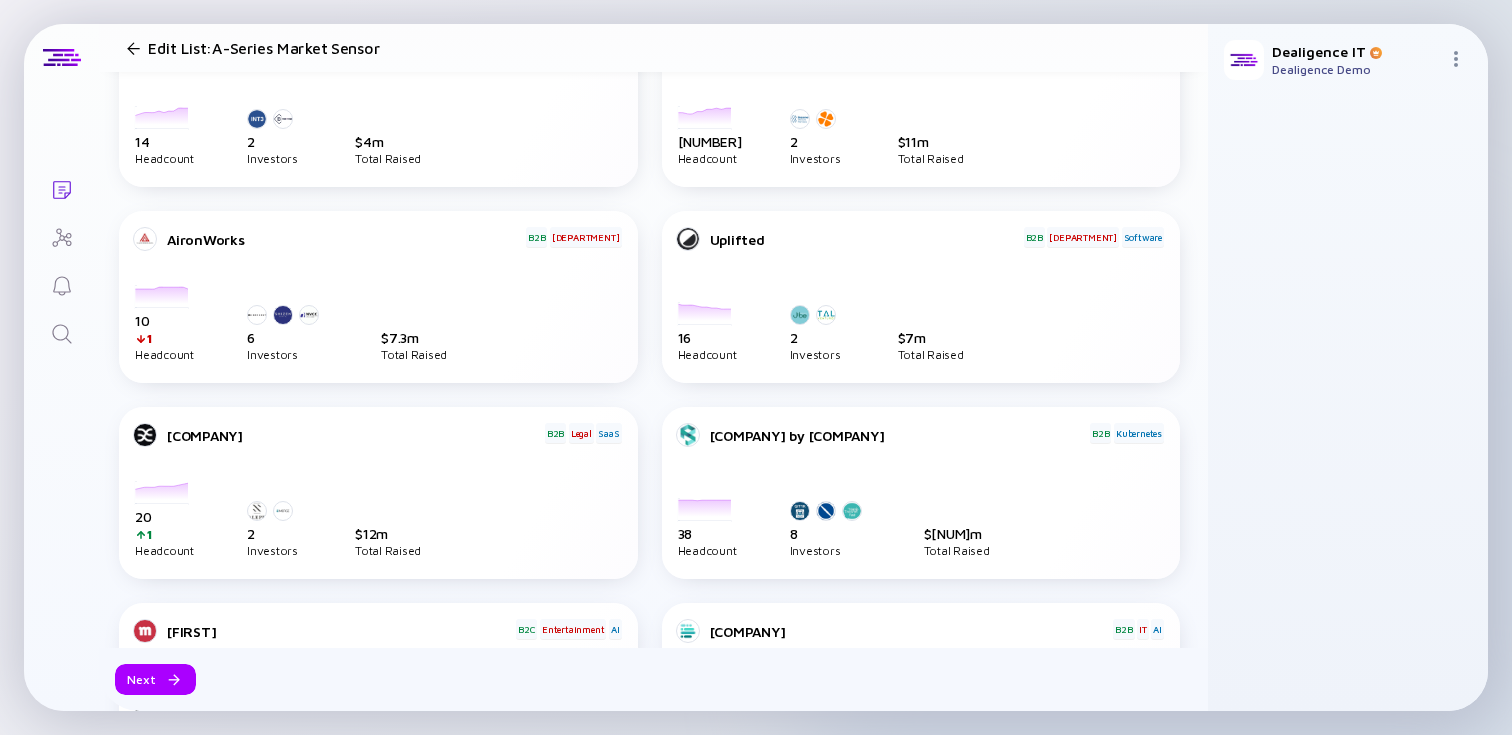 scroll, scrollTop: 319, scrollLeft: 0, axis: vertical 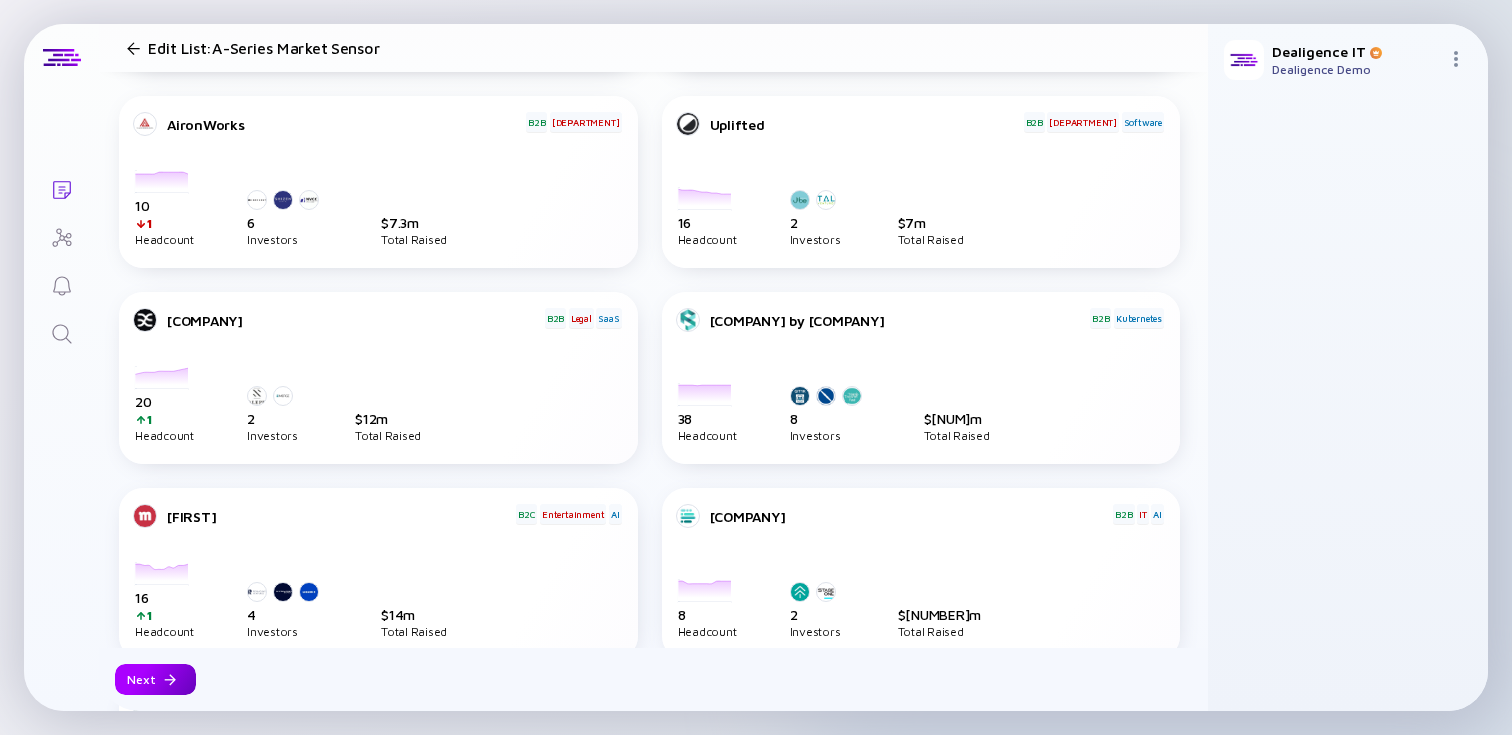 click on "Next" at bounding box center (155, 679) 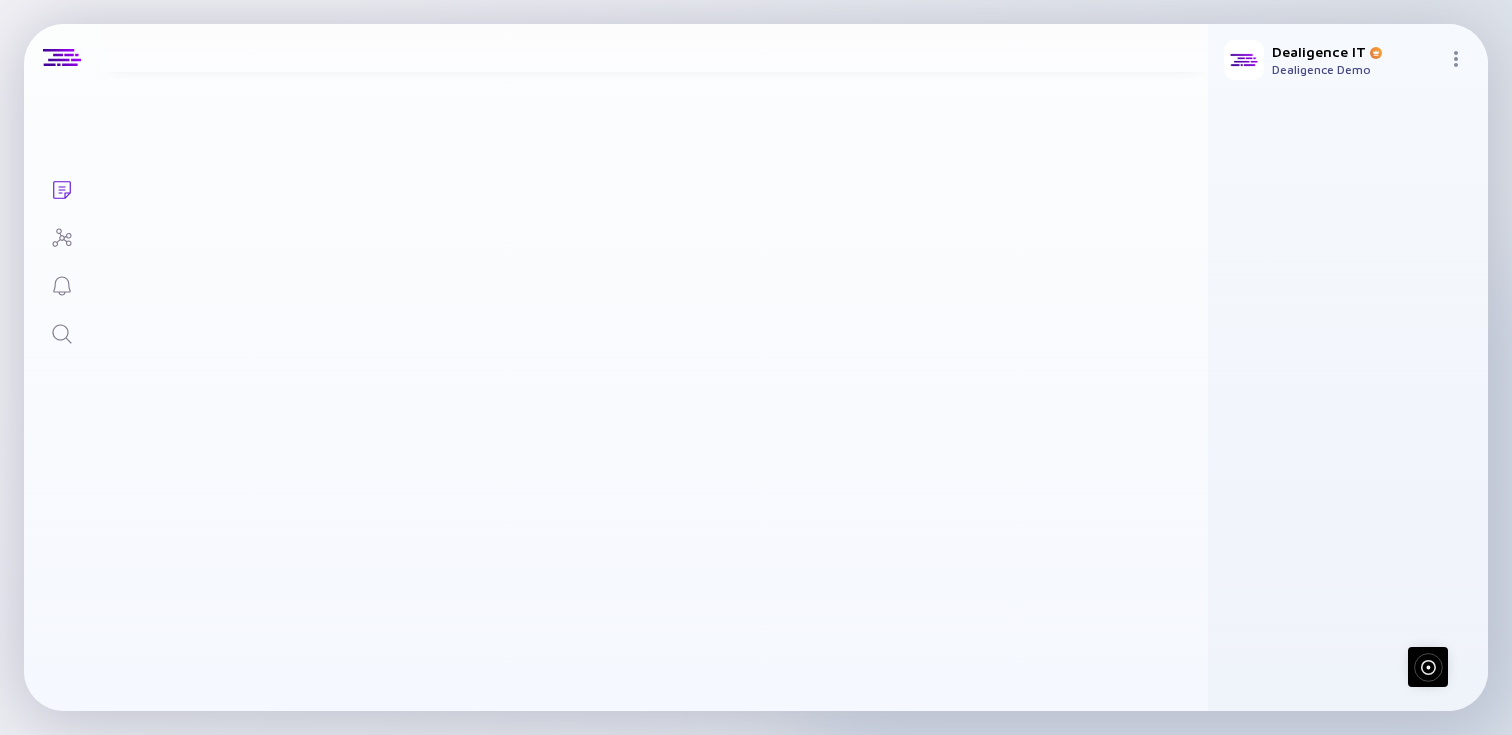 scroll, scrollTop: 0, scrollLeft: 0, axis: both 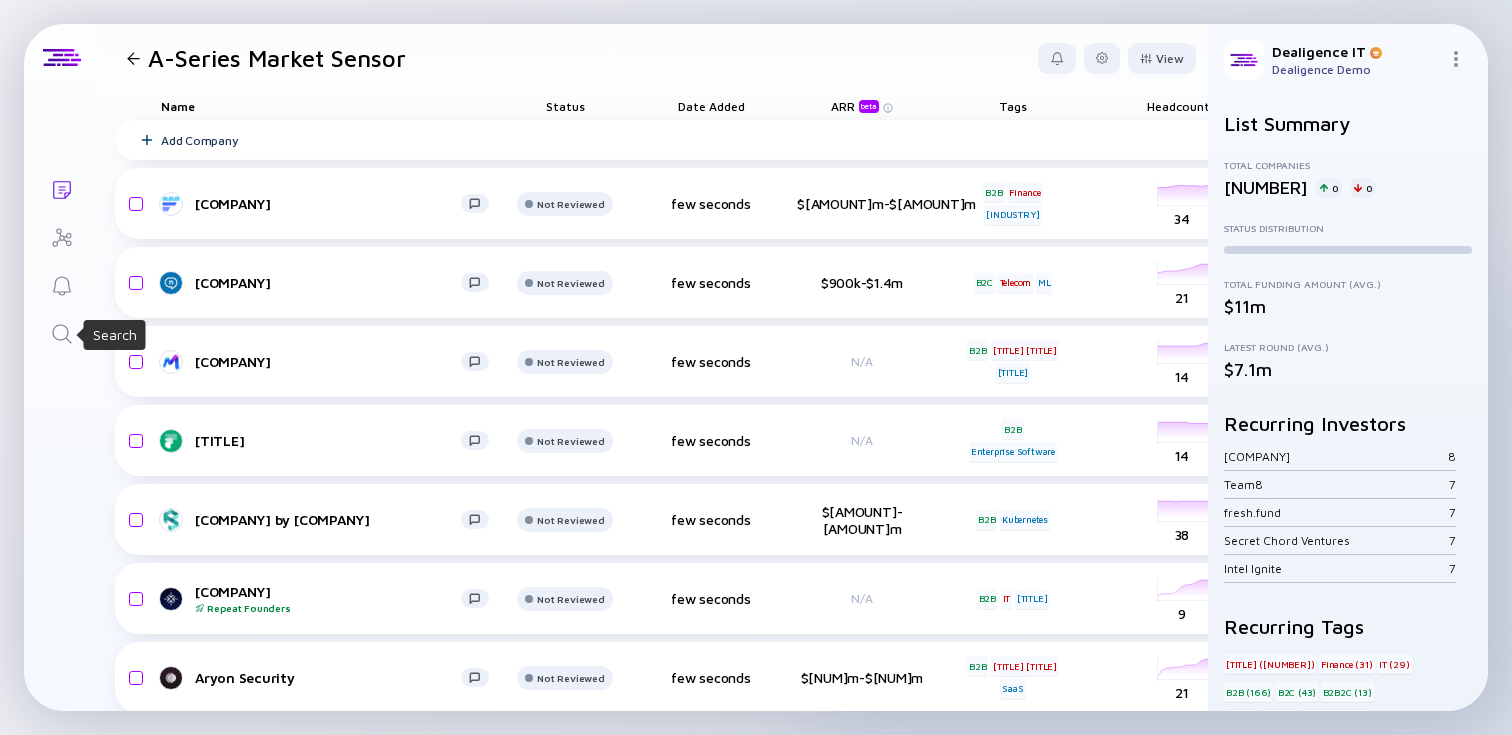 click 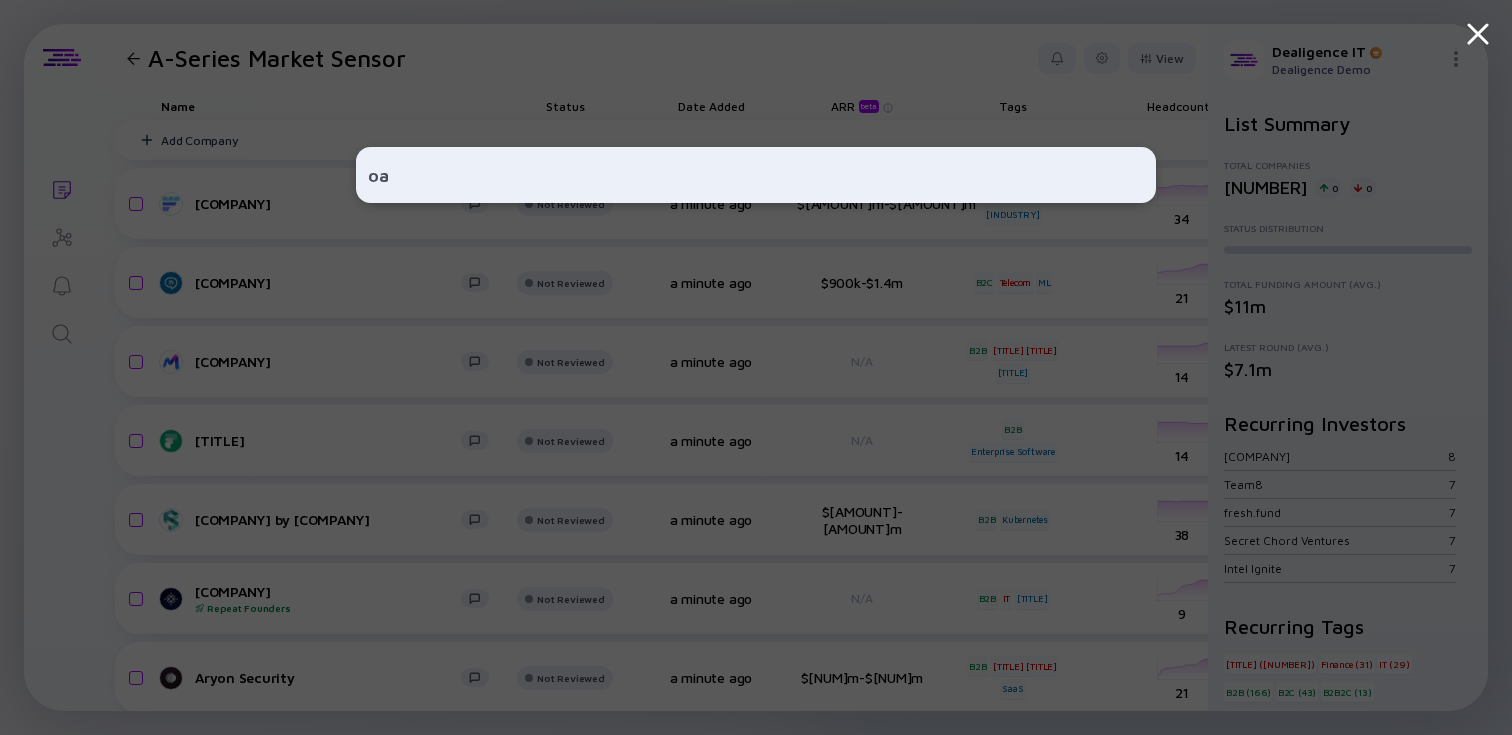 type on "o" 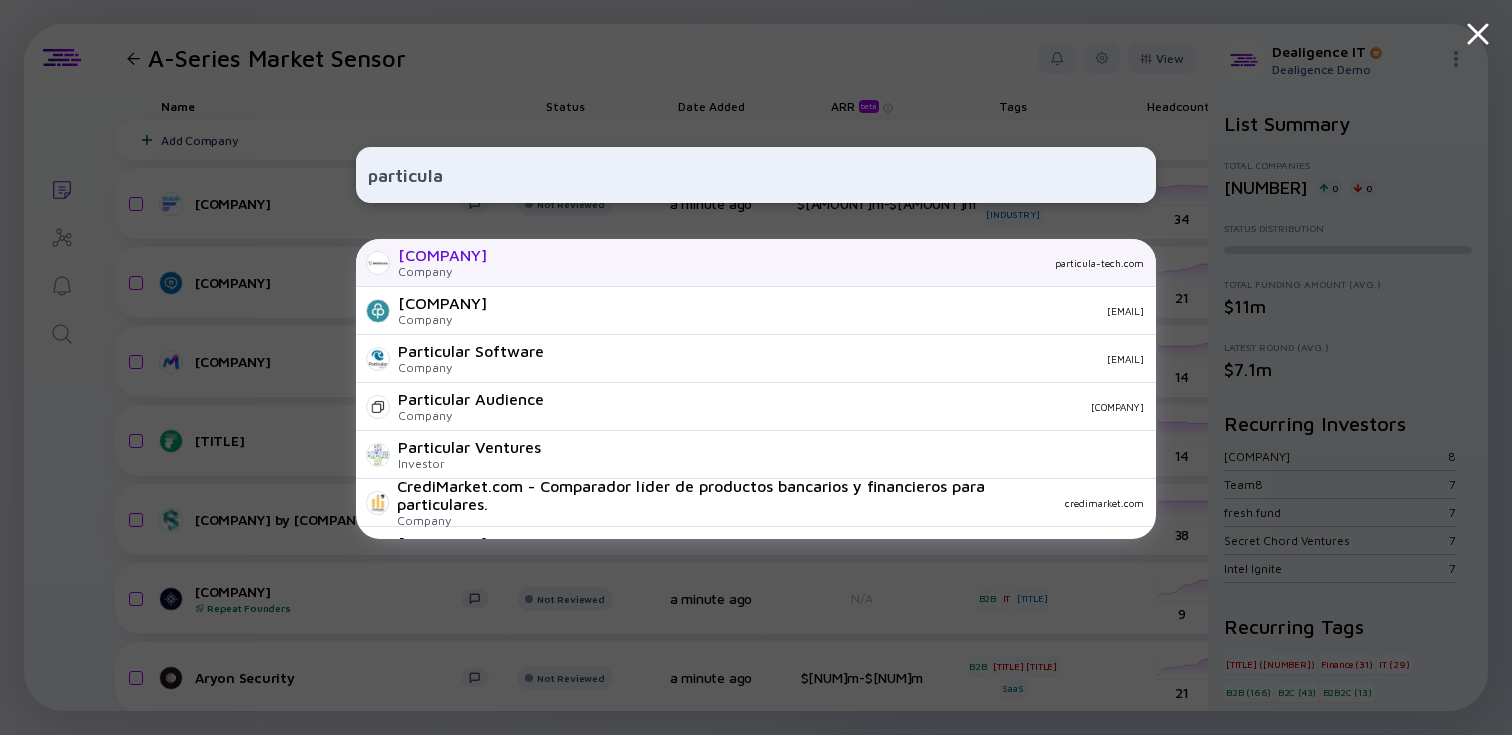 type on "particula" 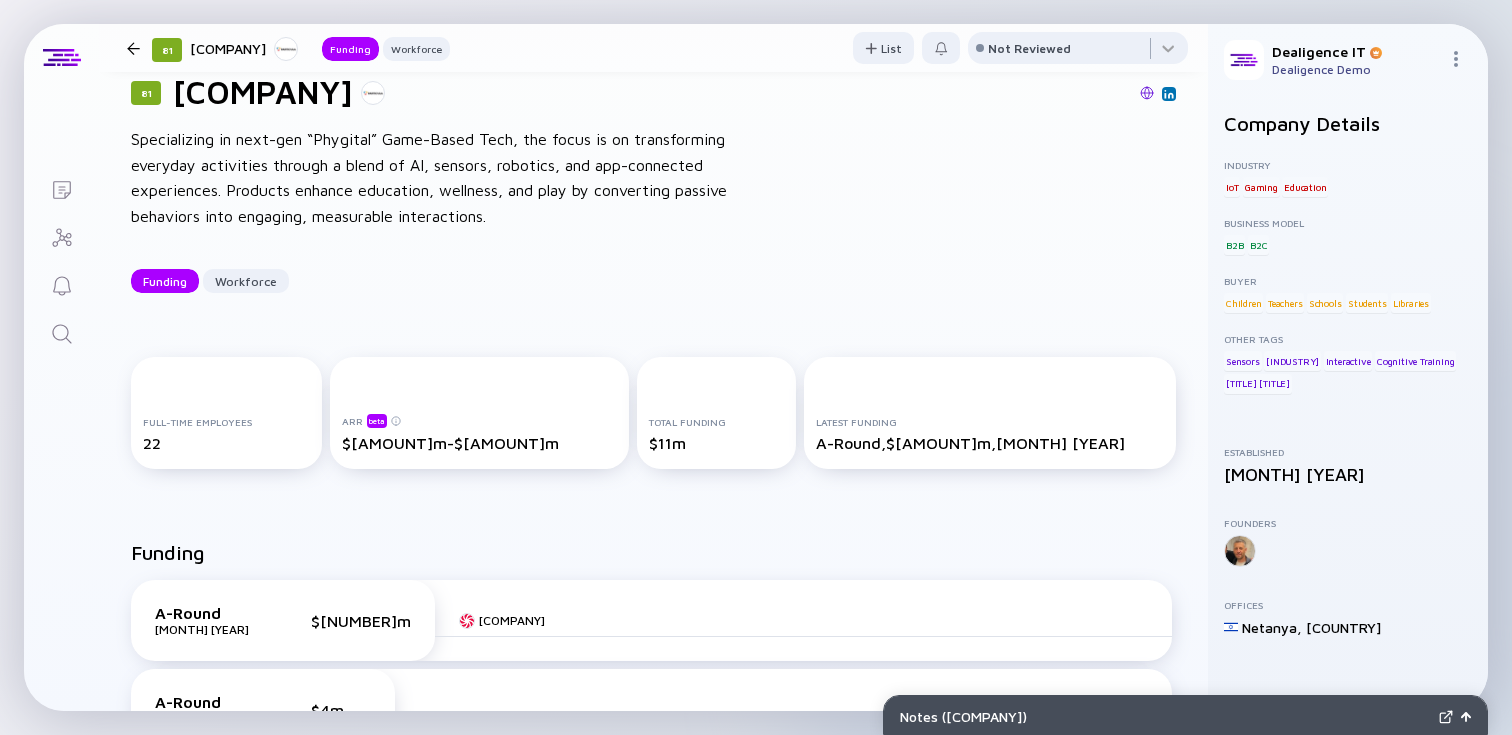 scroll, scrollTop: 52, scrollLeft: 0, axis: vertical 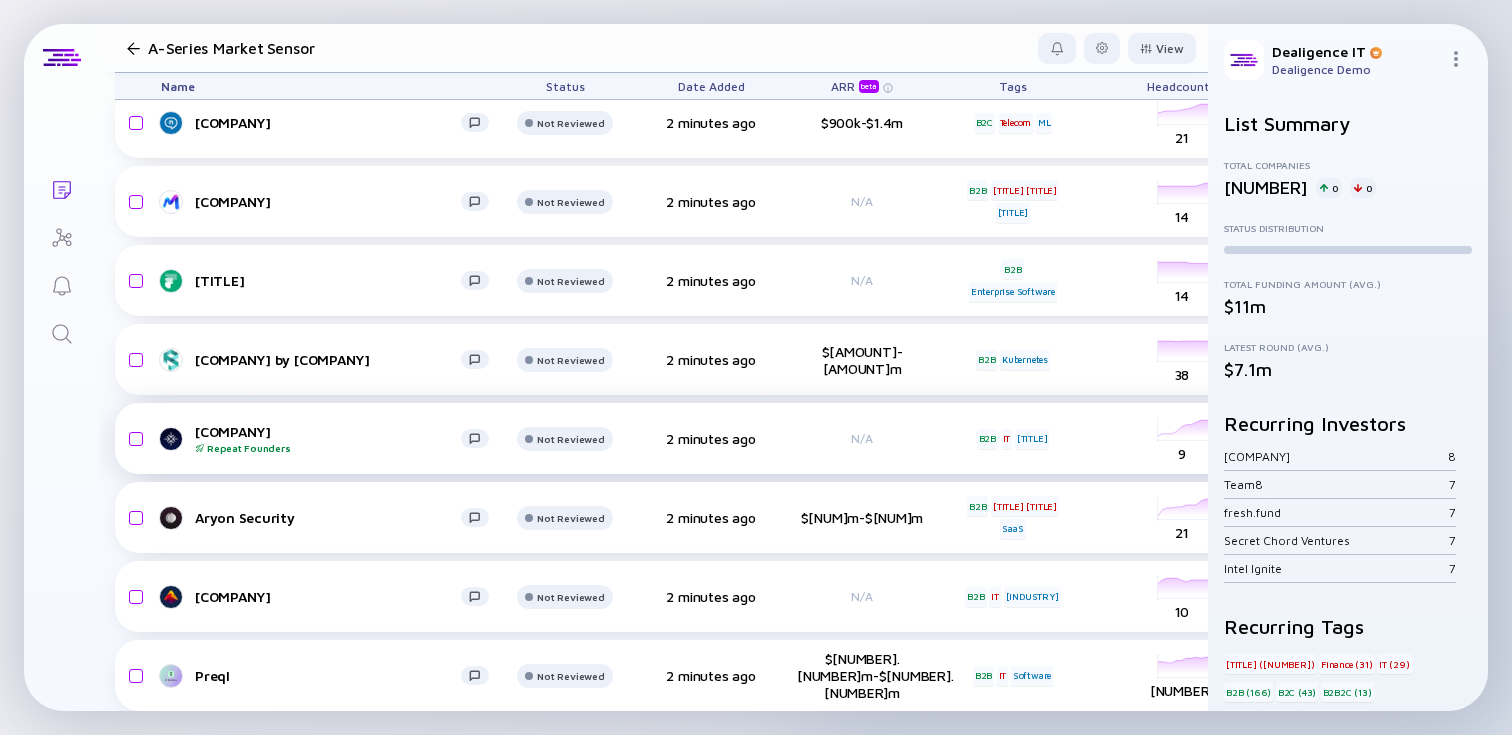 click on "Brandlight Repeat Founders" at bounding box center [328, 438] 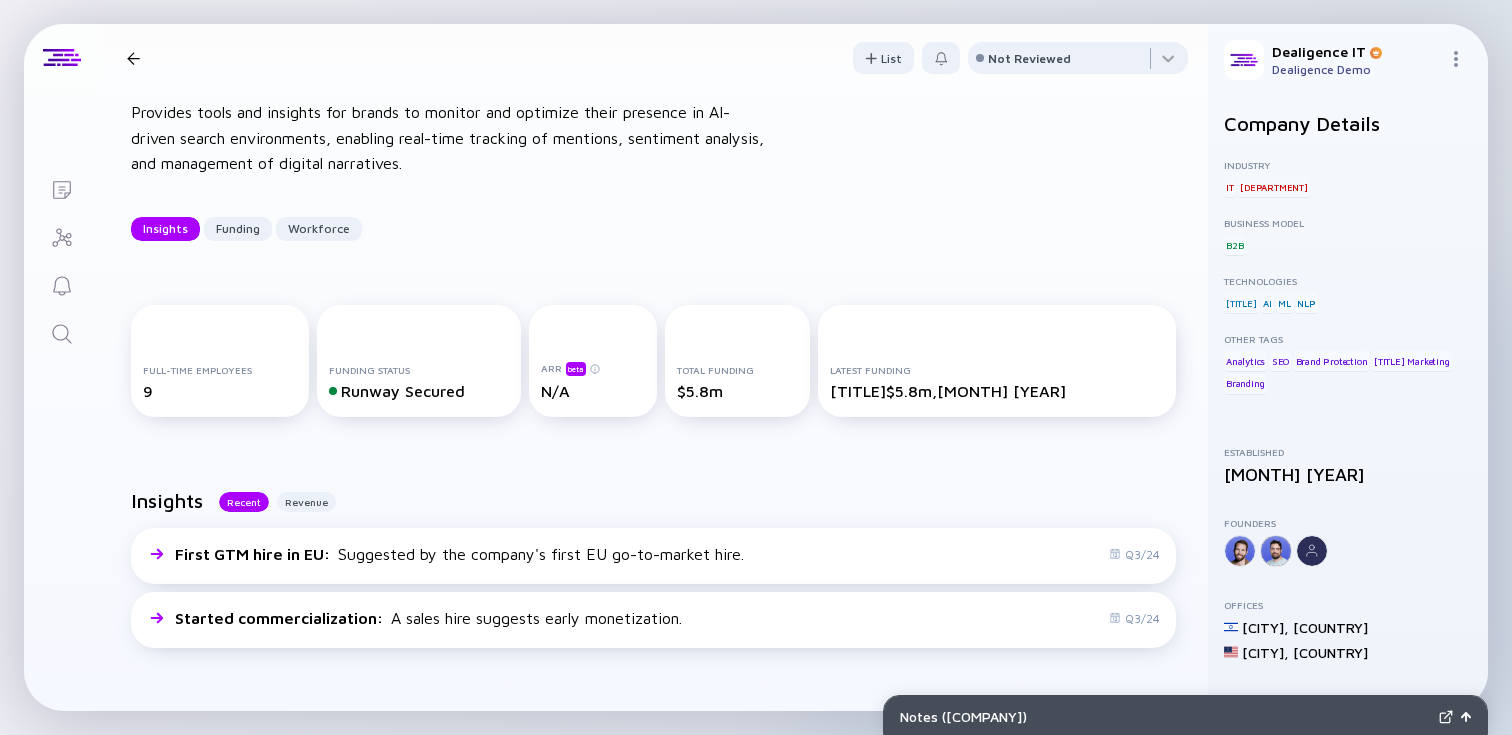 scroll, scrollTop: 80, scrollLeft: 0, axis: vertical 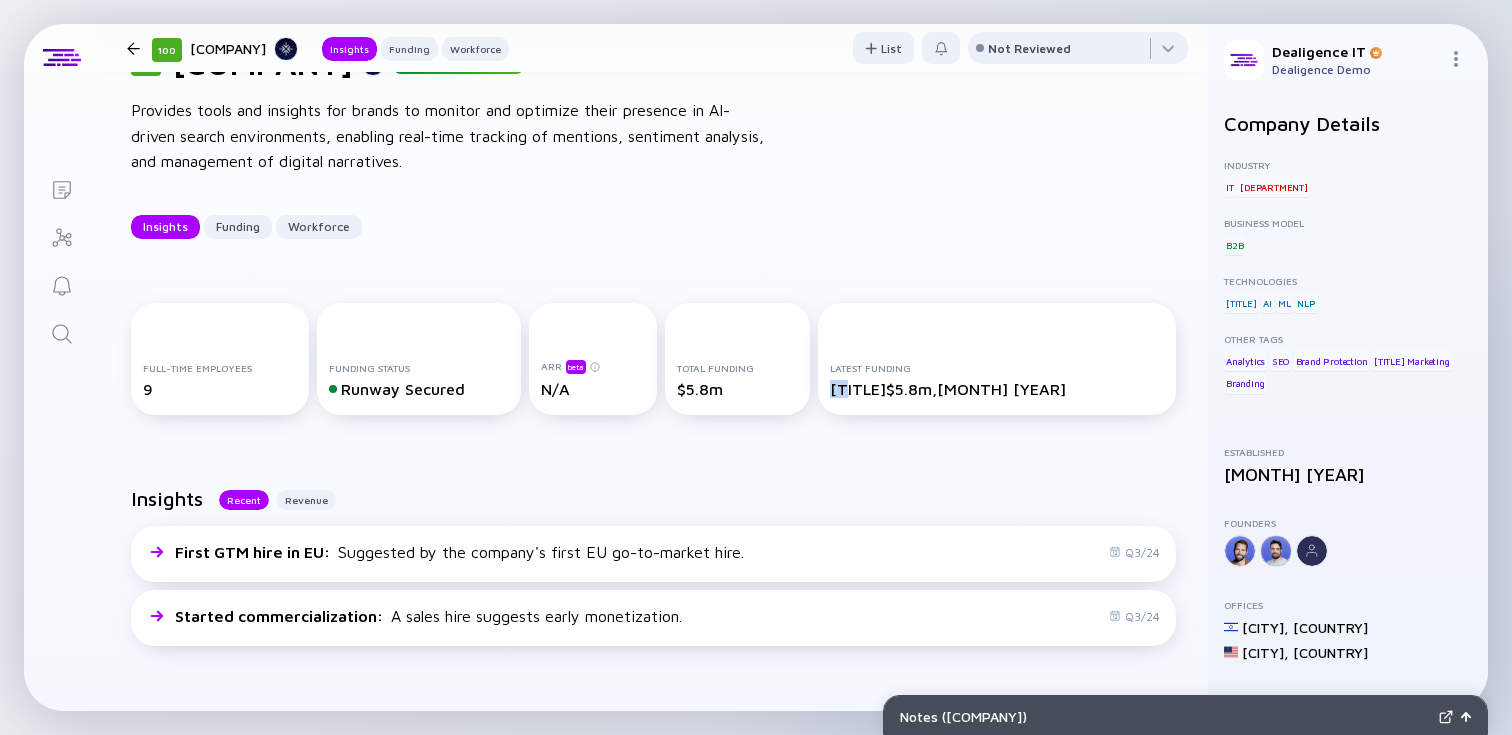 drag, startPoint x: 840, startPoint y: 387, endPoint x: 998, endPoint y: 365, distance: 159.52429 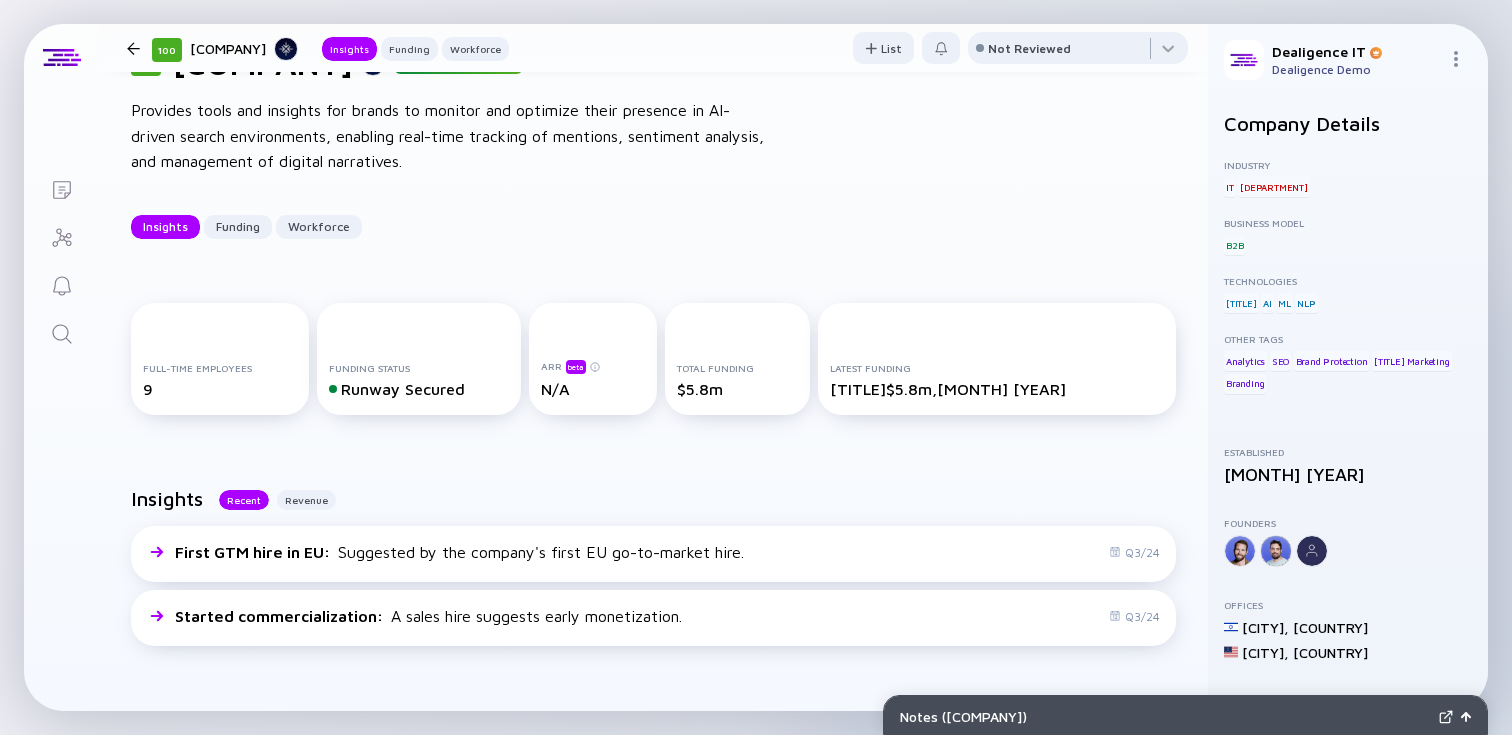 click on "Total Funding $[NUM]m" at bounding box center (738, 359) 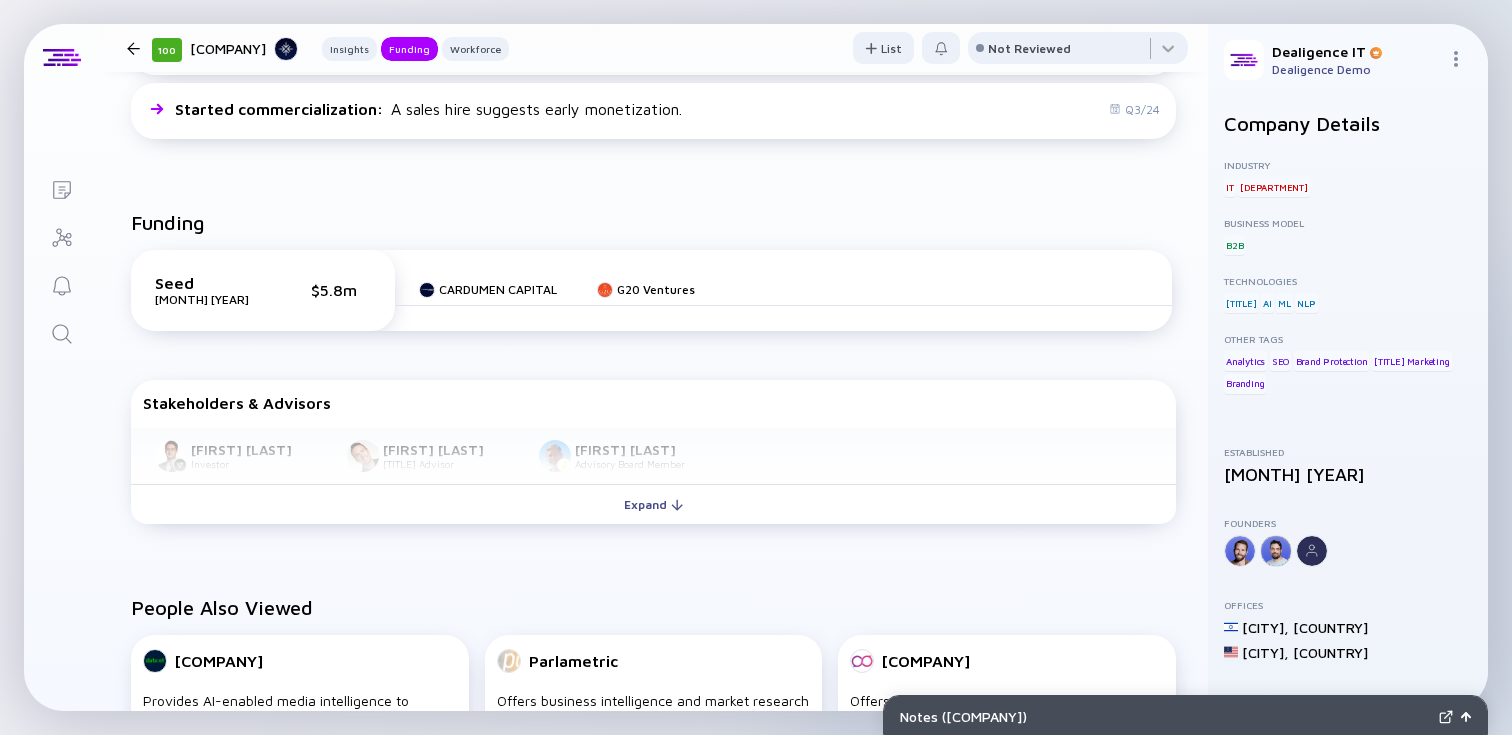 scroll, scrollTop: 640, scrollLeft: 0, axis: vertical 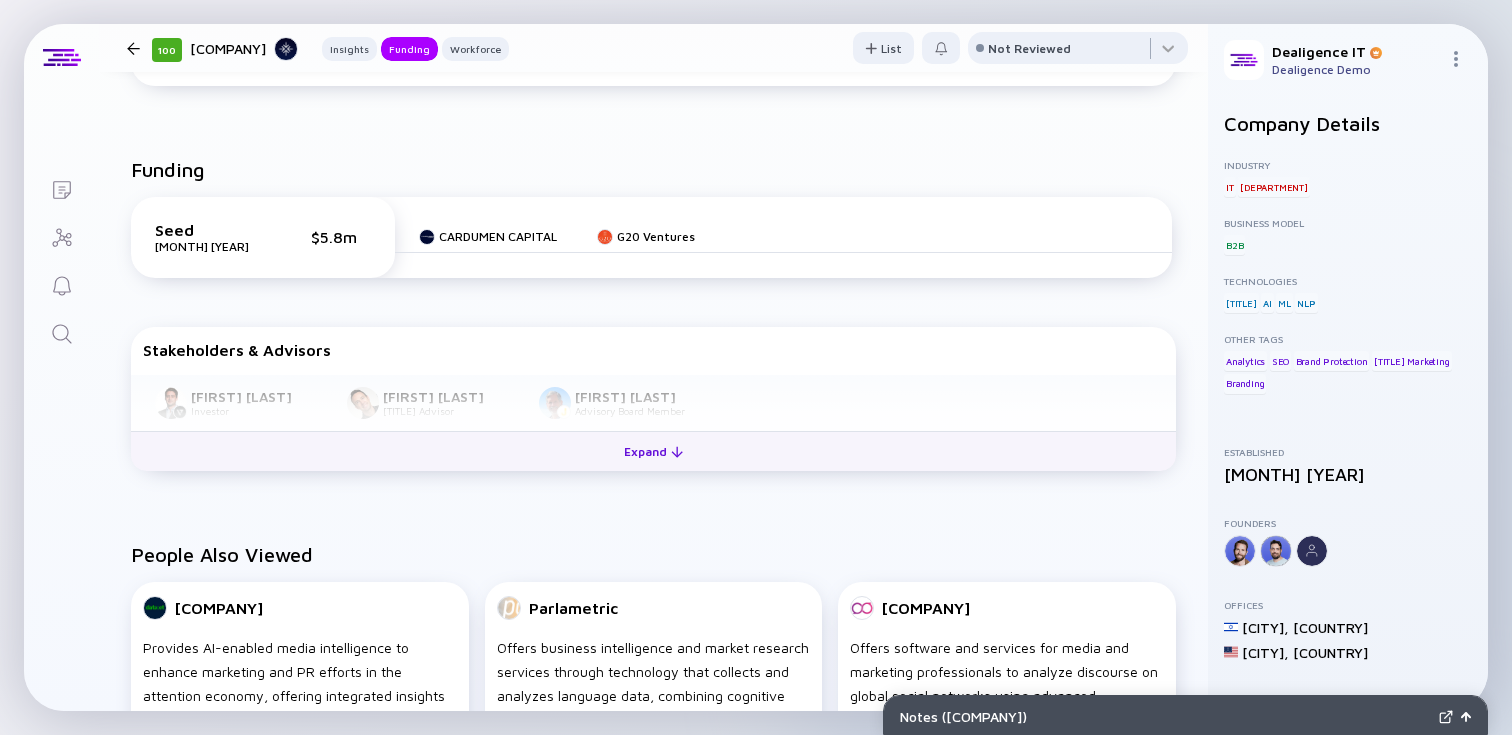 click on "Expand" at bounding box center (653, 451) 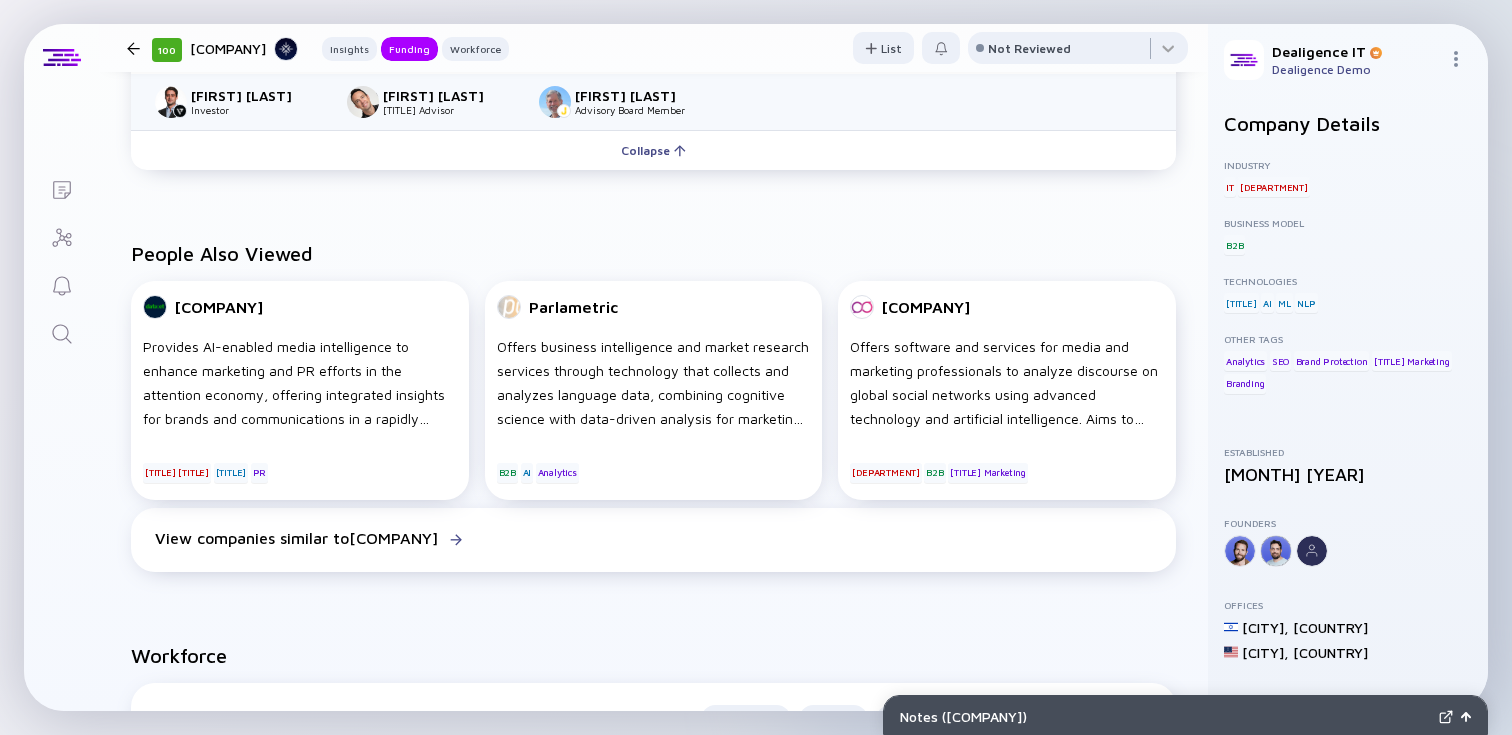 scroll, scrollTop: 960, scrollLeft: 0, axis: vertical 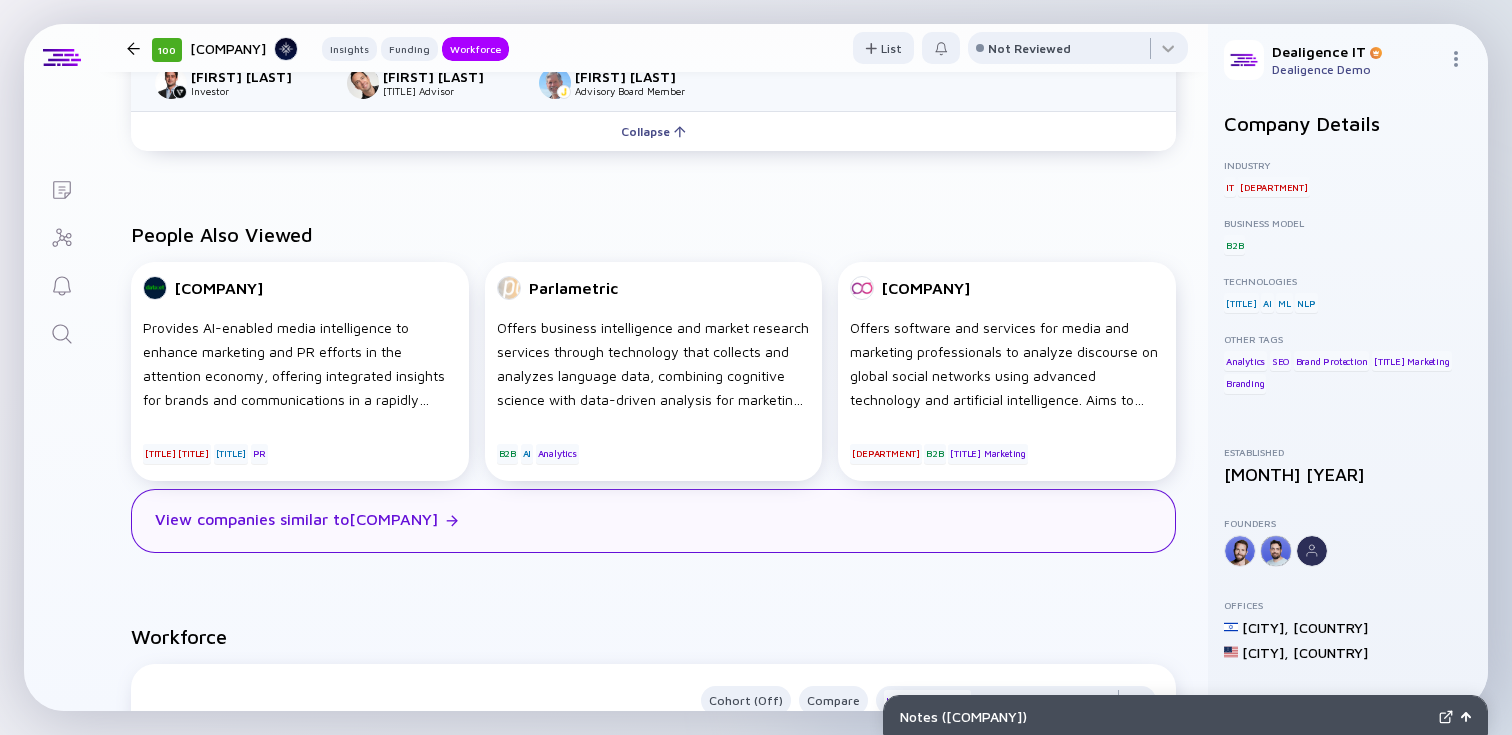 click on "View companies similar to  Brandlight" at bounding box center [653, 521] 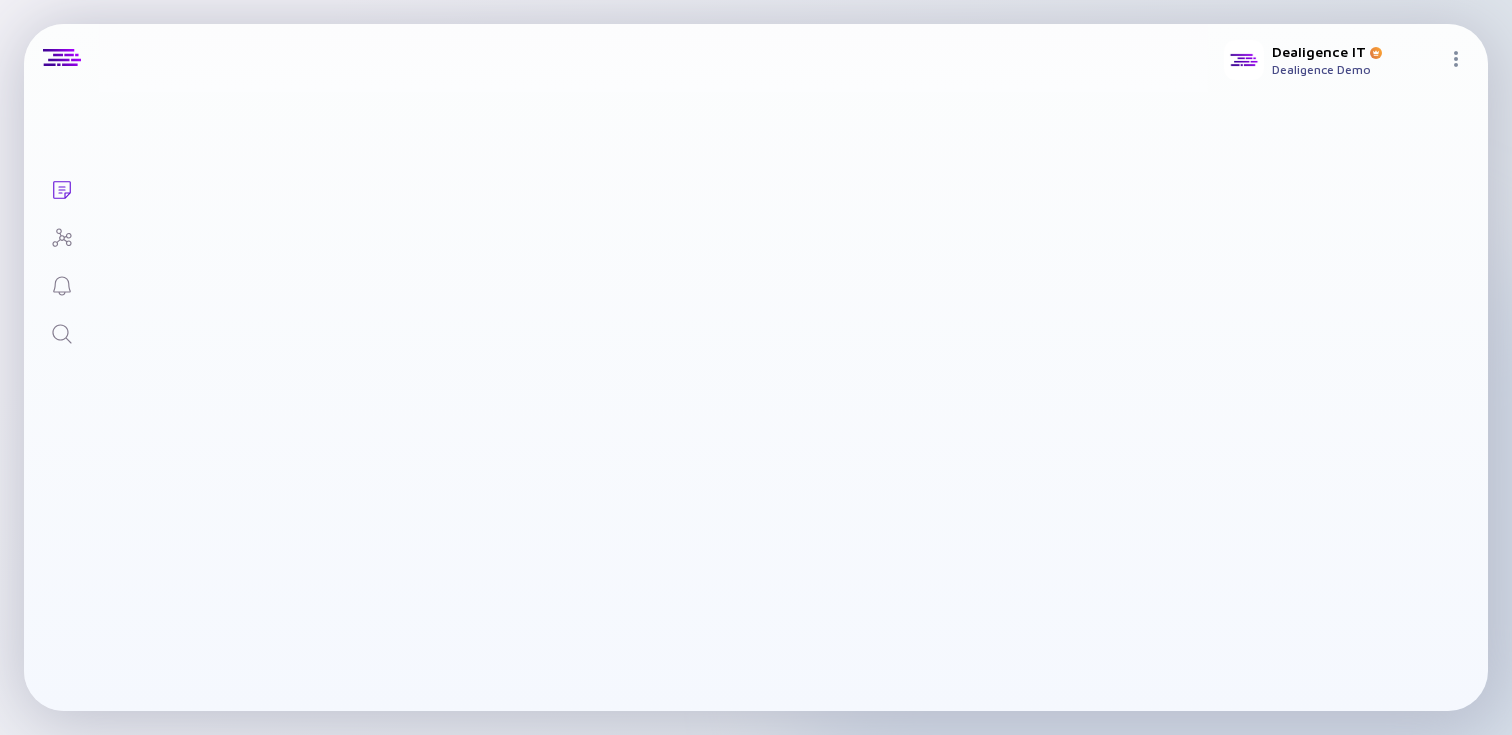 checkbox on "true" 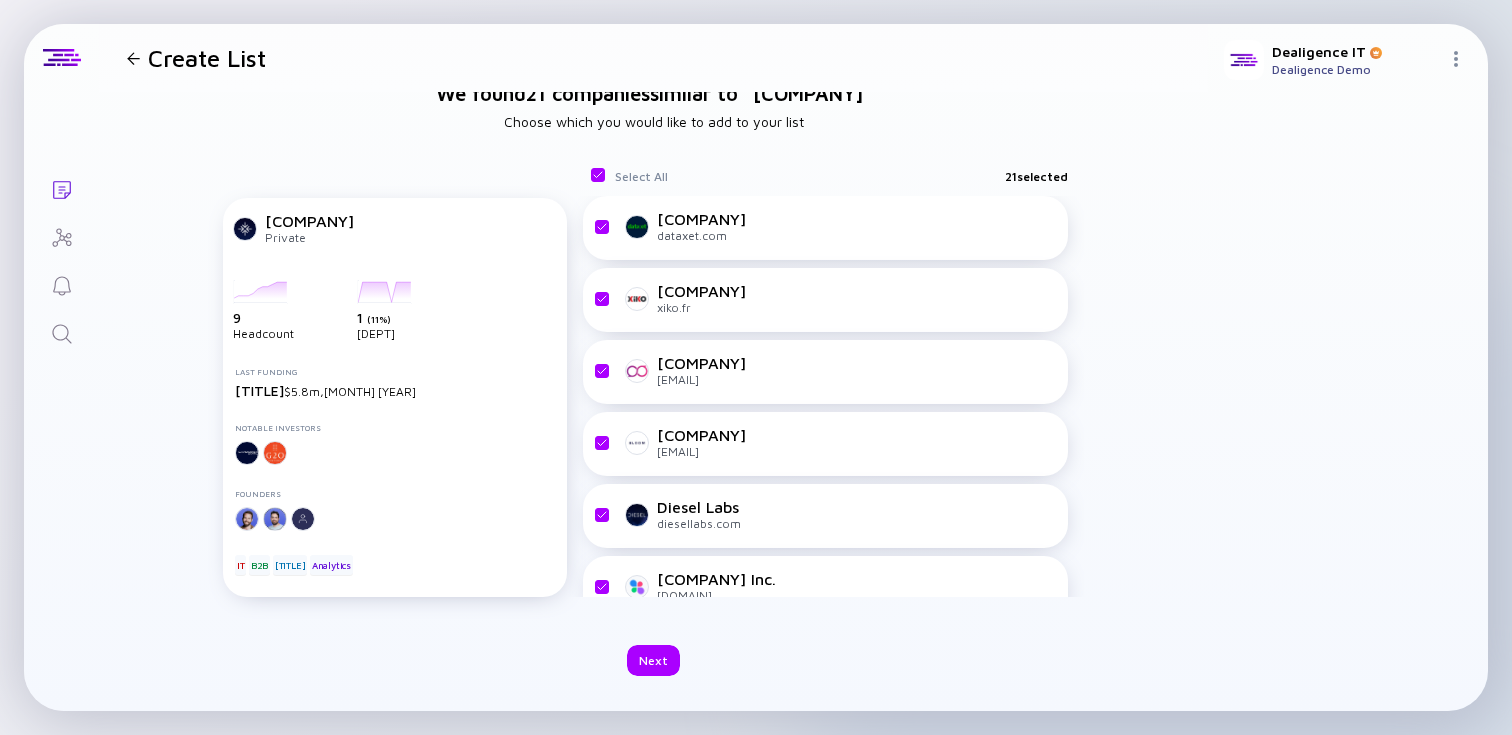 scroll, scrollTop: 0, scrollLeft: 0, axis: both 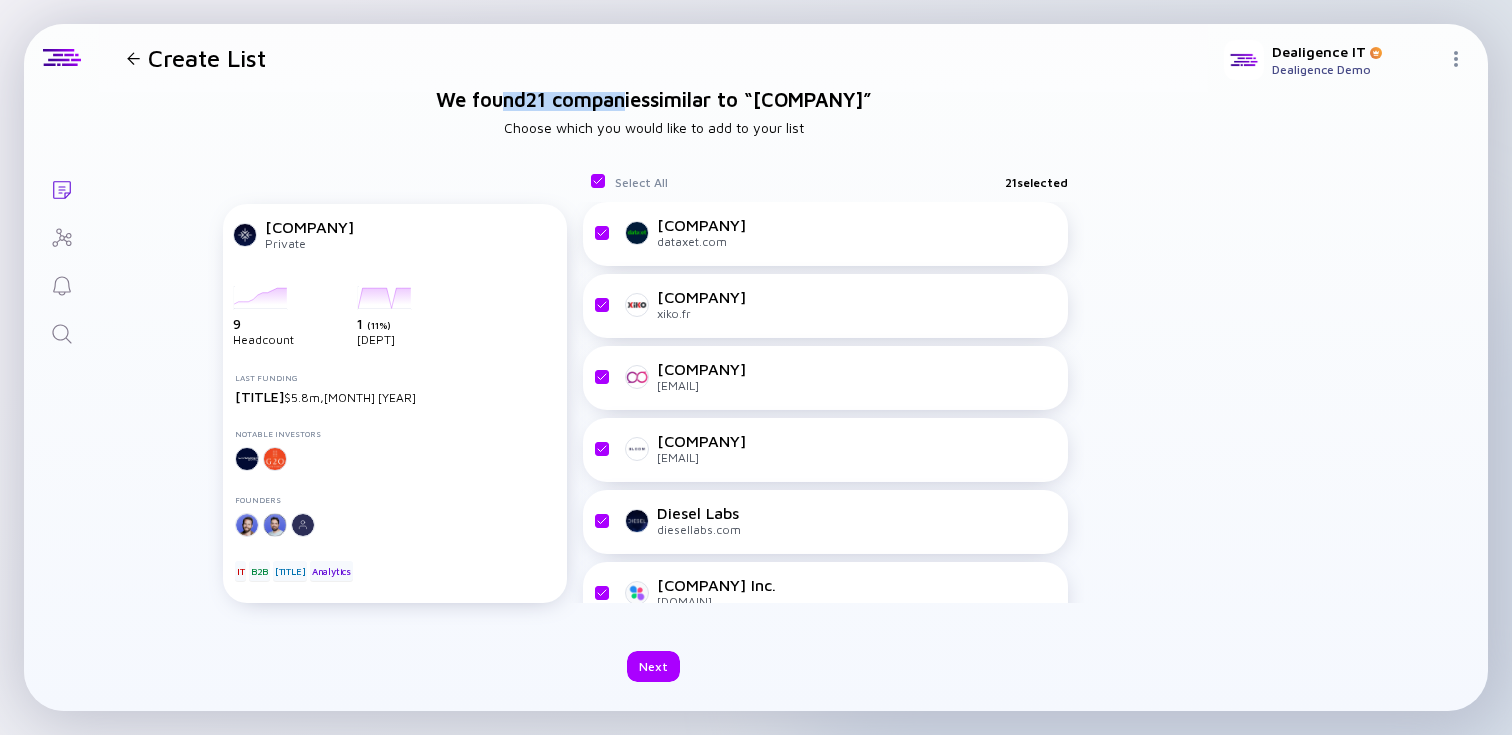 drag, startPoint x: 497, startPoint y: 95, endPoint x: 620, endPoint y: 105, distance: 123.40584 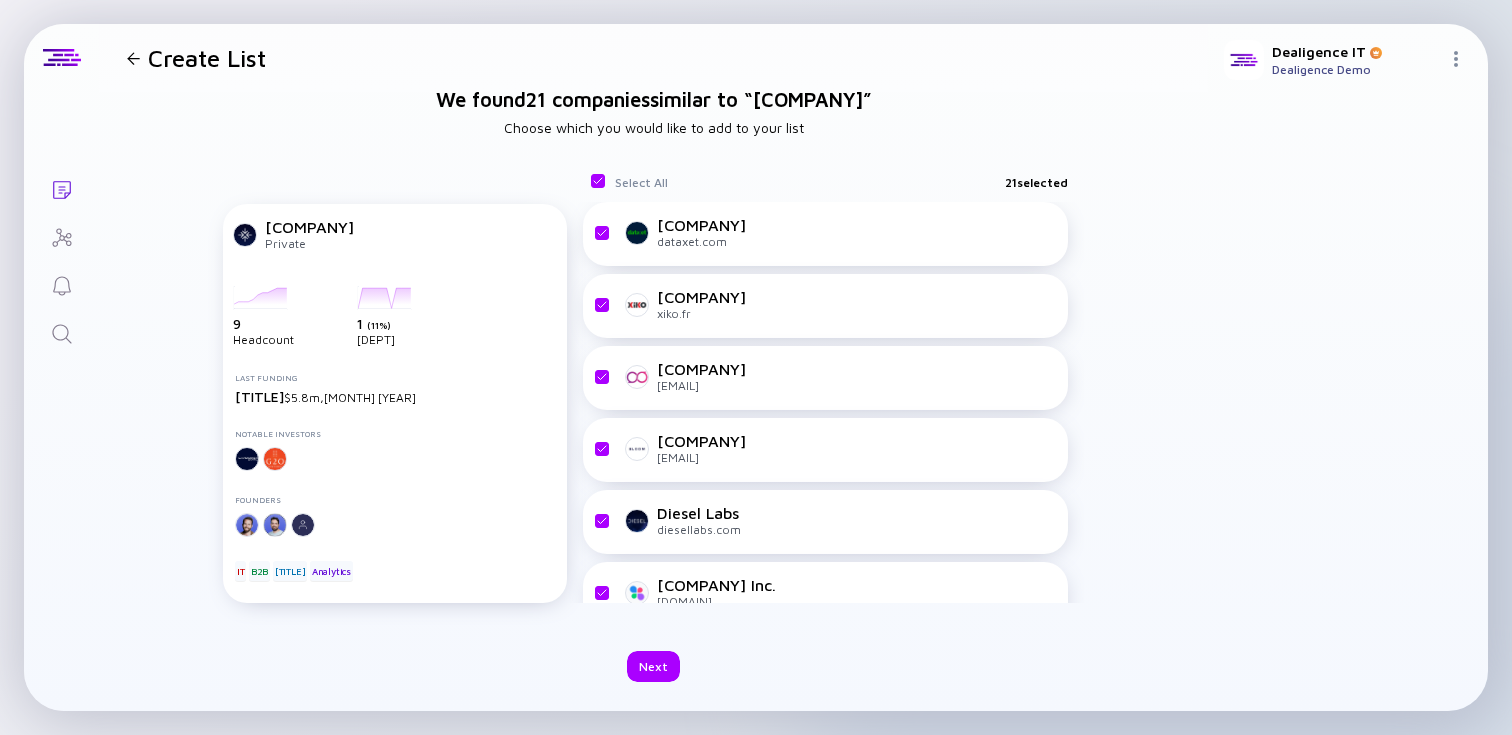 click at bounding box center [133, 58] 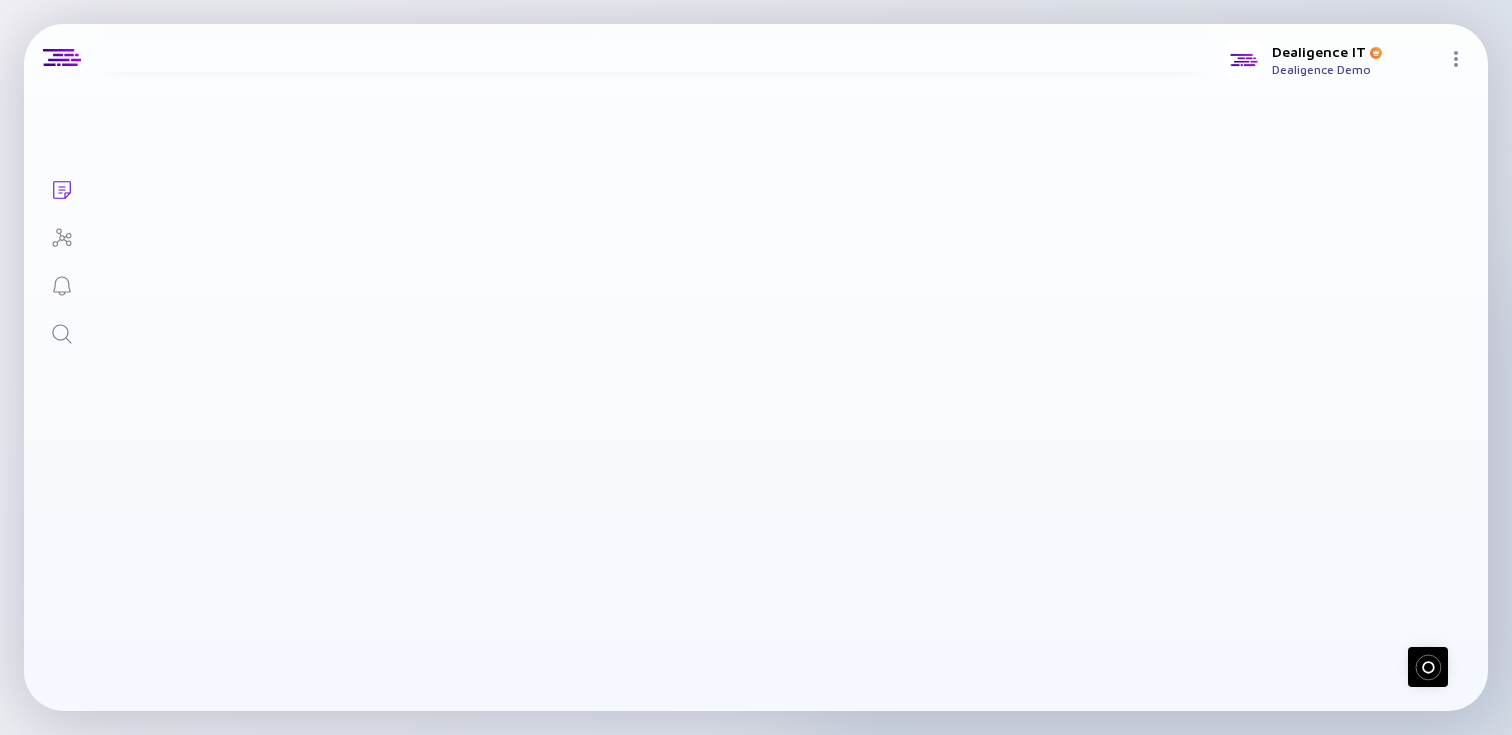 scroll, scrollTop: 6, scrollLeft: 0, axis: vertical 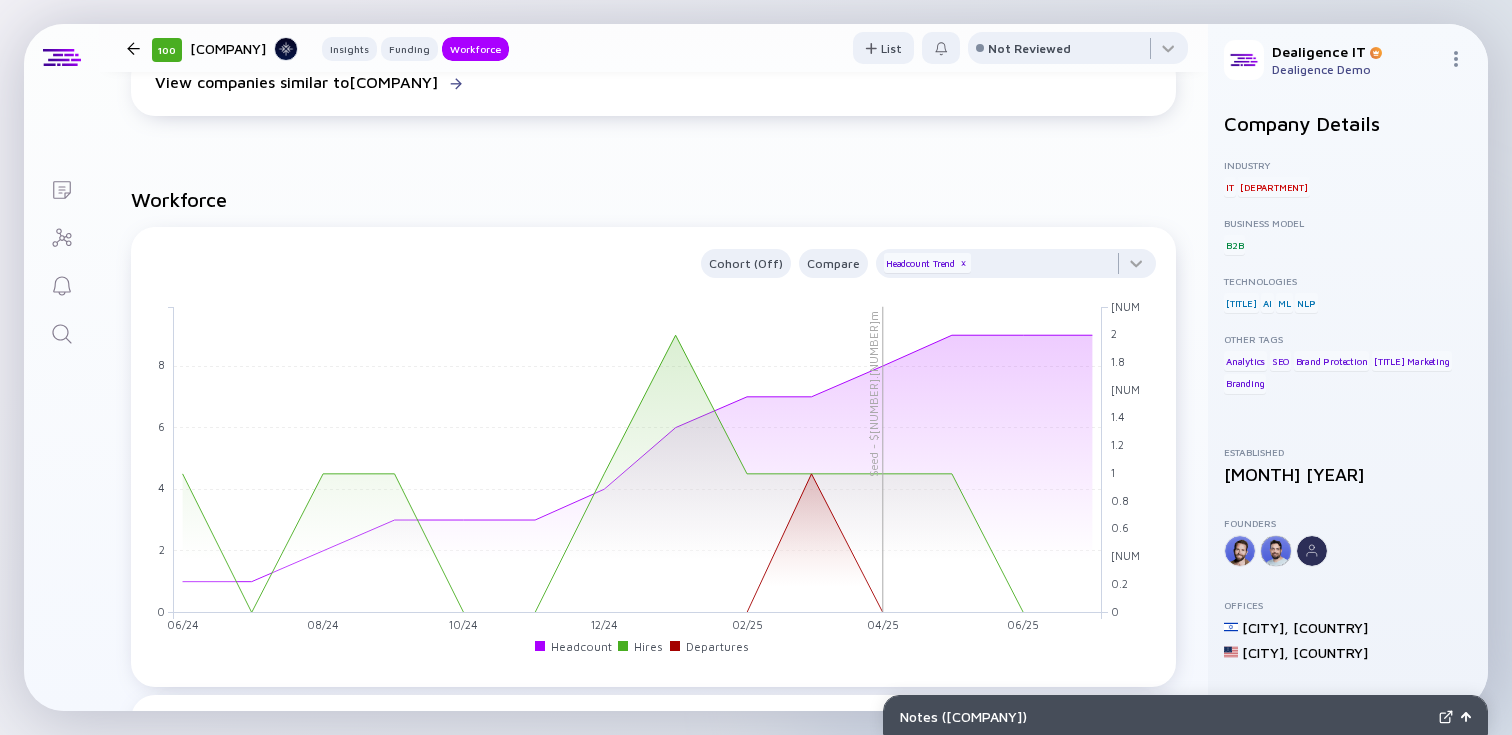 click on "Workforce" at bounding box center [653, 199] 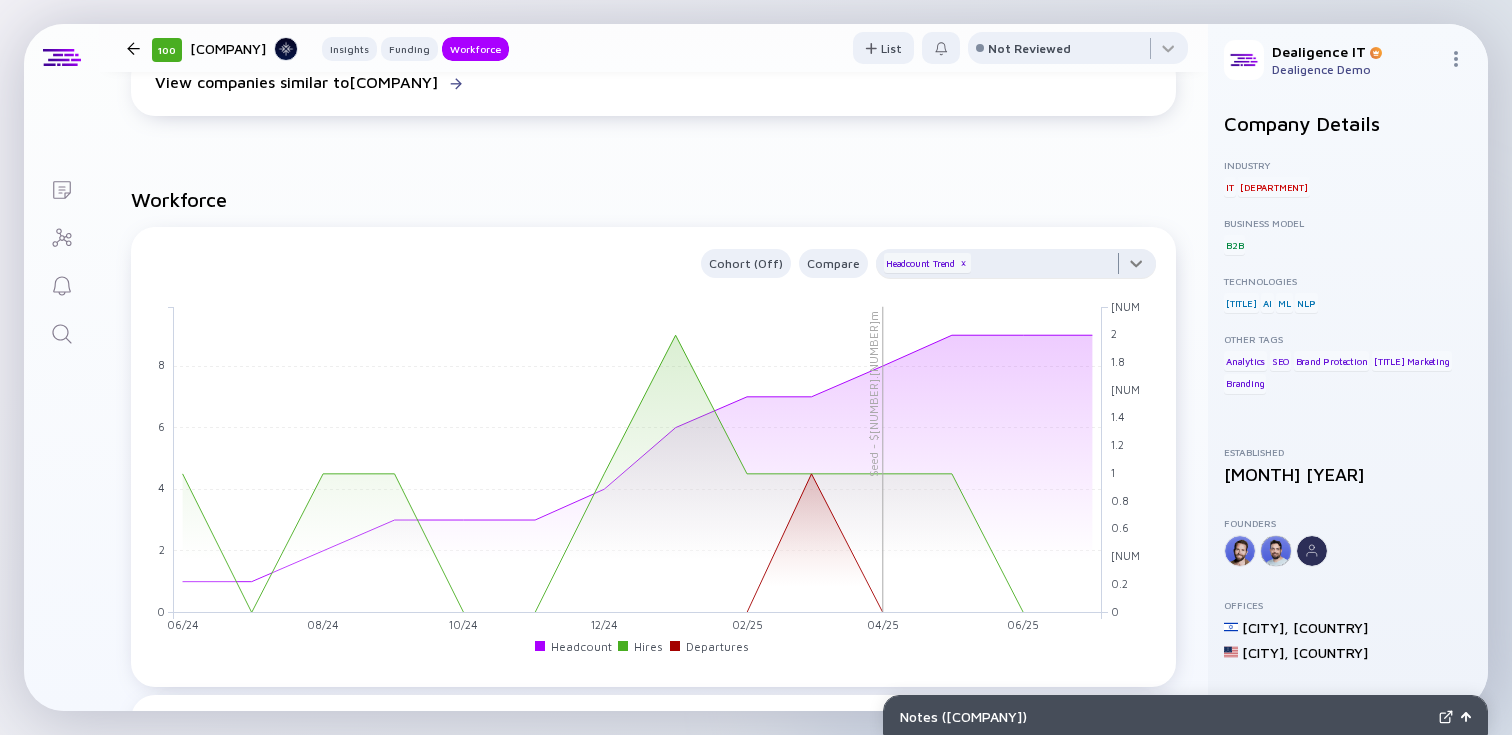 click at bounding box center [1016, 269] 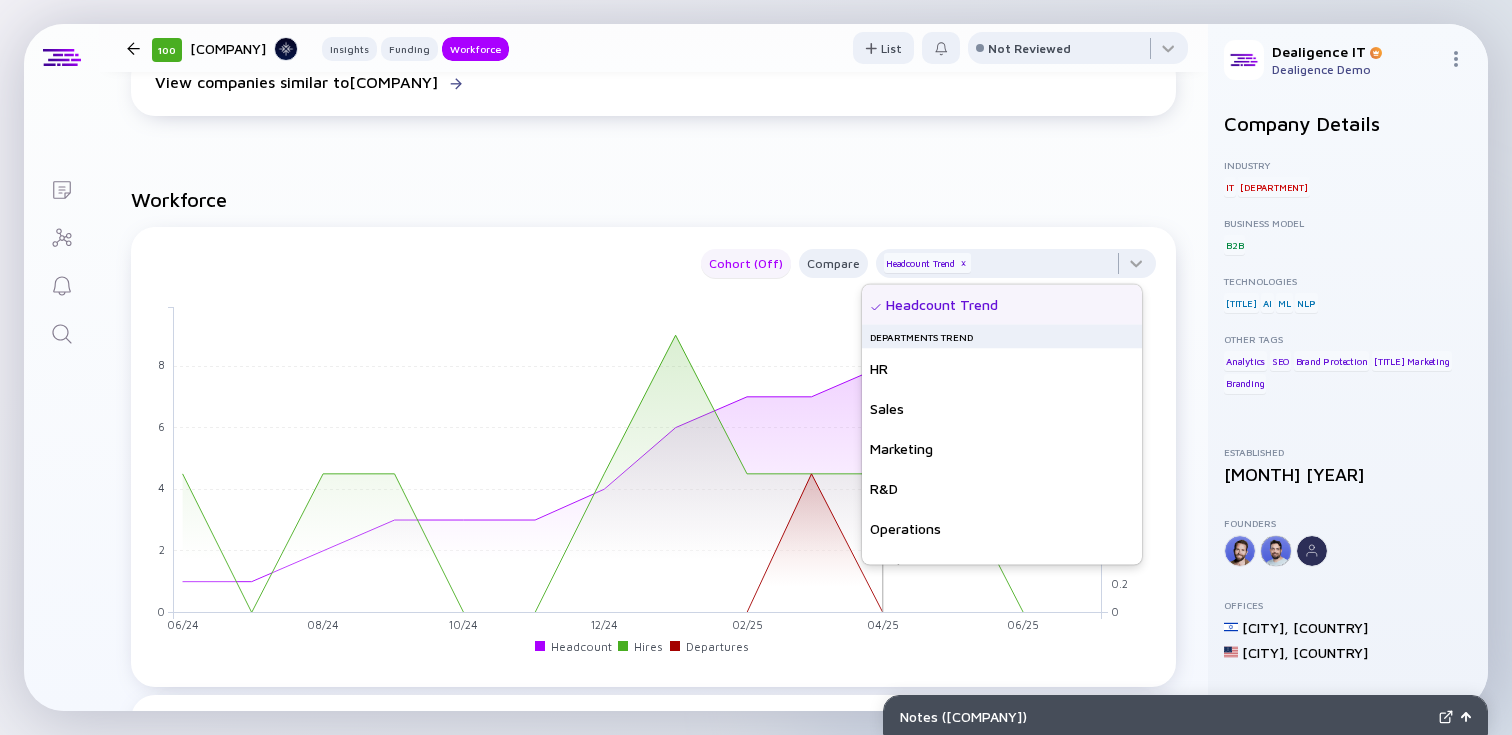 click on "Cohort (Off)" at bounding box center (746, 263) 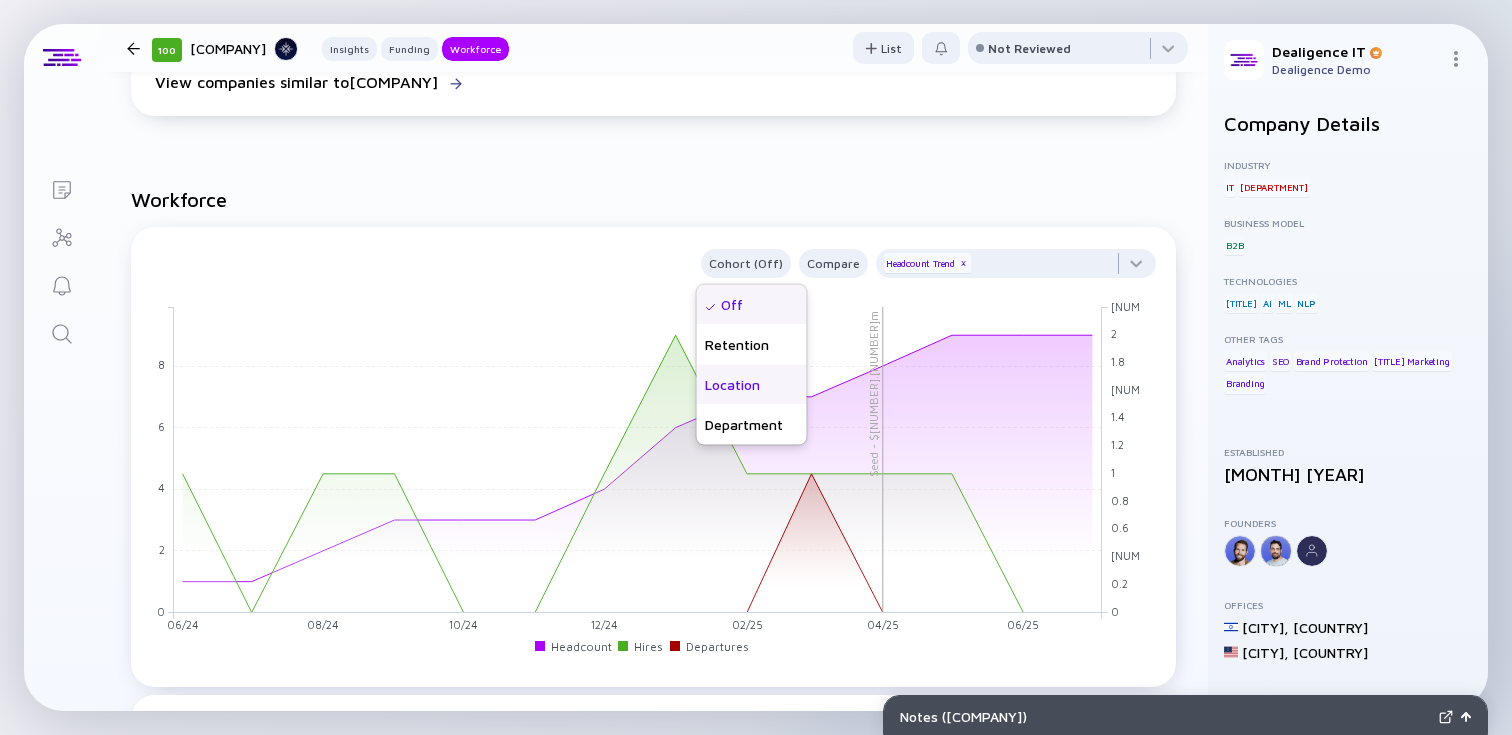 click on "Location" at bounding box center [752, 385] 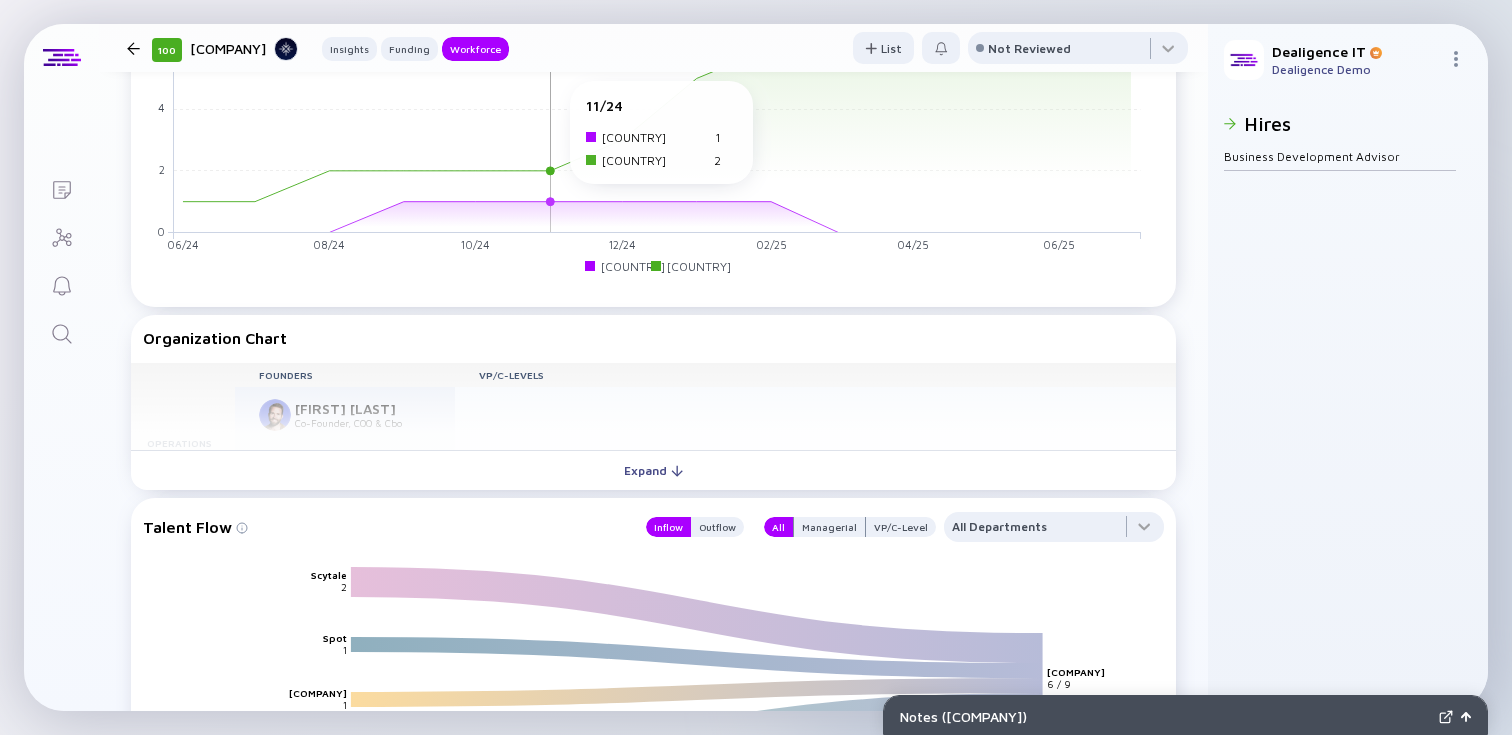 scroll, scrollTop: 1797, scrollLeft: 0, axis: vertical 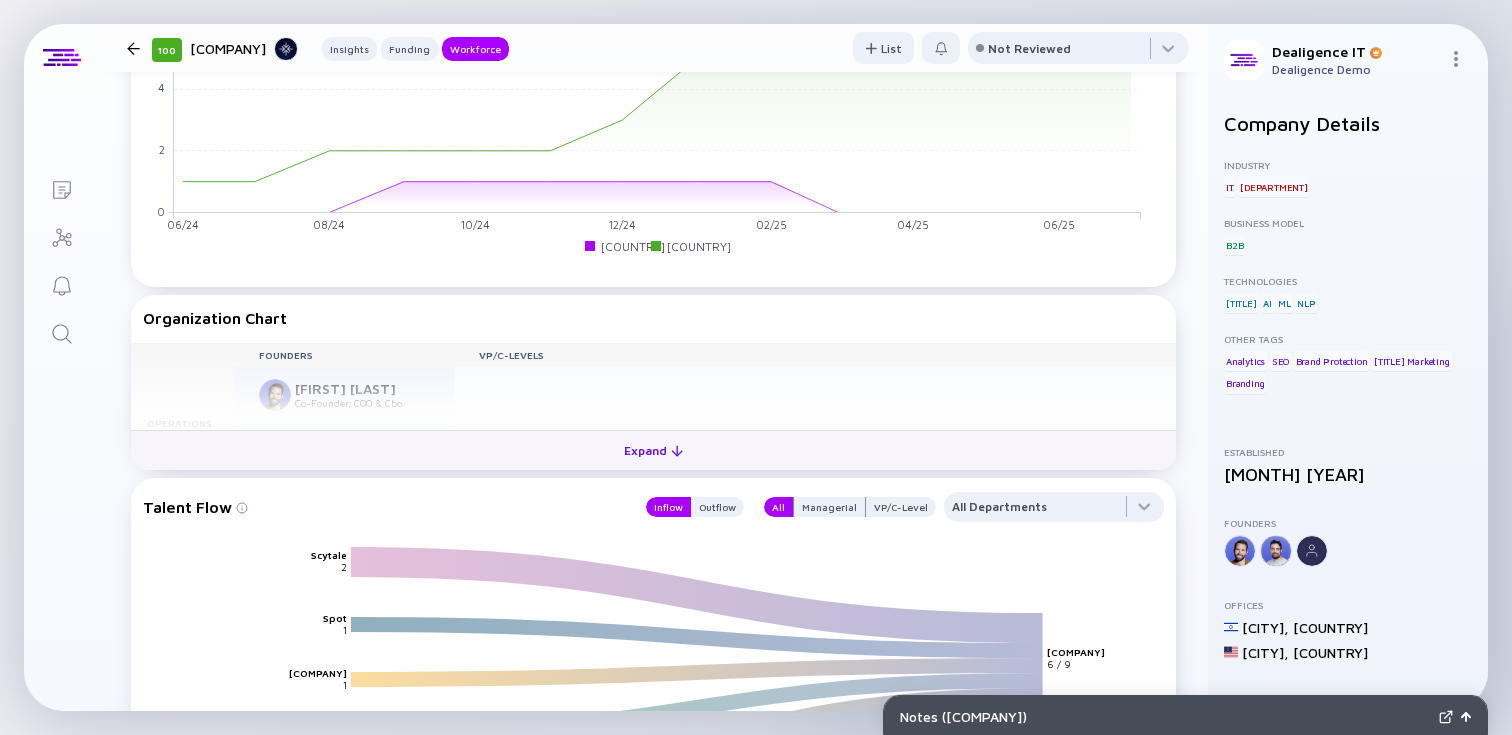 click on "Expand" at bounding box center [653, 450] 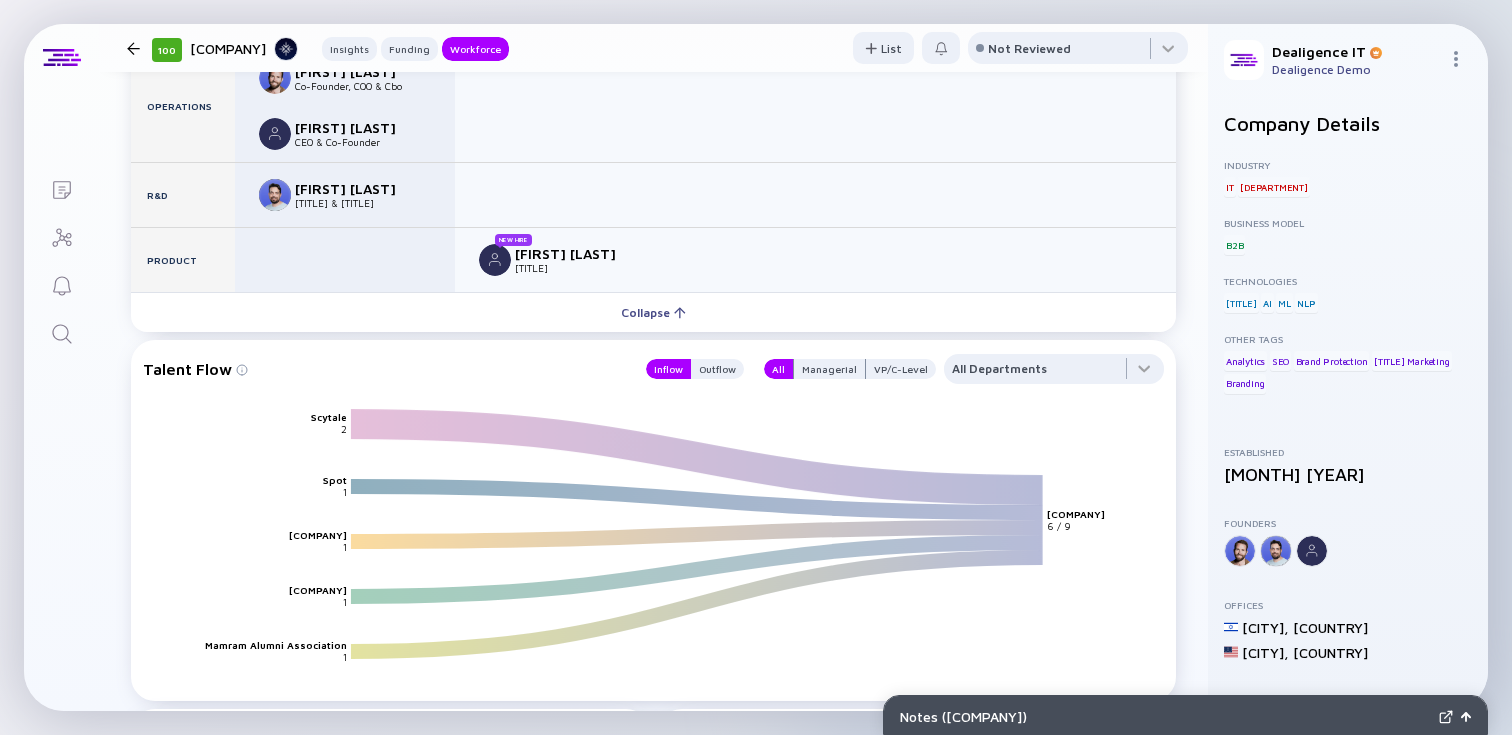 scroll, scrollTop: 2117, scrollLeft: 0, axis: vertical 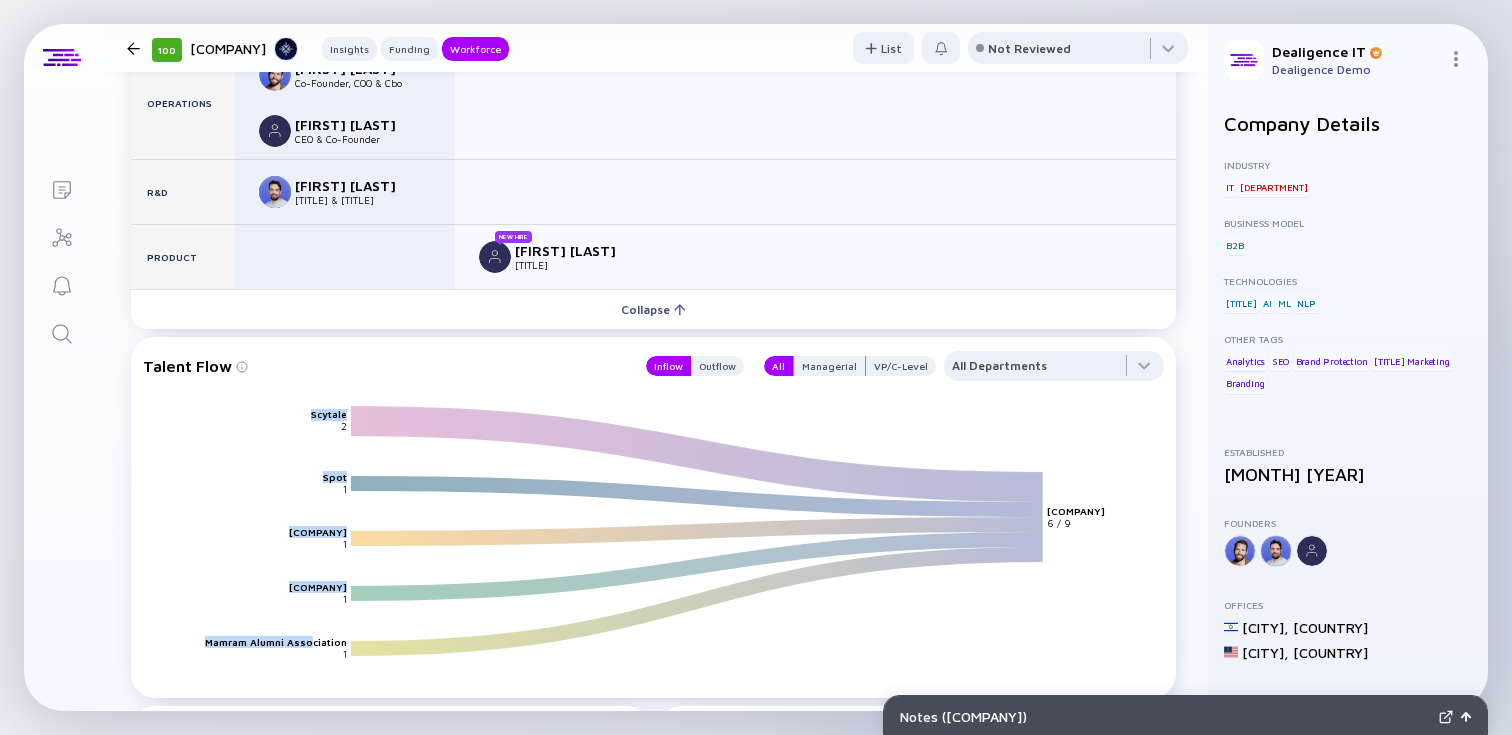 drag, startPoint x: 300, startPoint y: 418, endPoint x: 316, endPoint y: 617, distance: 199.64218 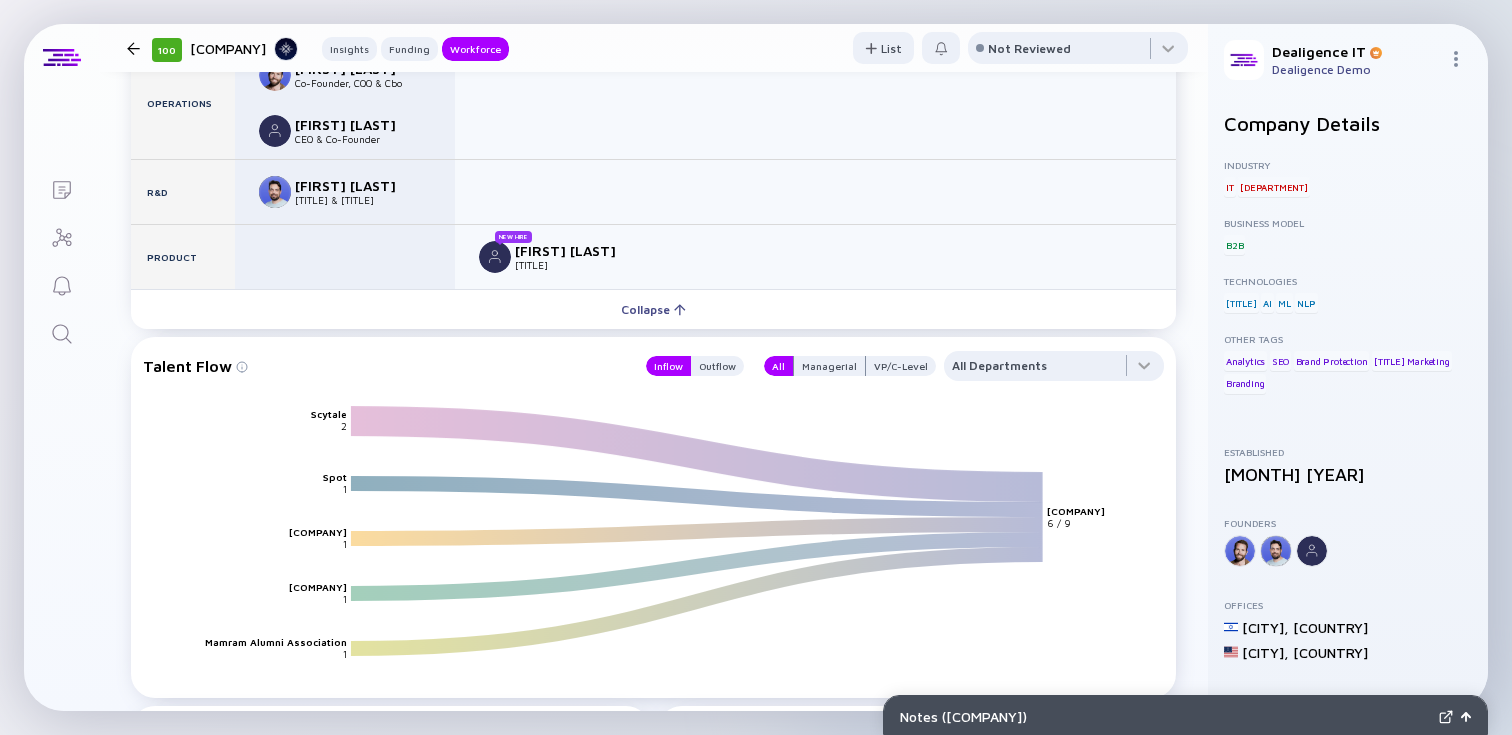 click on "[COMPANY] [COMPANY] [COMPANY] [COMPANY] [COMPANY] [NUM] [NUM] [NUM] [NUM] [NUM] [NUM] [NUM]" 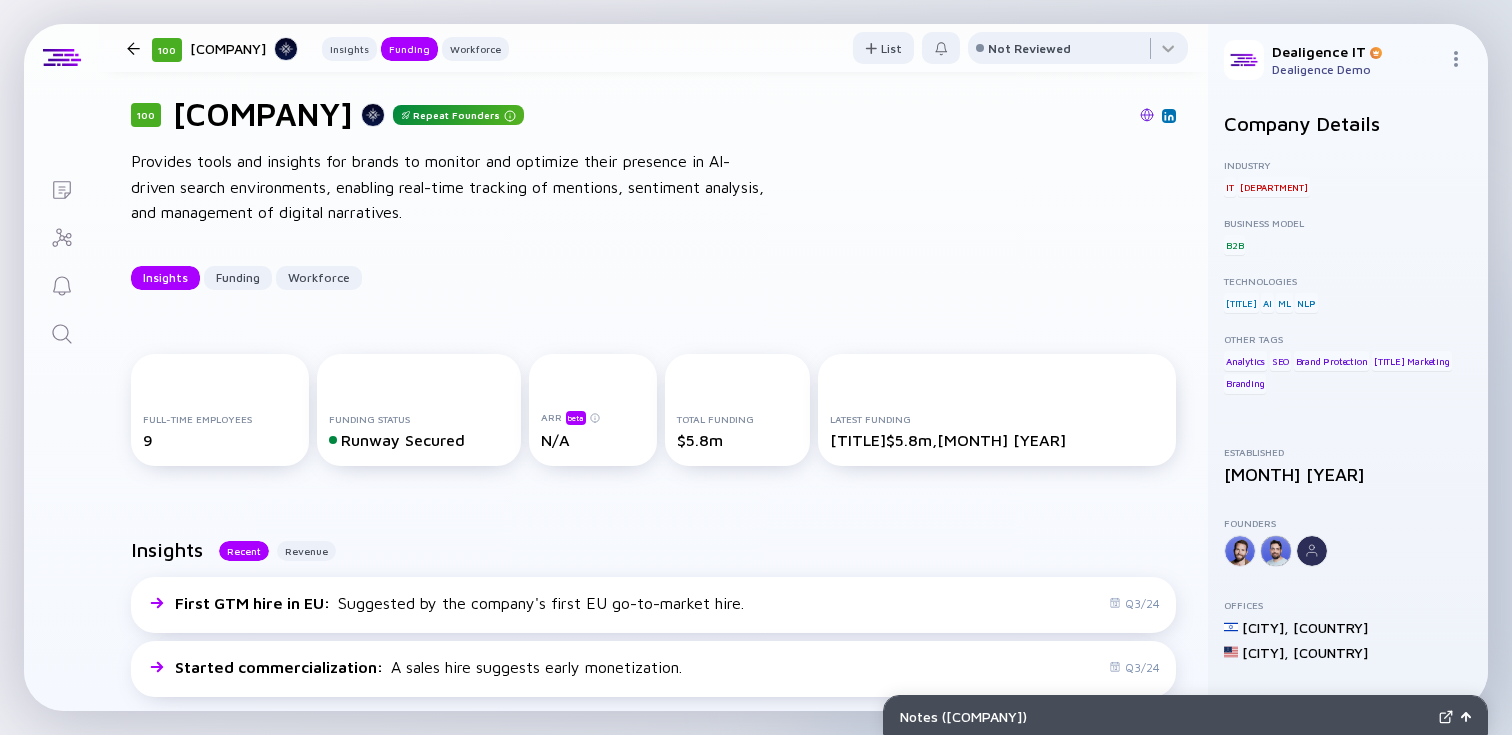 scroll, scrollTop: 0, scrollLeft: 0, axis: both 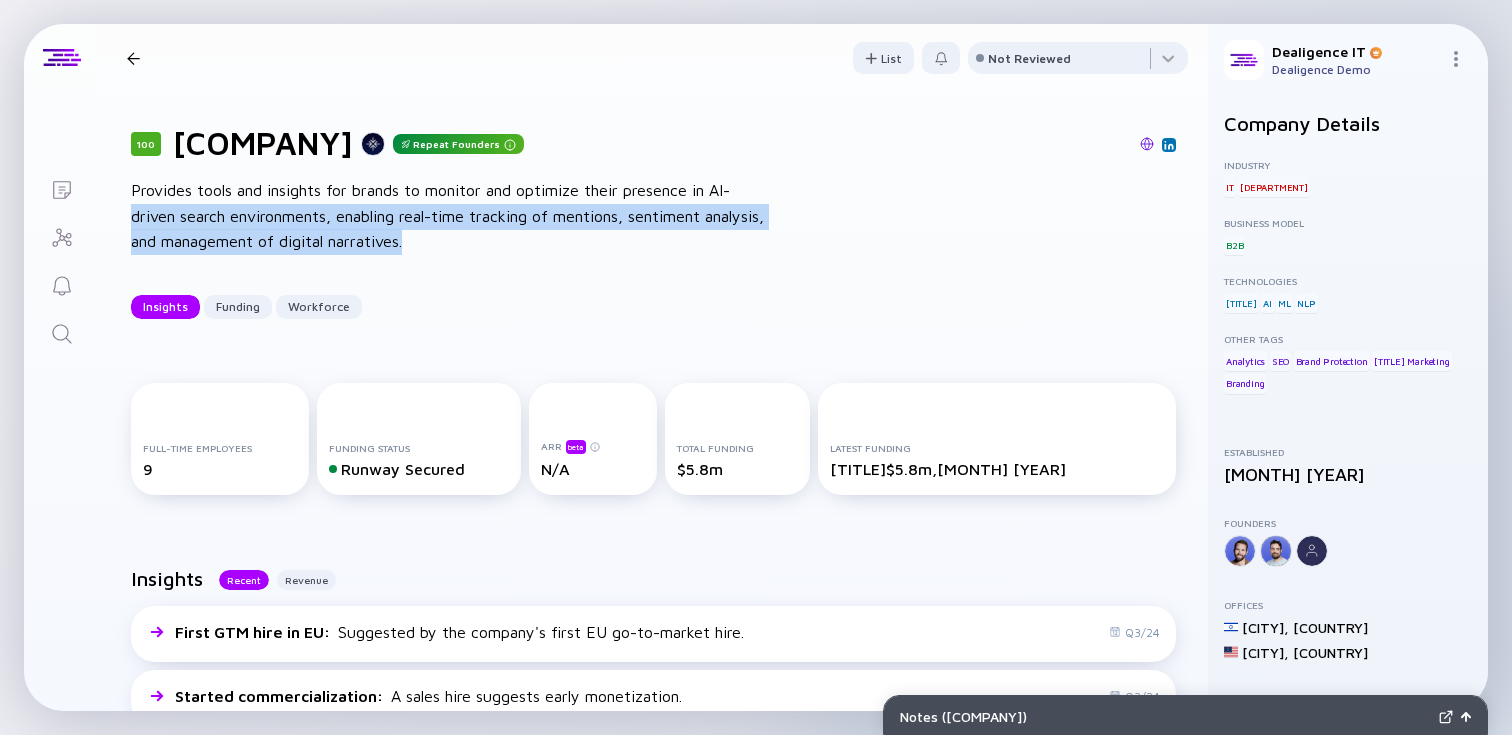 drag, startPoint x: 450, startPoint y: 213, endPoint x: 104, endPoint y: 211, distance: 346.00577 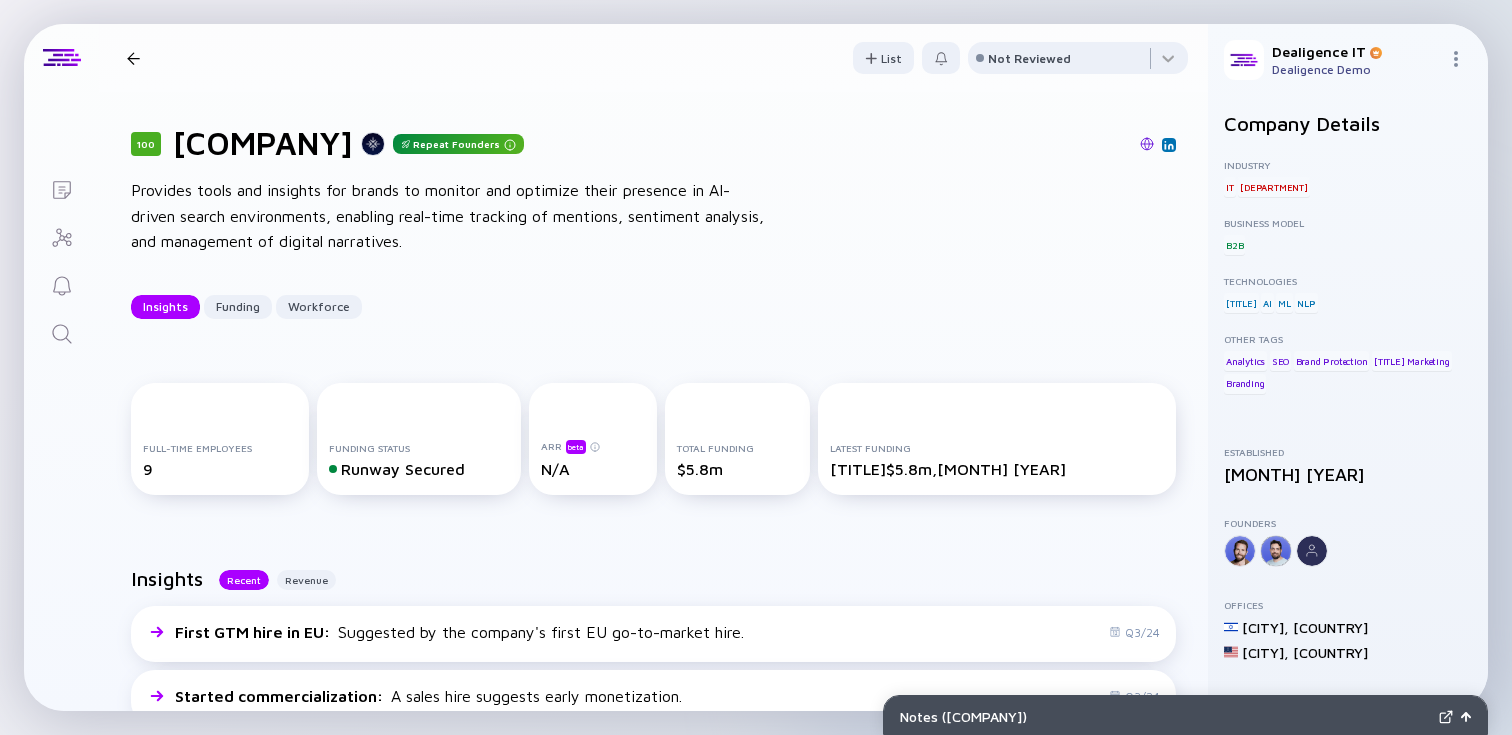 click on "Provides tools and insights for brands to monitor and optimize their presence in AI-driven search environments, enabling real-time tracking of mentions, sentiment analysis, and management of digital narratives." at bounding box center (451, 216) 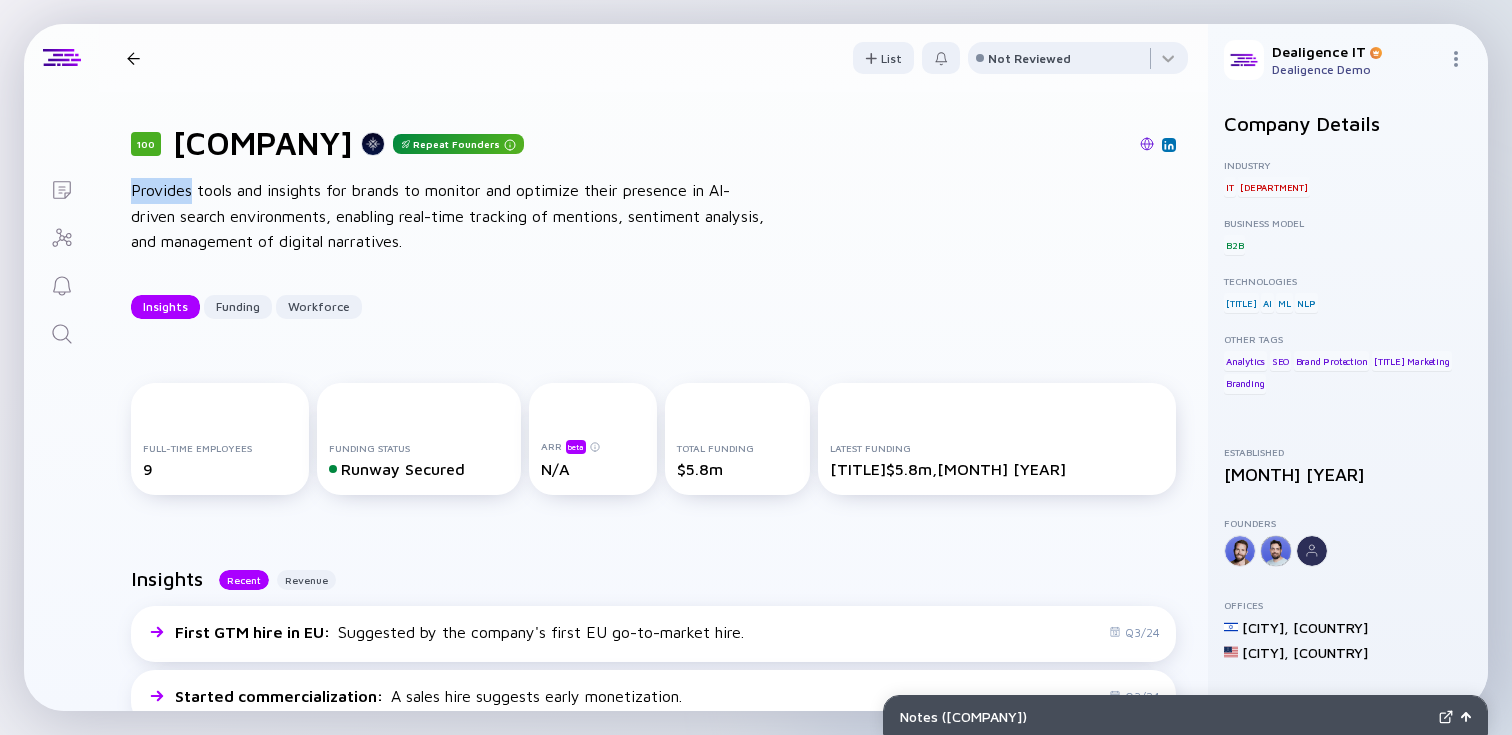 click on "Provides tools and insights for brands to monitor and optimize their presence in AI-driven search environments, enabling real-time tracking of mentions, sentiment analysis, and management of digital narratives." at bounding box center (451, 216) 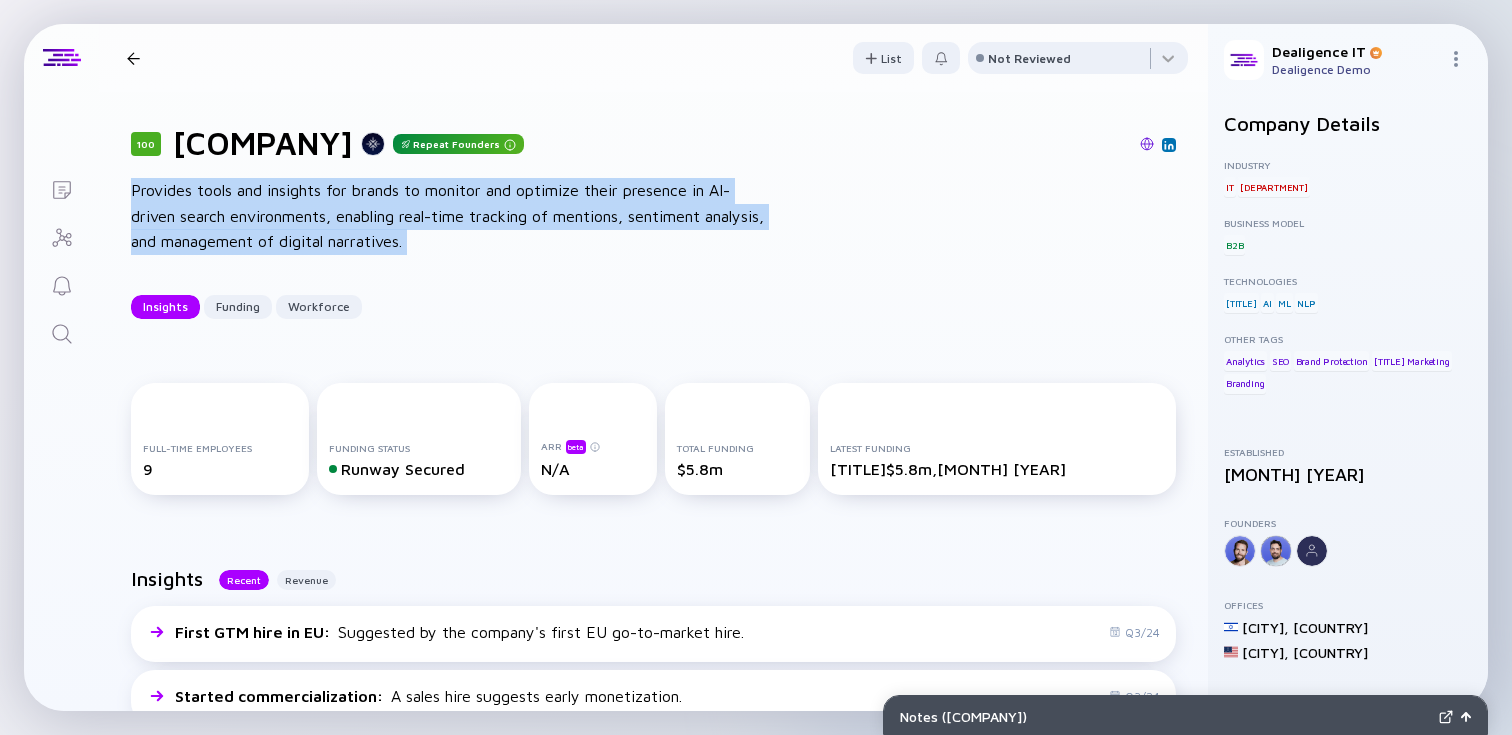 click on "Provides tools and insights for brands to monitor and optimize their presence in AI-driven search environments, enabling real-time tracking of mentions, sentiment analysis, and management of digital narratives." at bounding box center (451, 216) 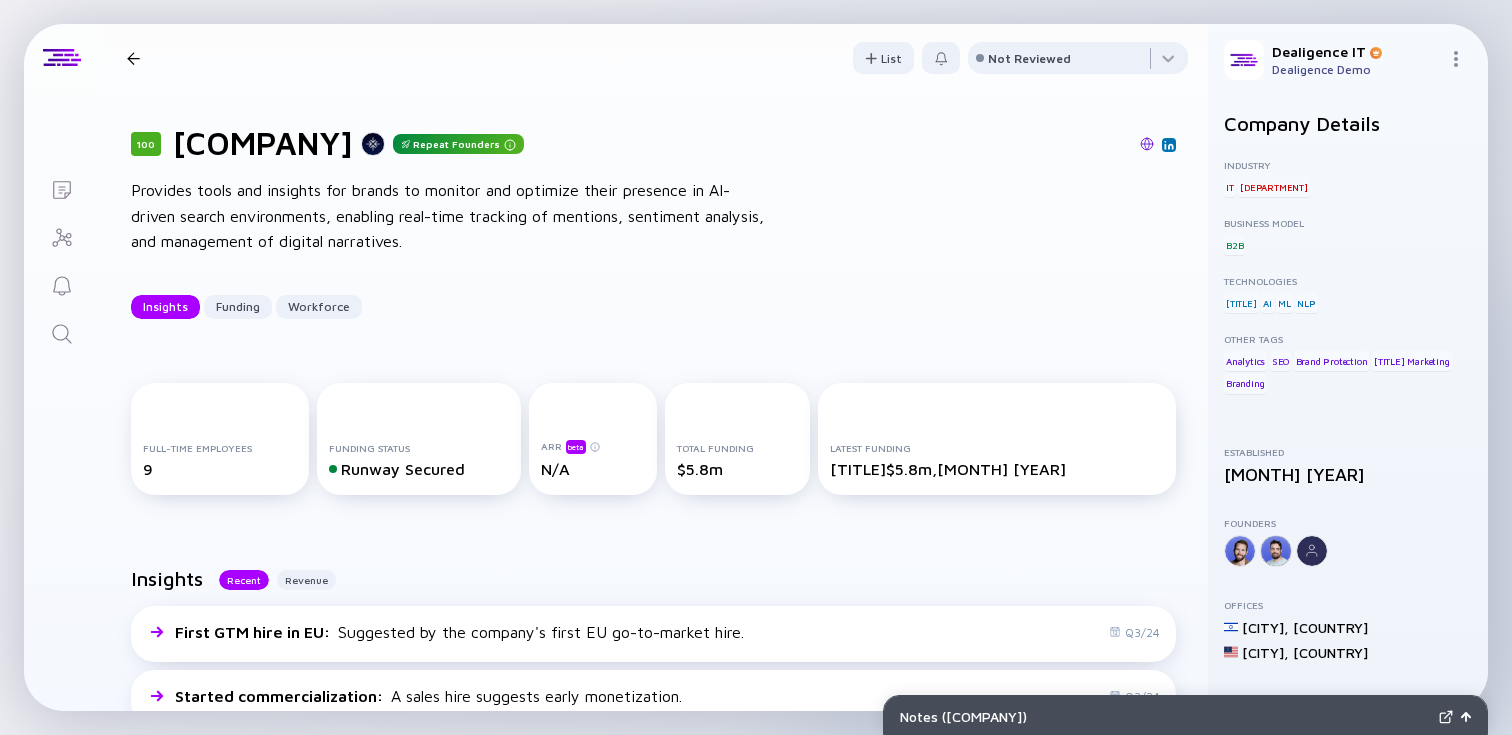 click on "Provides tools and insights for brands to monitor and optimize their presence in AI-driven search environments, enabling real-time tracking of mentions, sentiment analysis, and management of digital narratives." at bounding box center (451, 216) 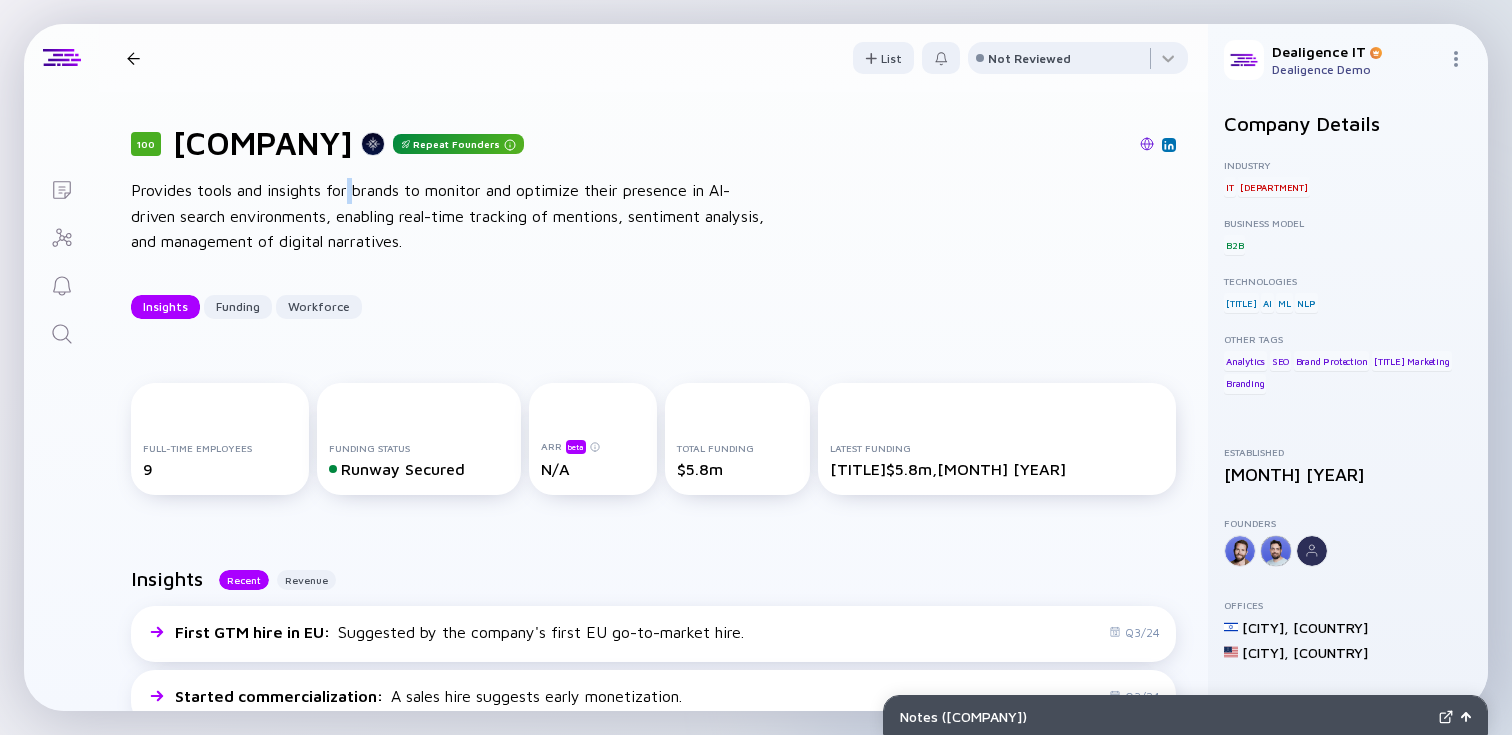drag, startPoint x: 350, startPoint y: 199, endPoint x: 362, endPoint y: 196, distance: 12.369317 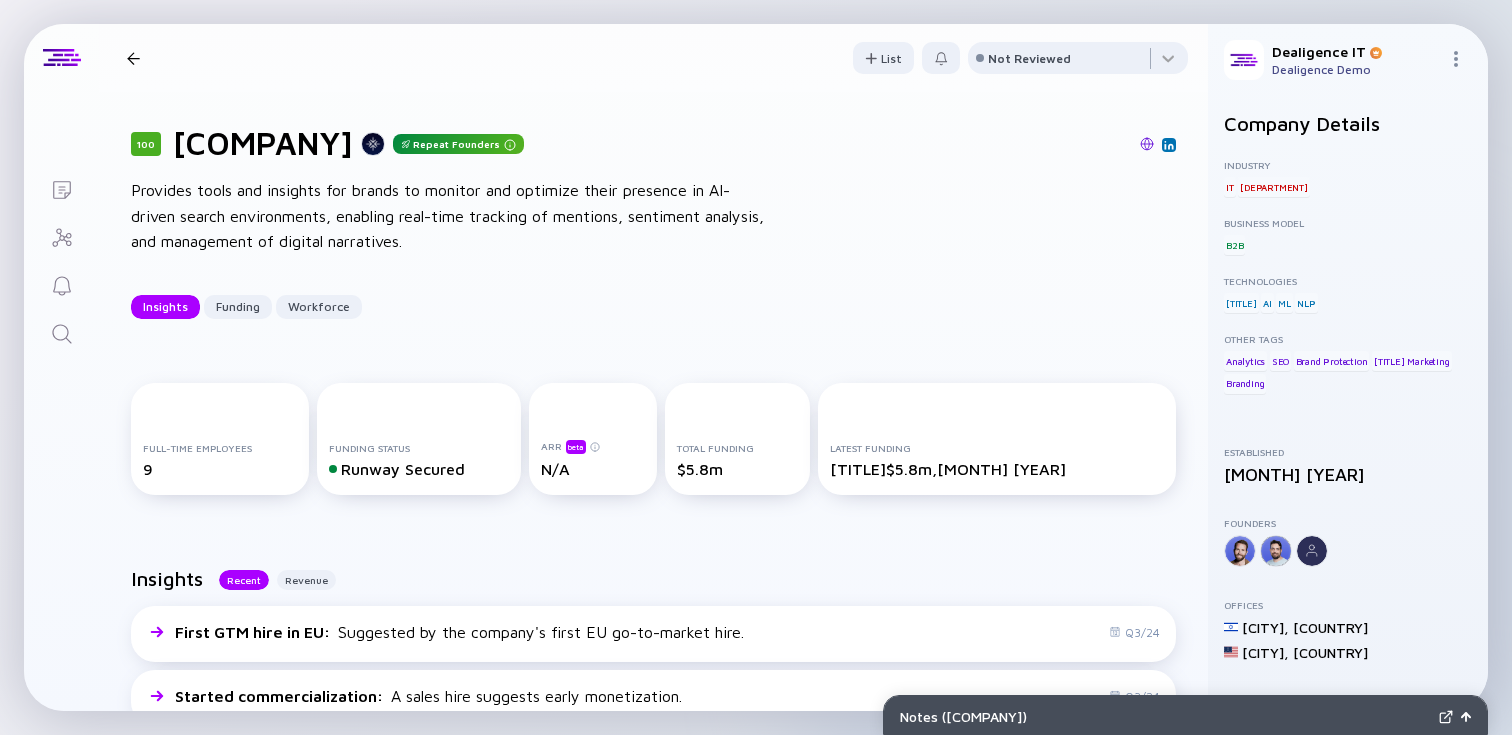 click on "Provides tools and insights for brands to monitor and optimize their presence in AI-driven search environments, enabling real-time tracking of mentions, sentiment analysis, and management of digital narratives." at bounding box center [451, 216] 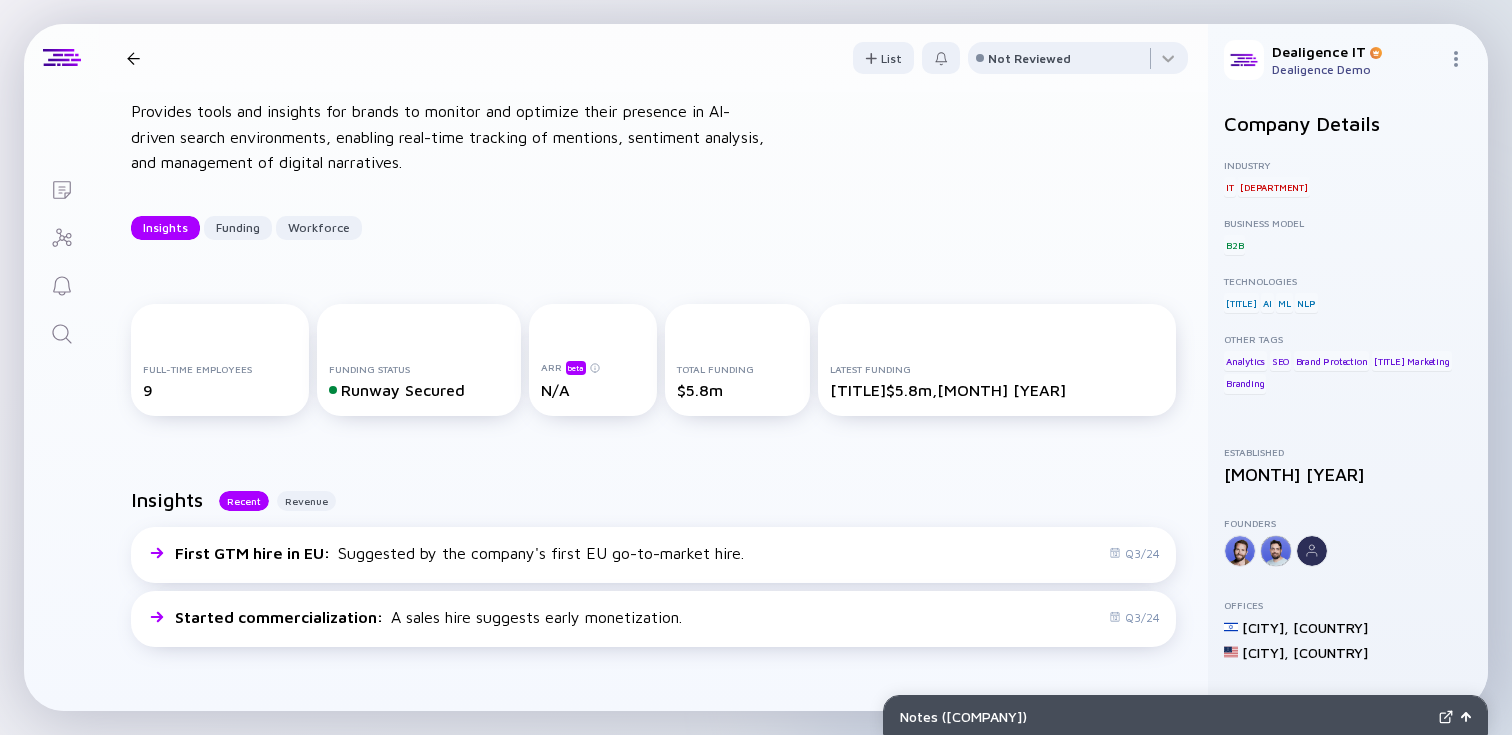 scroll, scrollTop: 80, scrollLeft: 0, axis: vertical 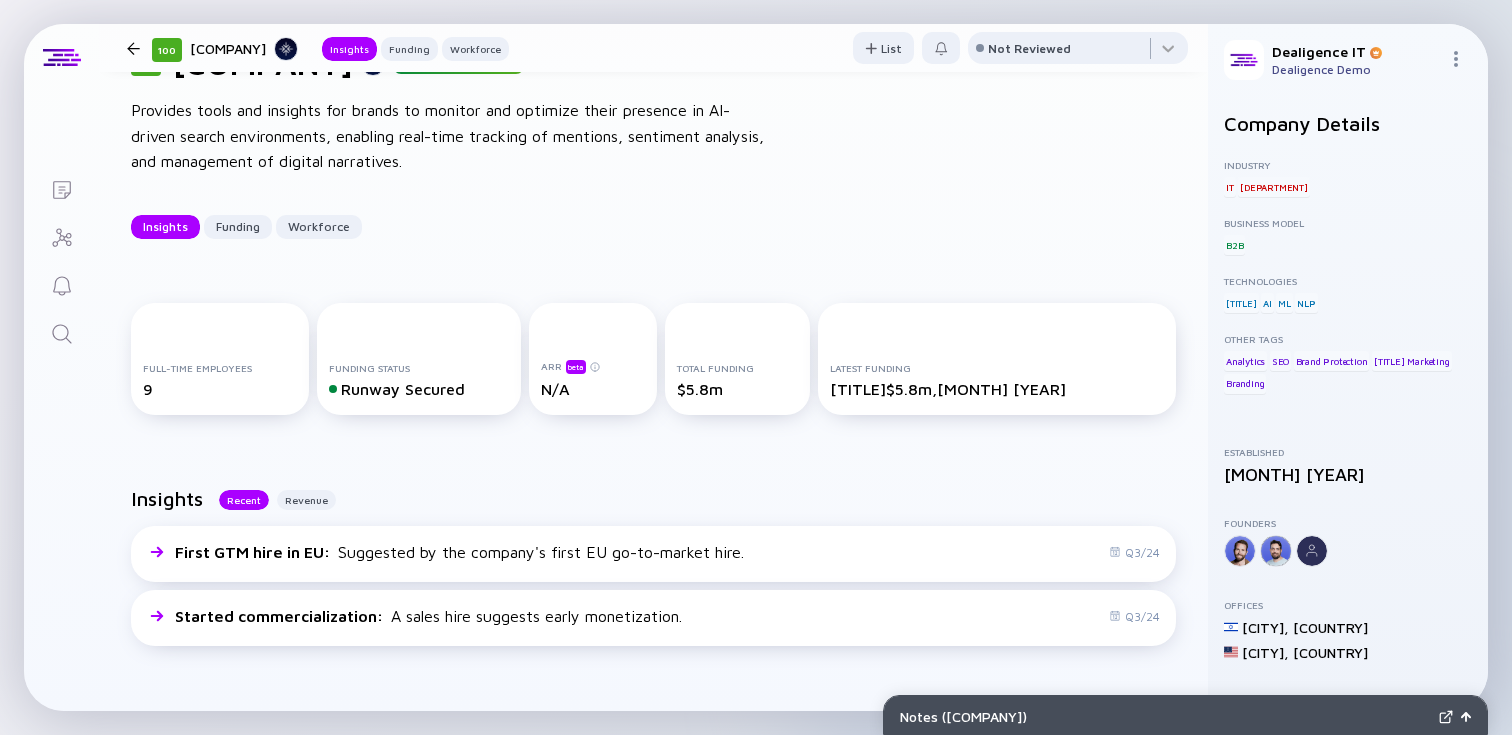 click at bounding box center (133, 48) 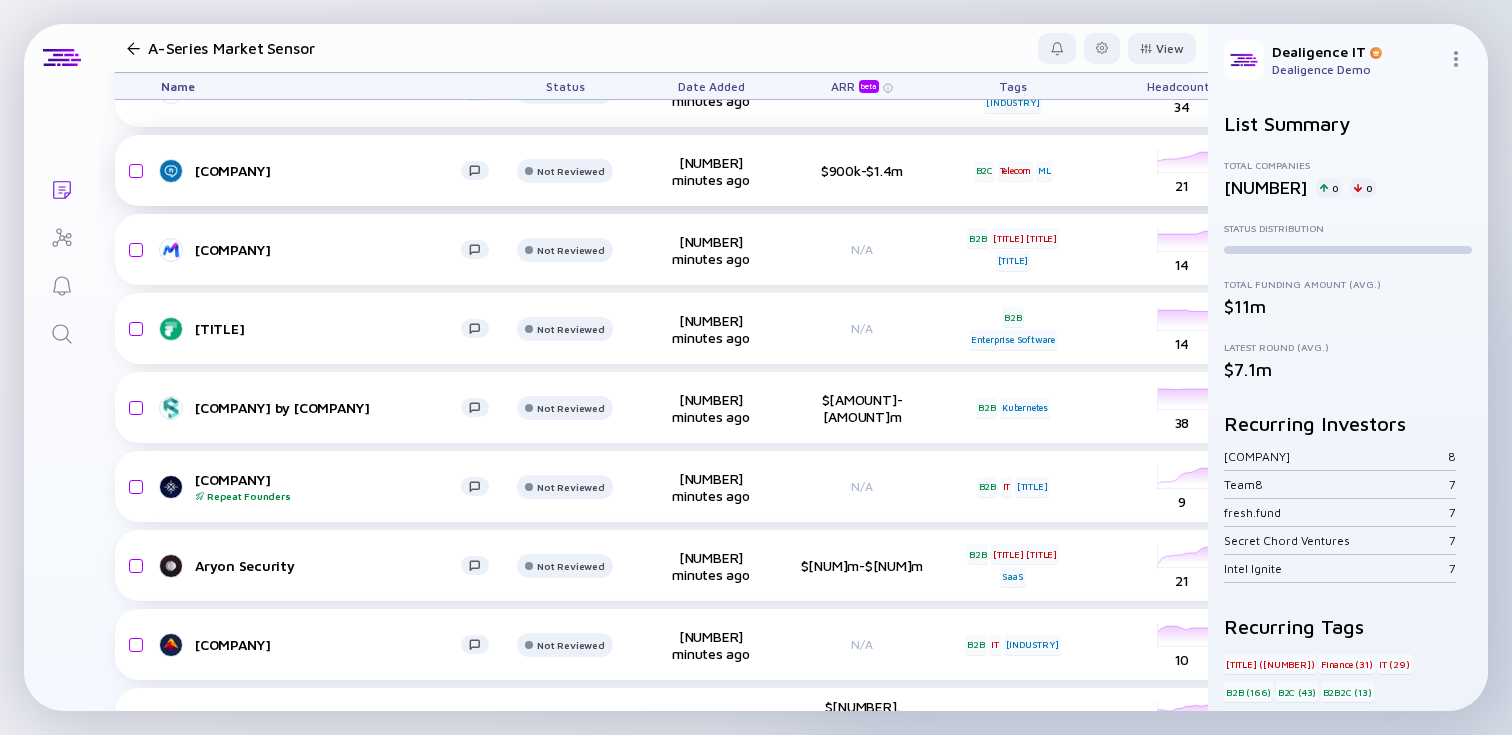 scroll, scrollTop: 0, scrollLeft: 0, axis: both 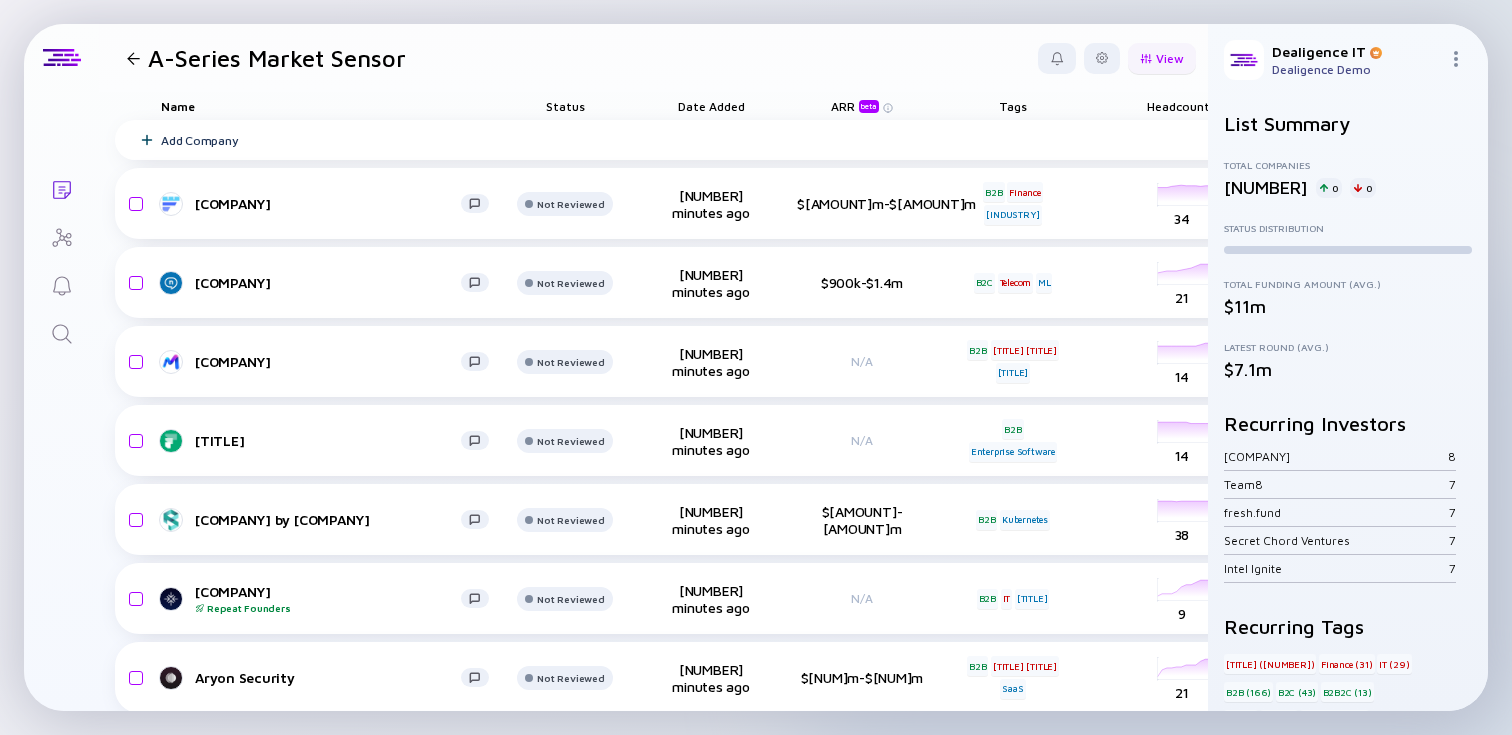 click on "View" at bounding box center [1162, 58] 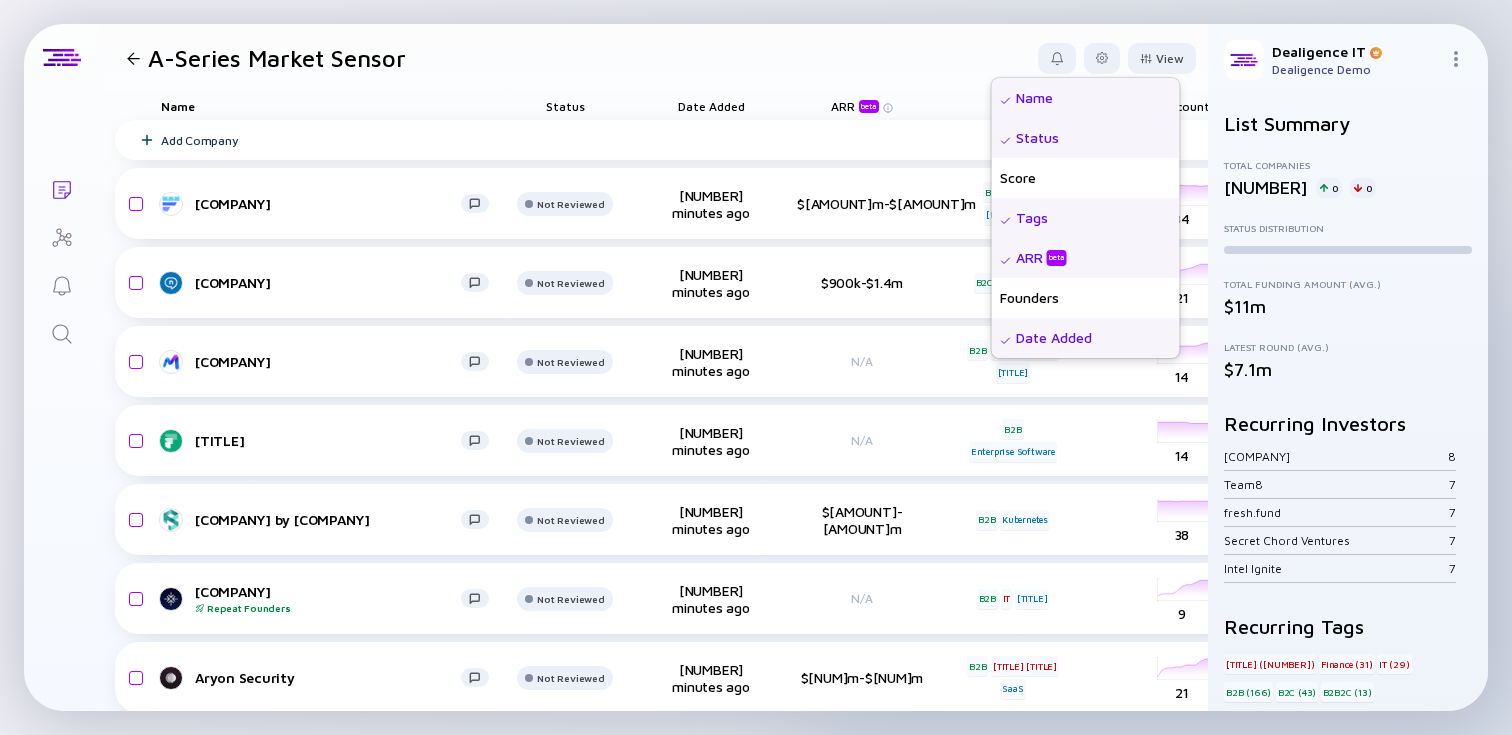 click on "Status" at bounding box center (1086, 138) 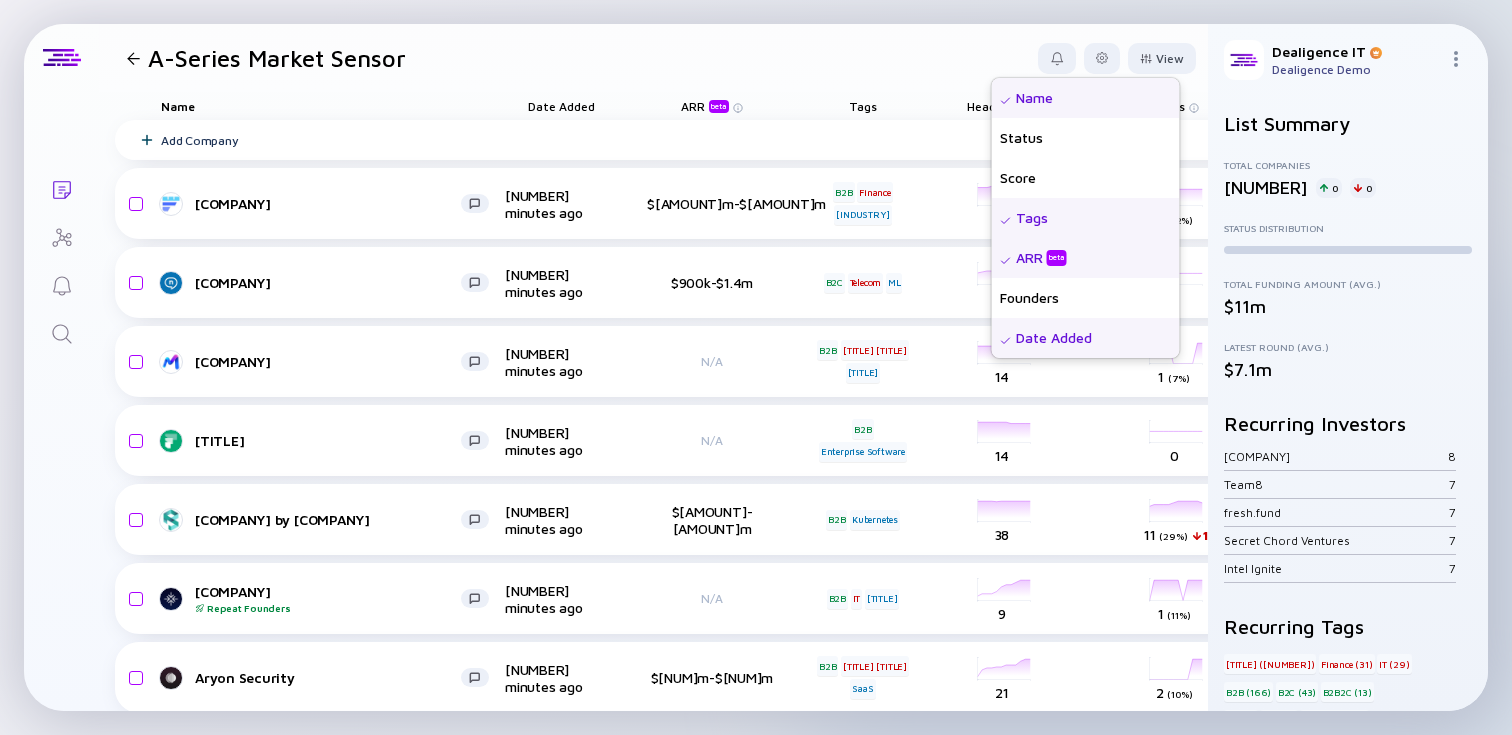 click on "ARR beta" at bounding box center (1086, 258) 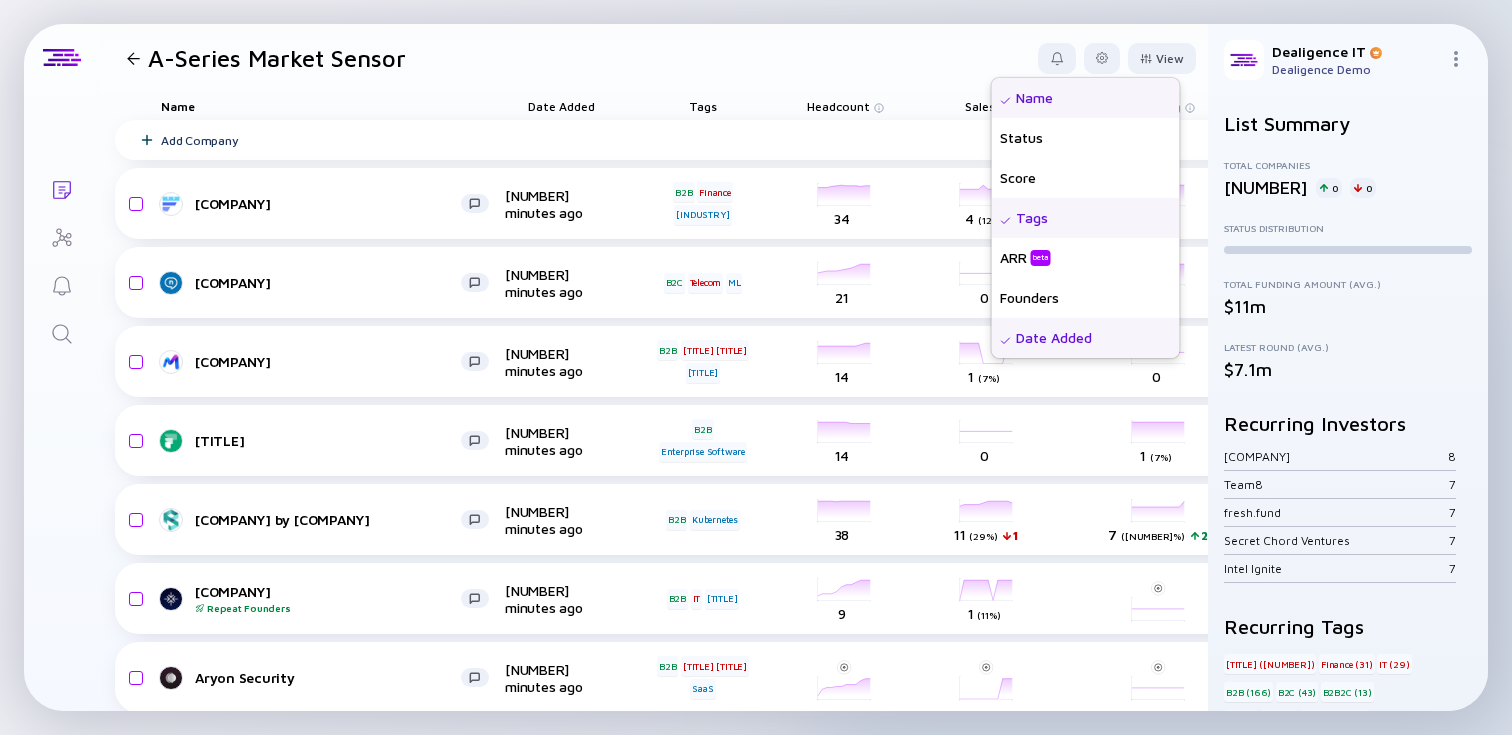 scroll, scrollTop: 80, scrollLeft: 0, axis: vertical 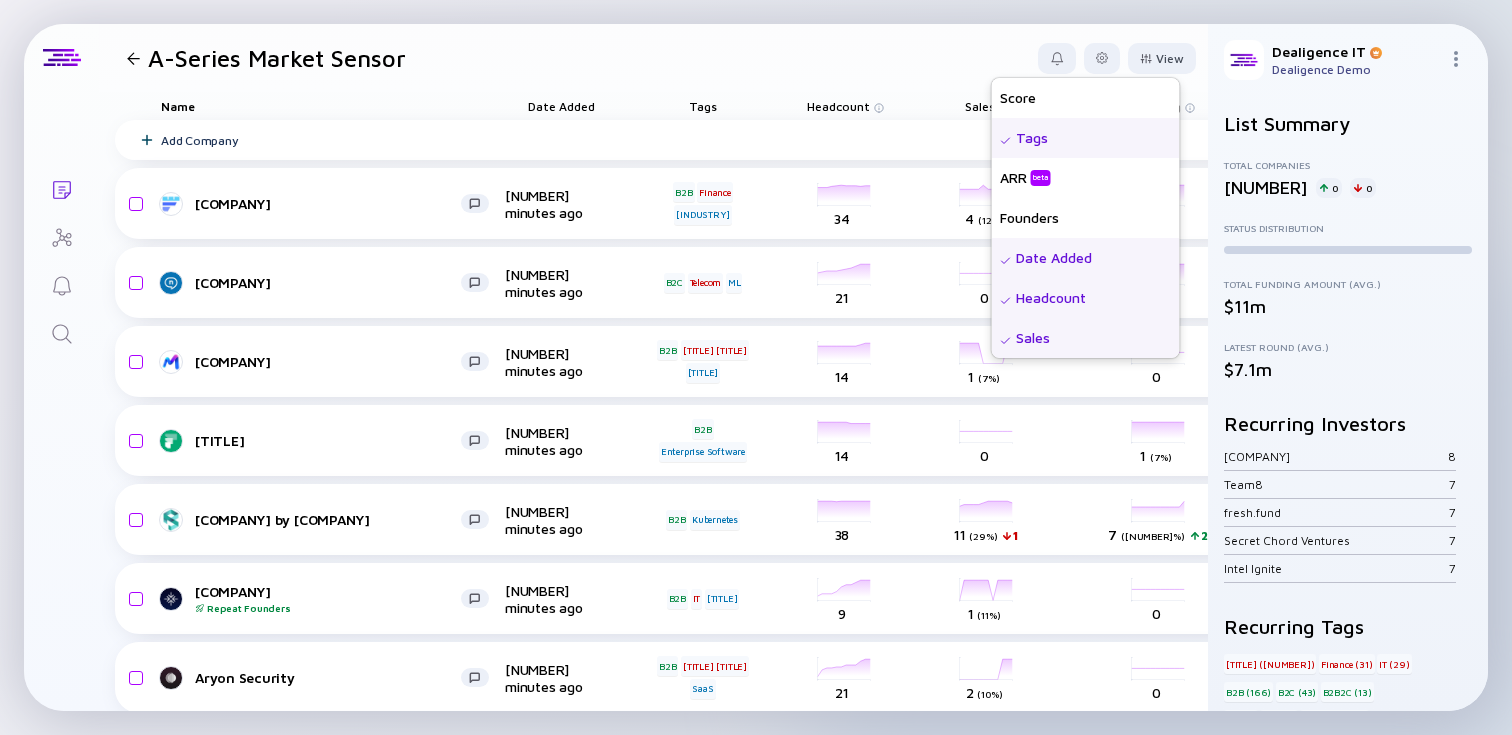click on "Date Added" at bounding box center (1086, 258) 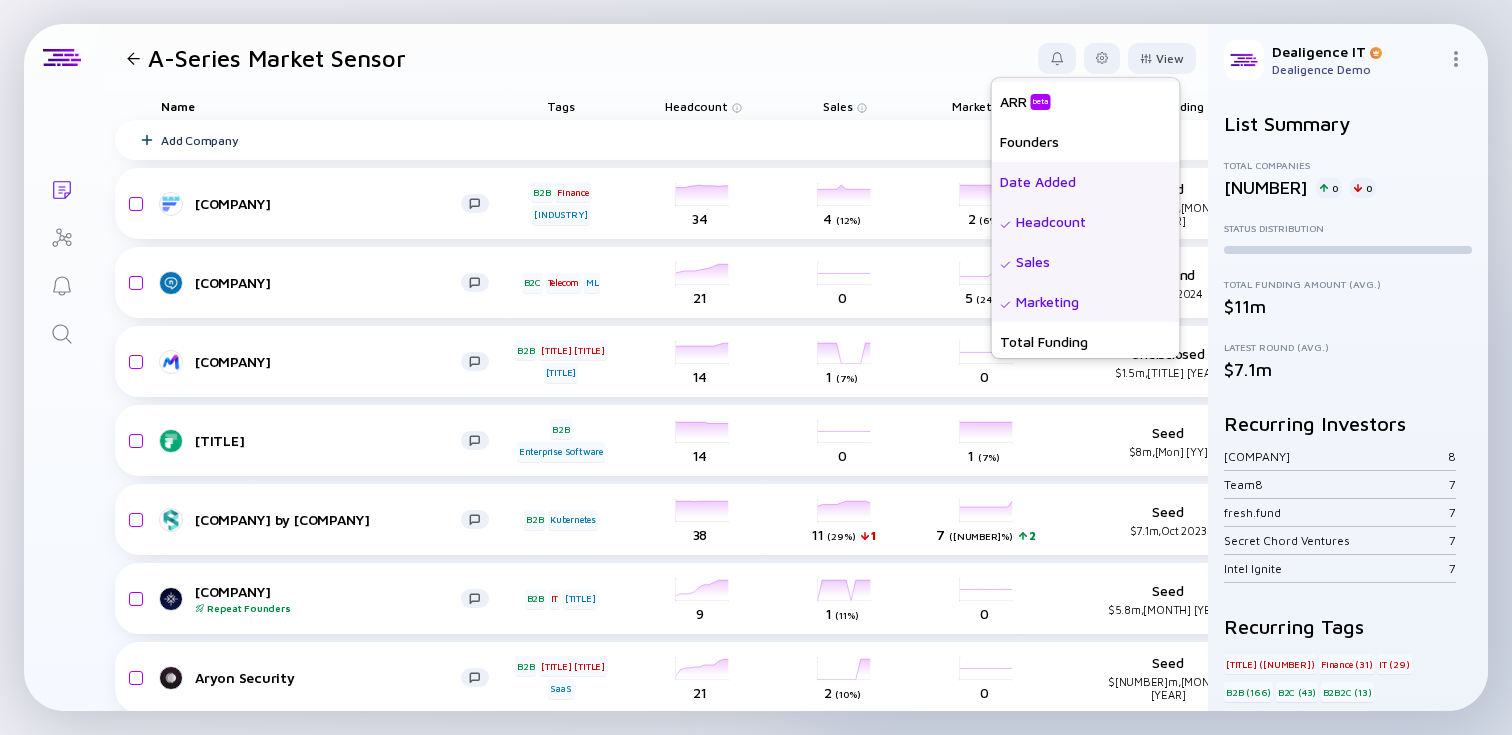 scroll, scrollTop: 160, scrollLeft: 0, axis: vertical 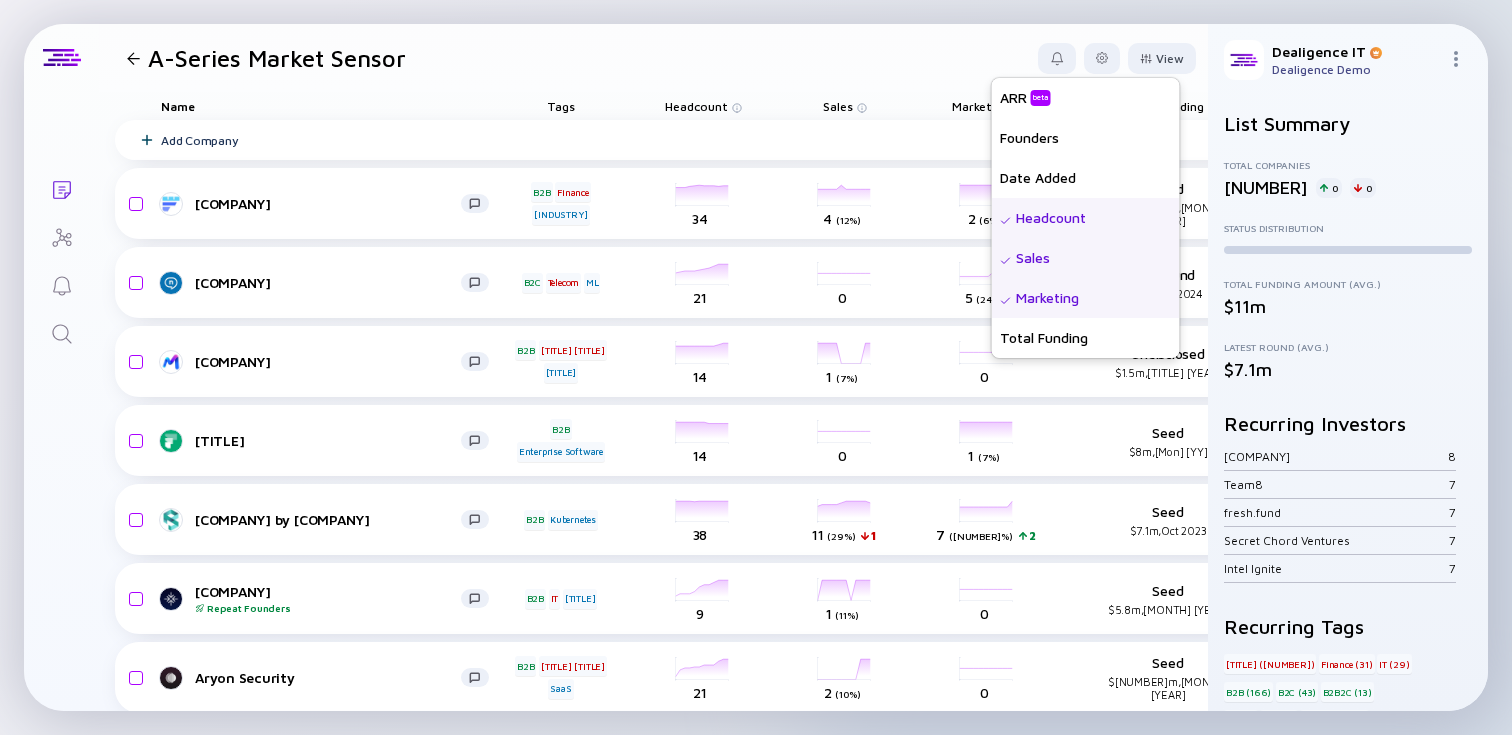 click on "Headcount" at bounding box center [1086, 218] 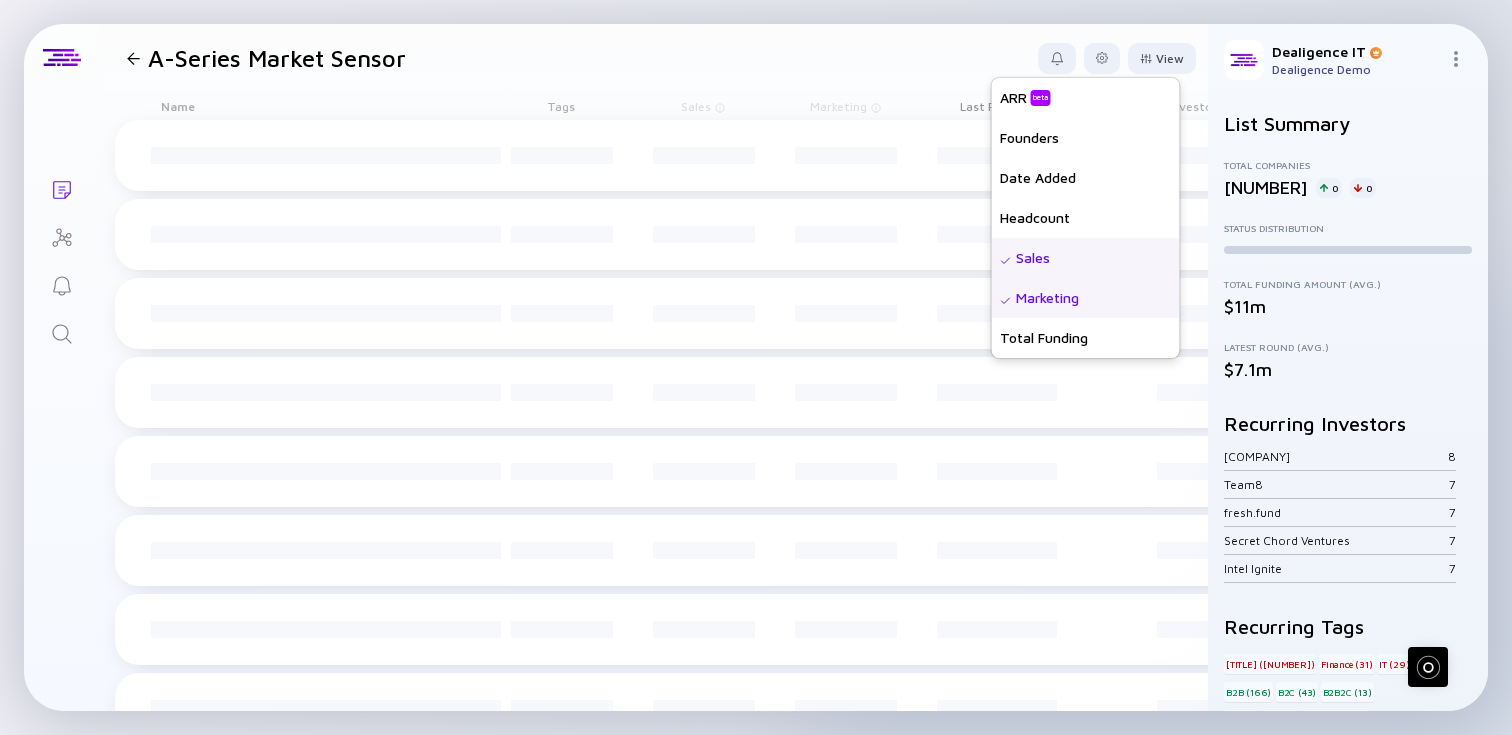 click on "Sales" at bounding box center (1086, 258) 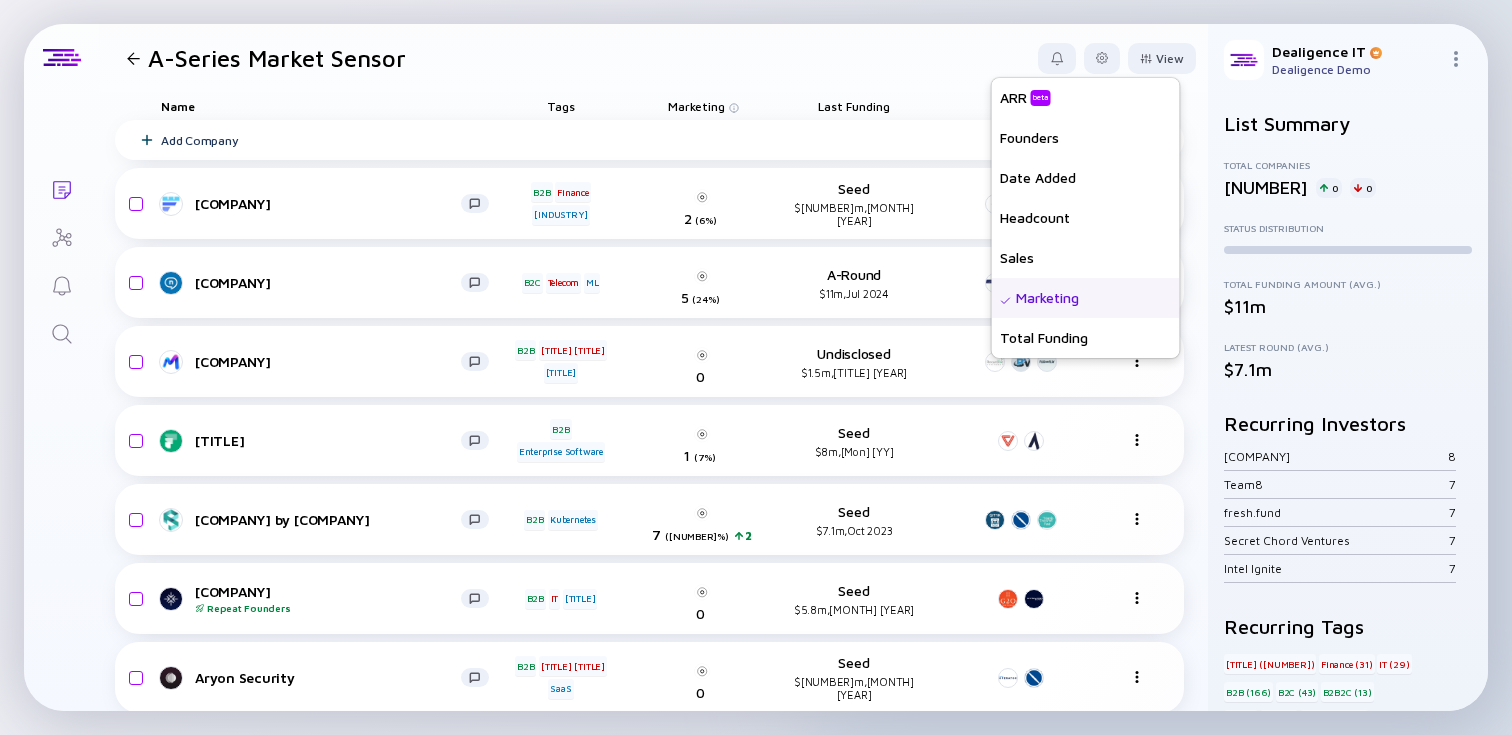 click on "Marketing" at bounding box center (1086, 298) 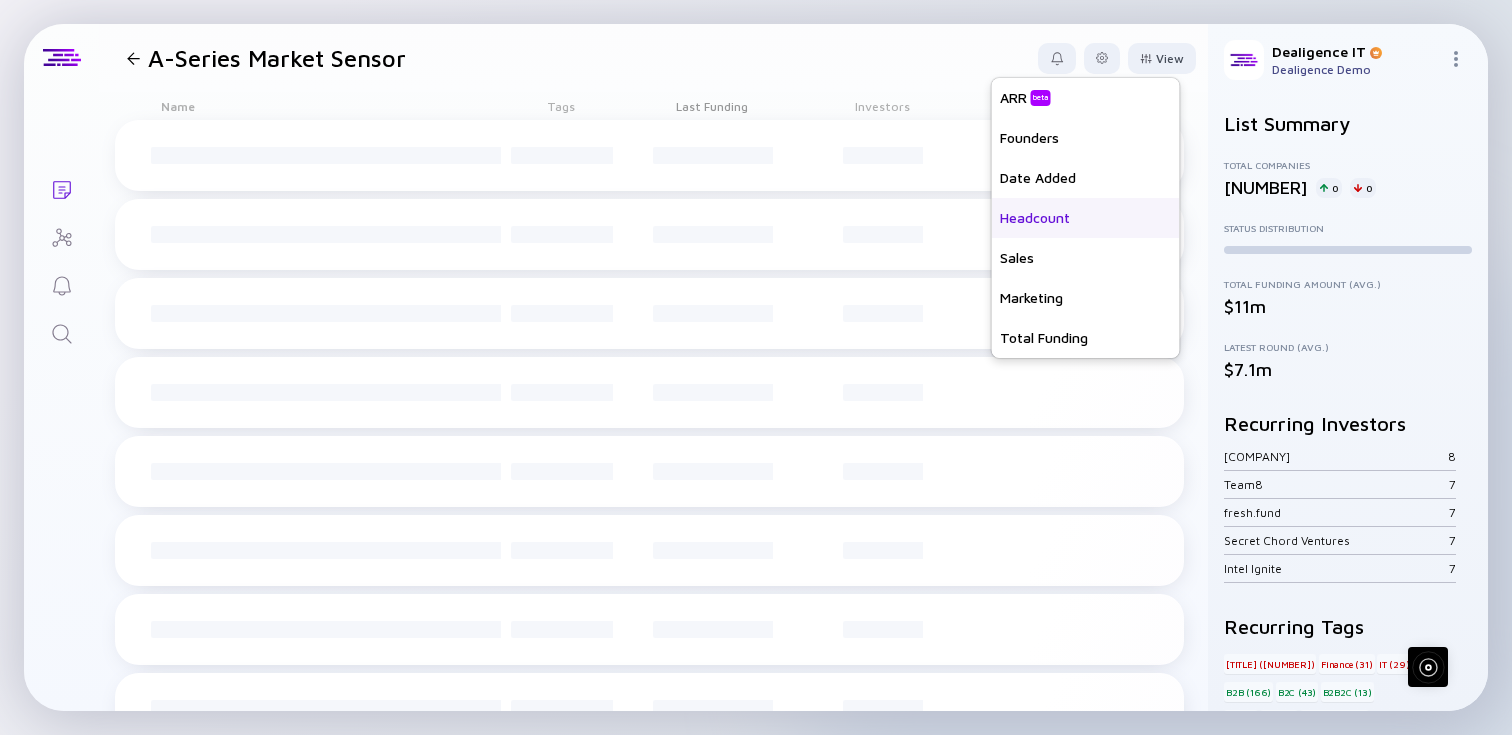 click on "Headcount" at bounding box center (1086, 218) 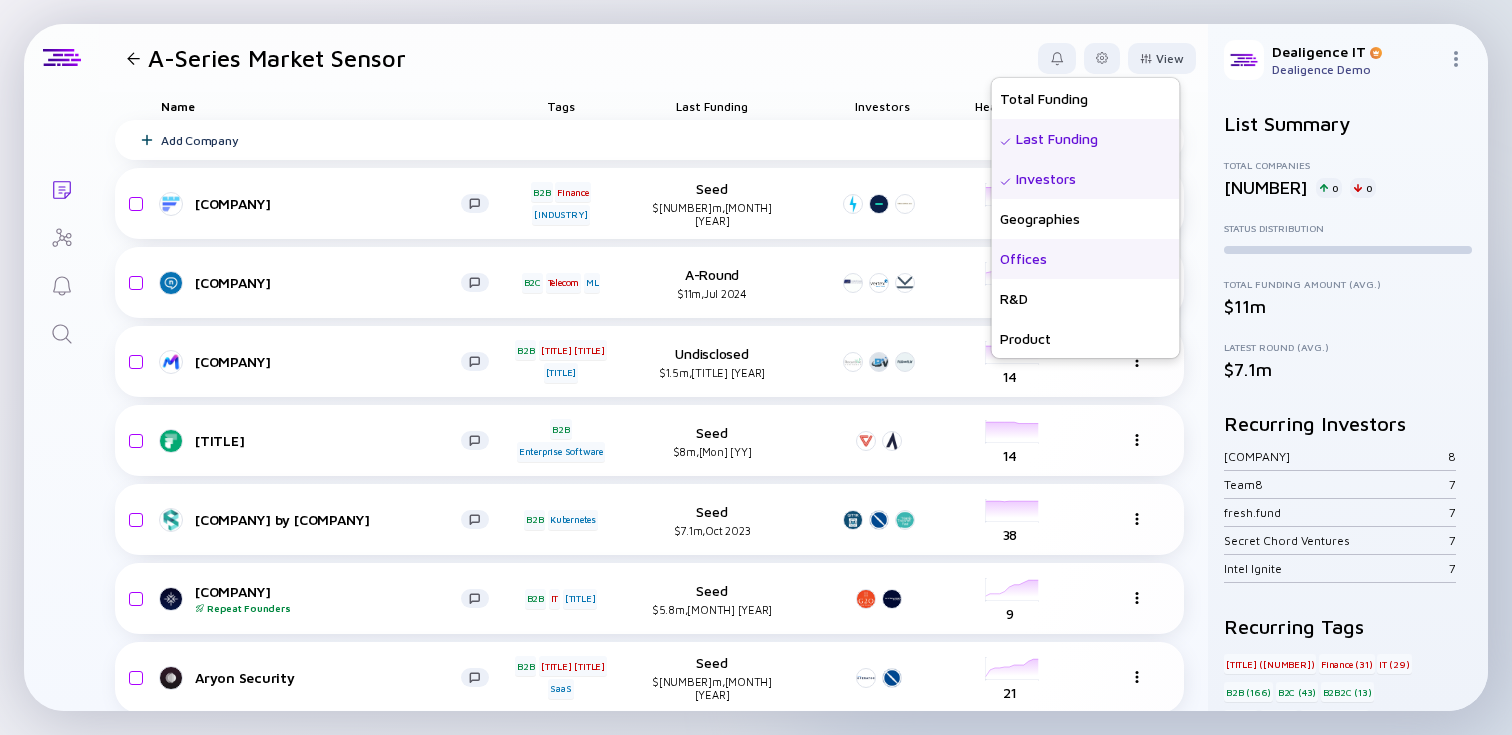 scroll, scrollTop: 400, scrollLeft: 0, axis: vertical 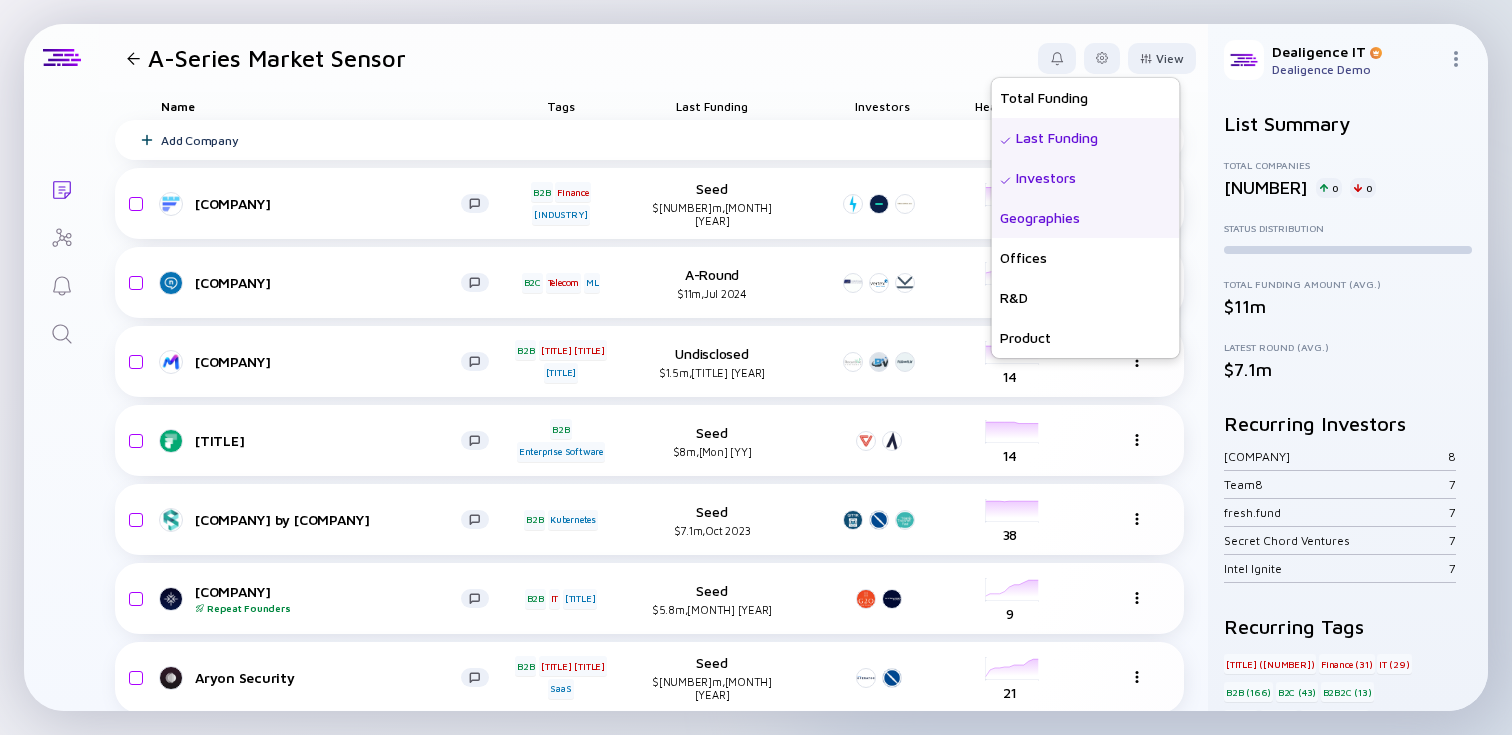 click on "Geographies" at bounding box center [1086, 218] 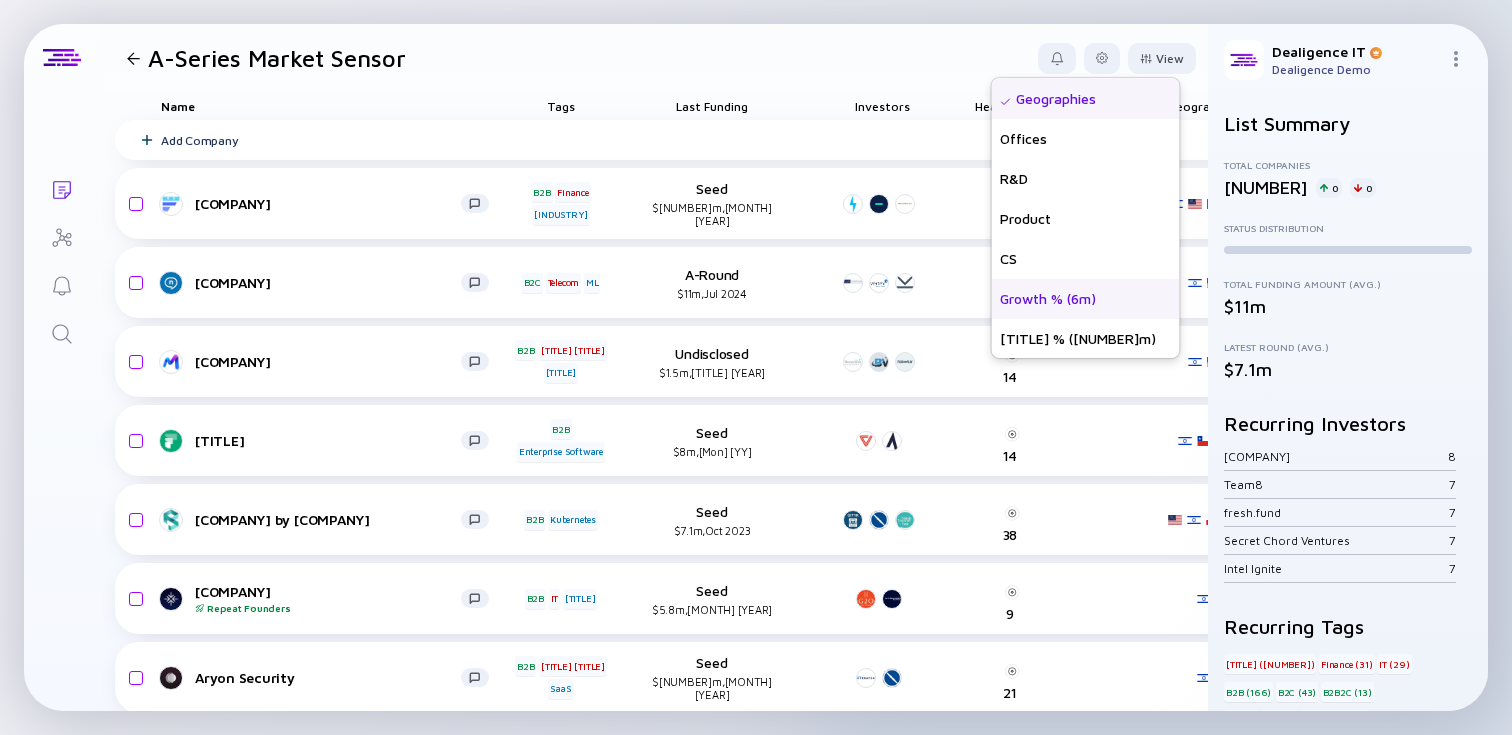 scroll, scrollTop: 520, scrollLeft: 0, axis: vertical 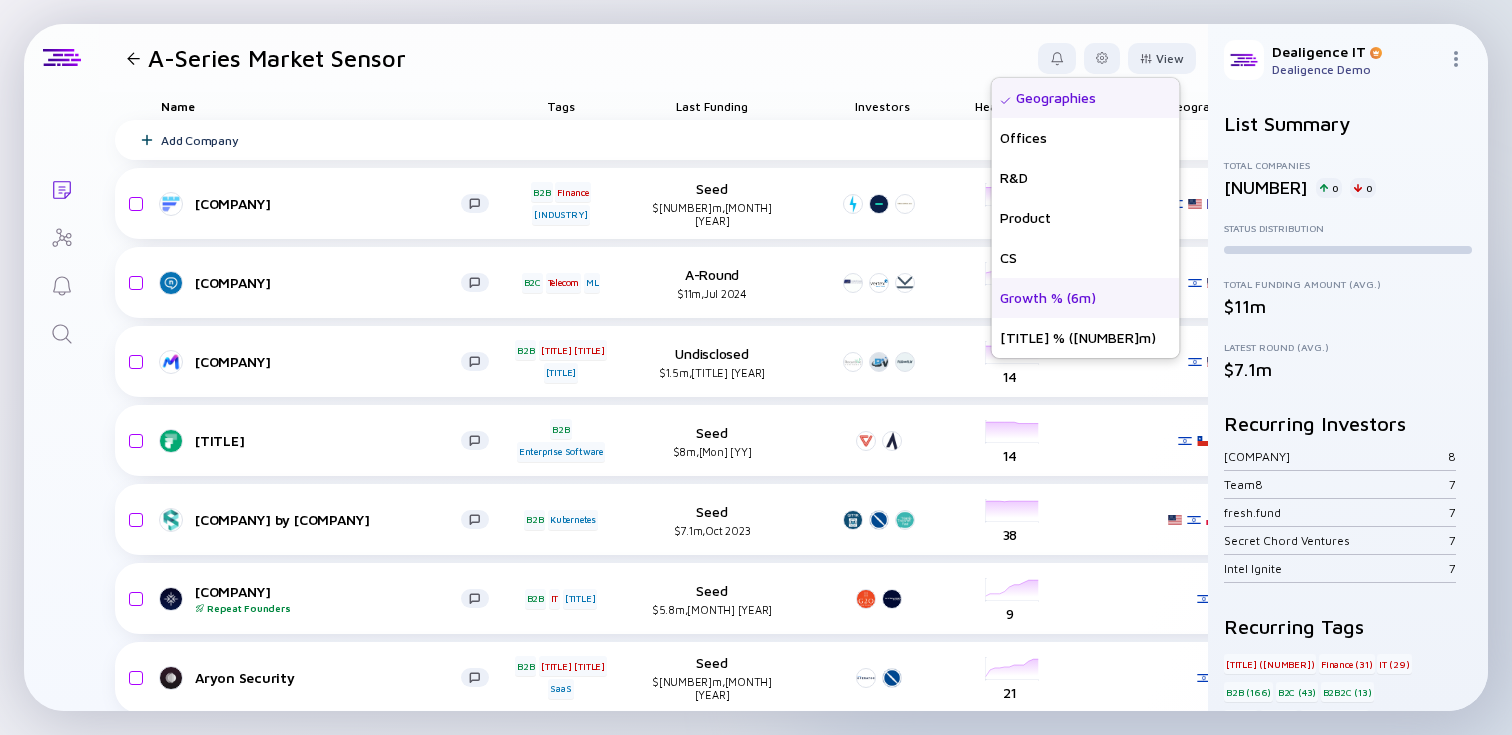 click on "Growth % (6m)" at bounding box center [1086, 298] 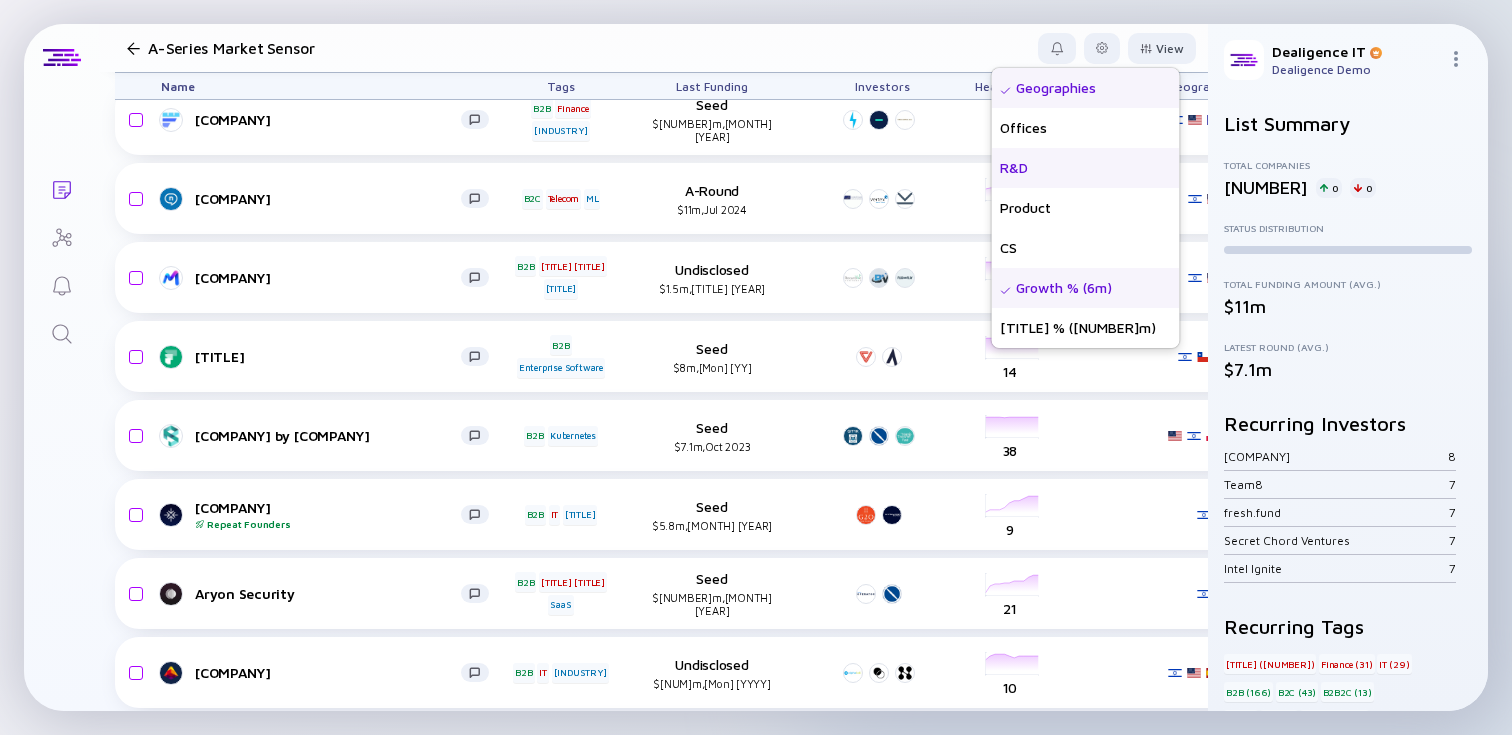 scroll, scrollTop: 0, scrollLeft: 0, axis: both 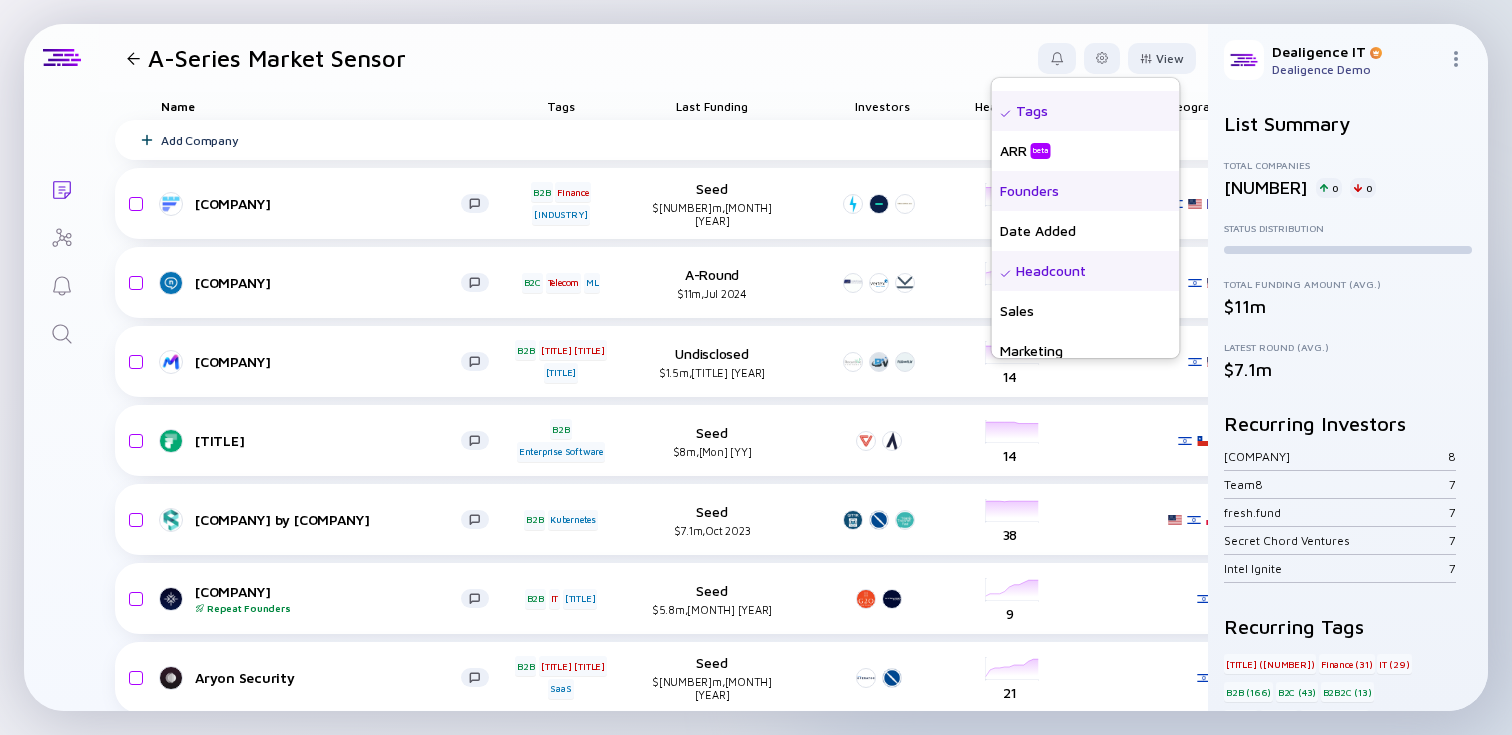 click on "Founders" at bounding box center (1086, 191) 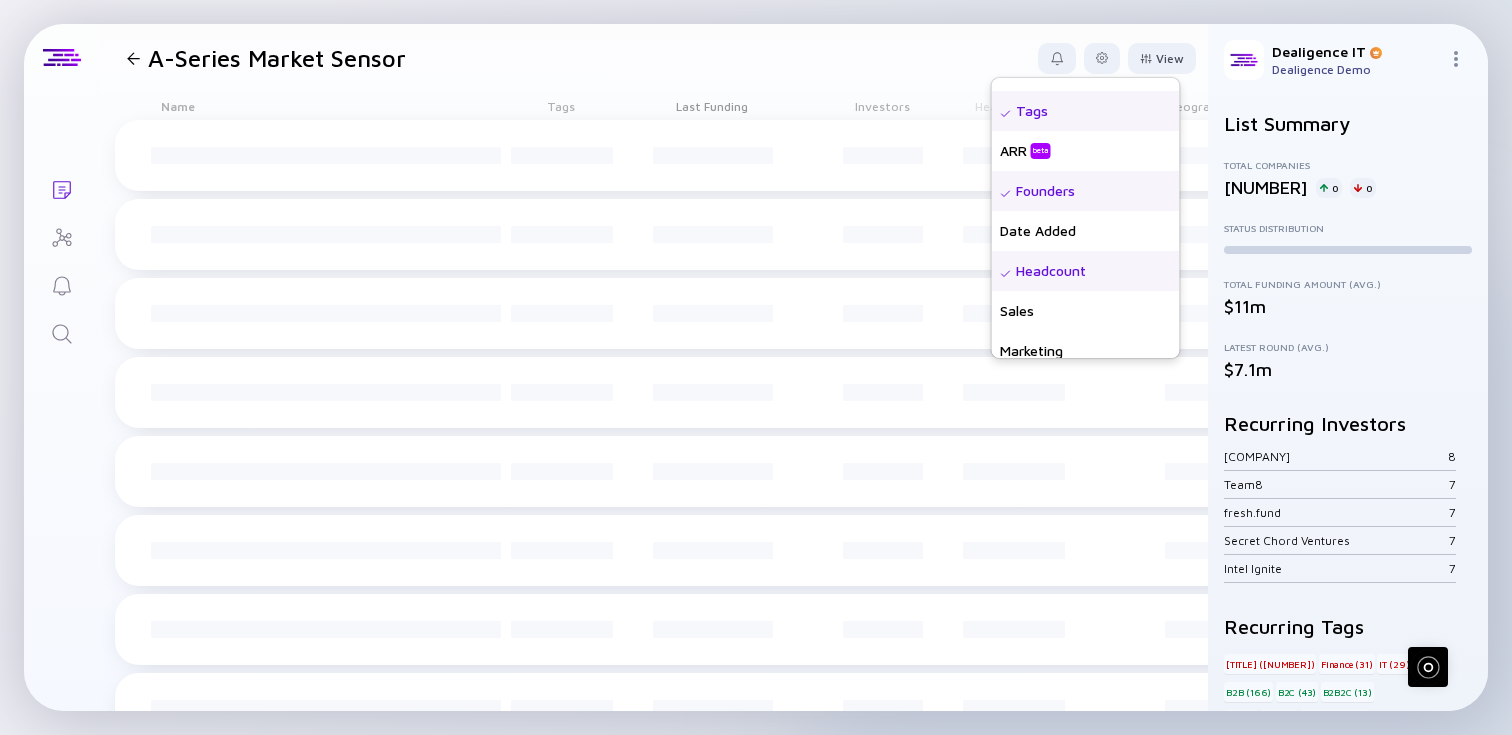 click on "A-Series Market Sensor View Name Status Score Tags ARR beta Founders Date Added Headcount Sales Marketing Total Funding Last Funding Investors Geographies Offices R&D Product CS Growth % (6m) Growth % (12m)" at bounding box center [653, 58] 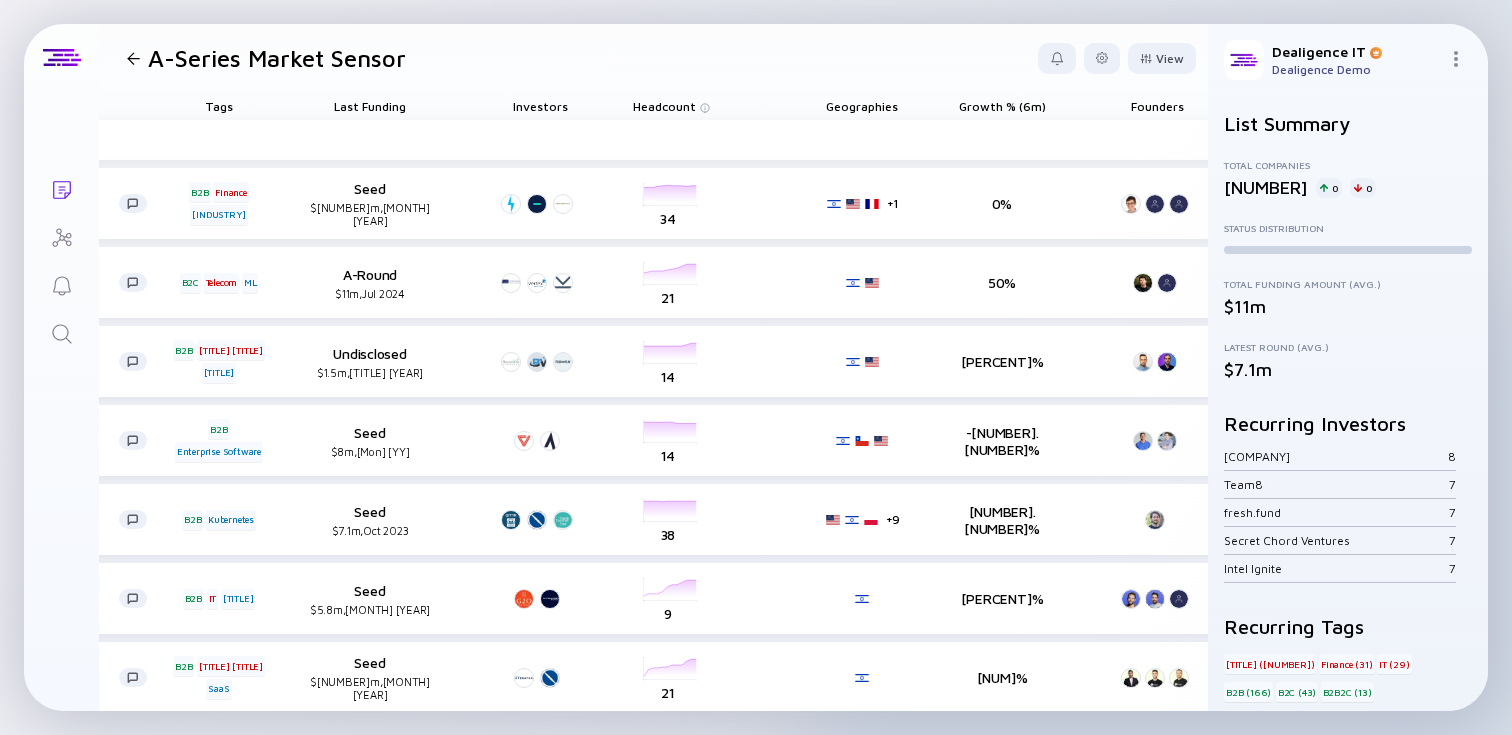 scroll, scrollTop: 0, scrollLeft: 490, axis: horizontal 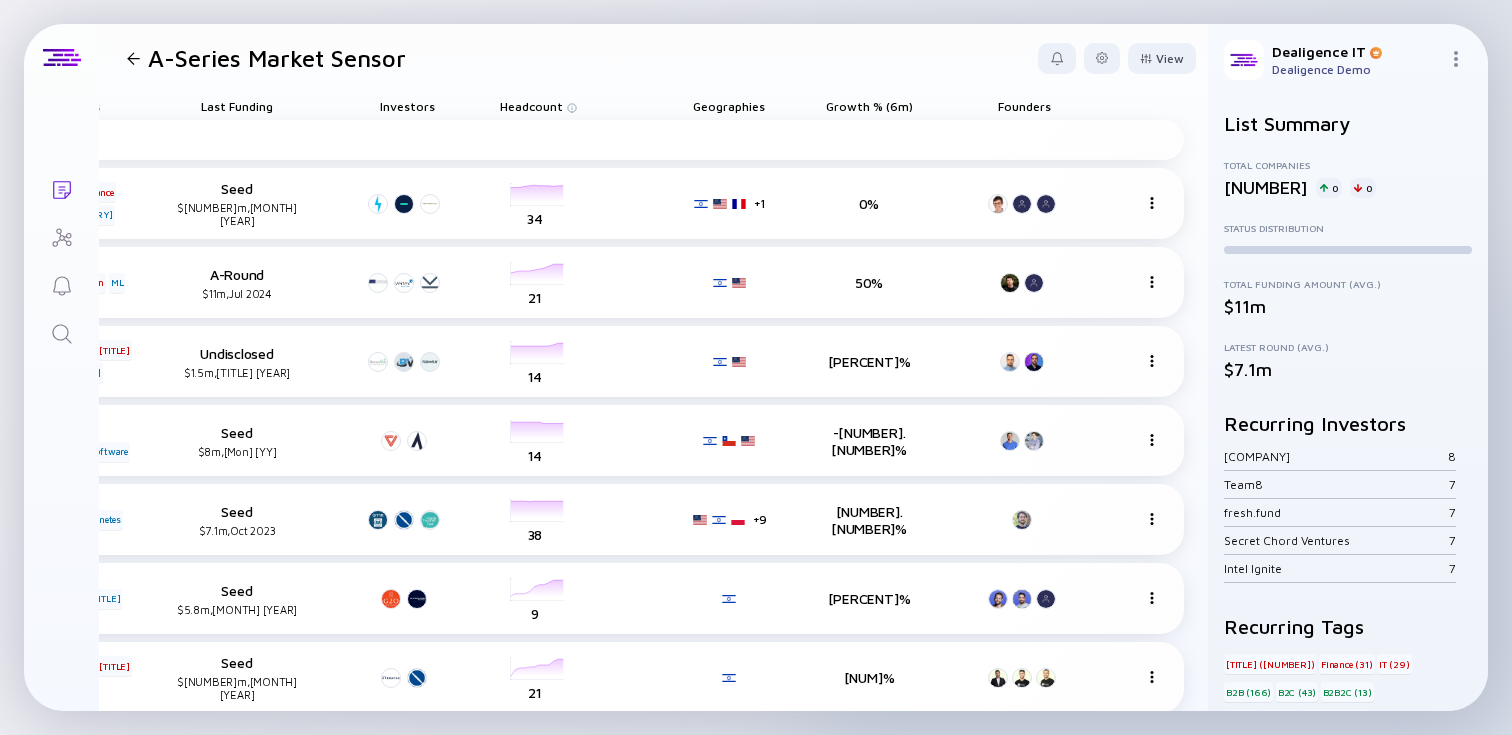 click on "Growth % (6m)" at bounding box center (237, 106) 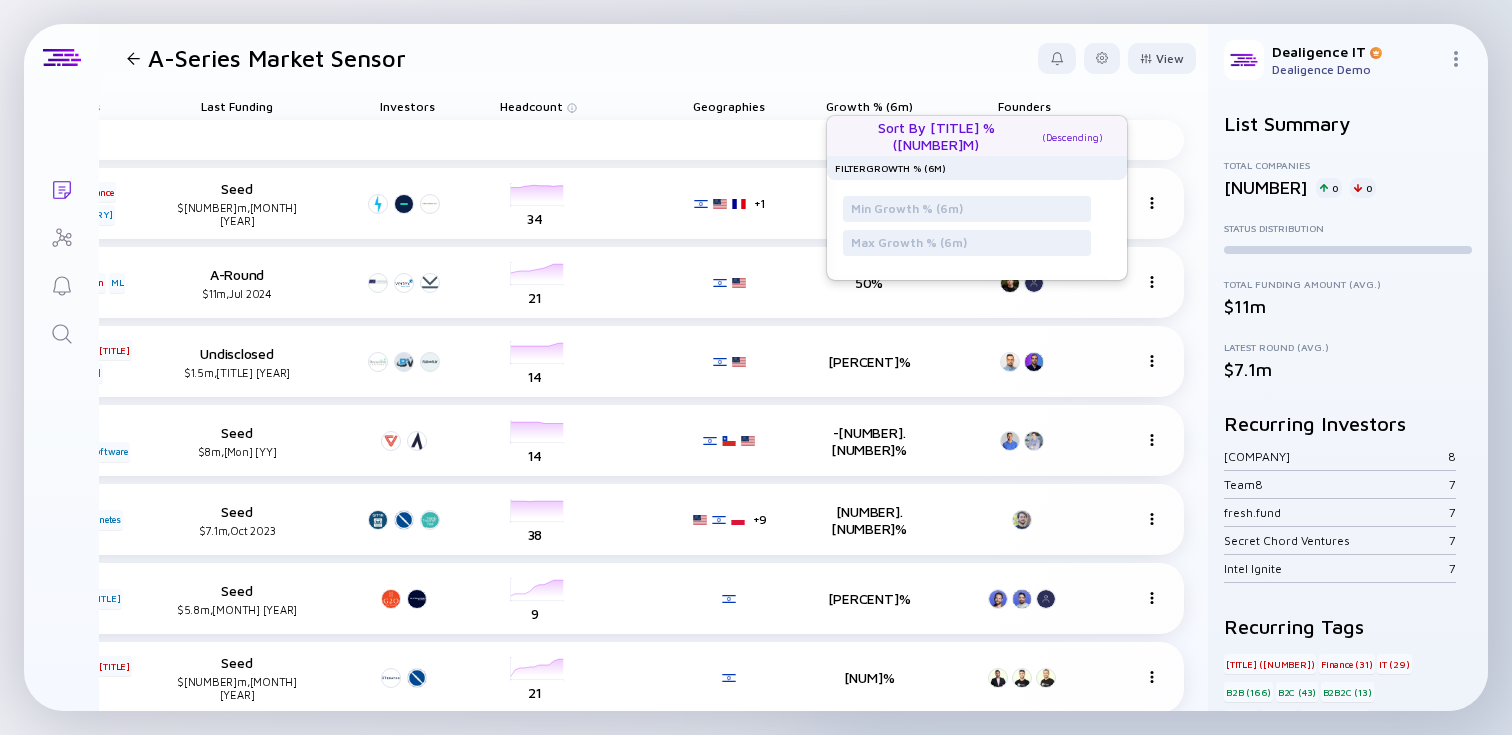 click on "Sort by Growth % (6m) ( Descending )" at bounding box center [969, 136] 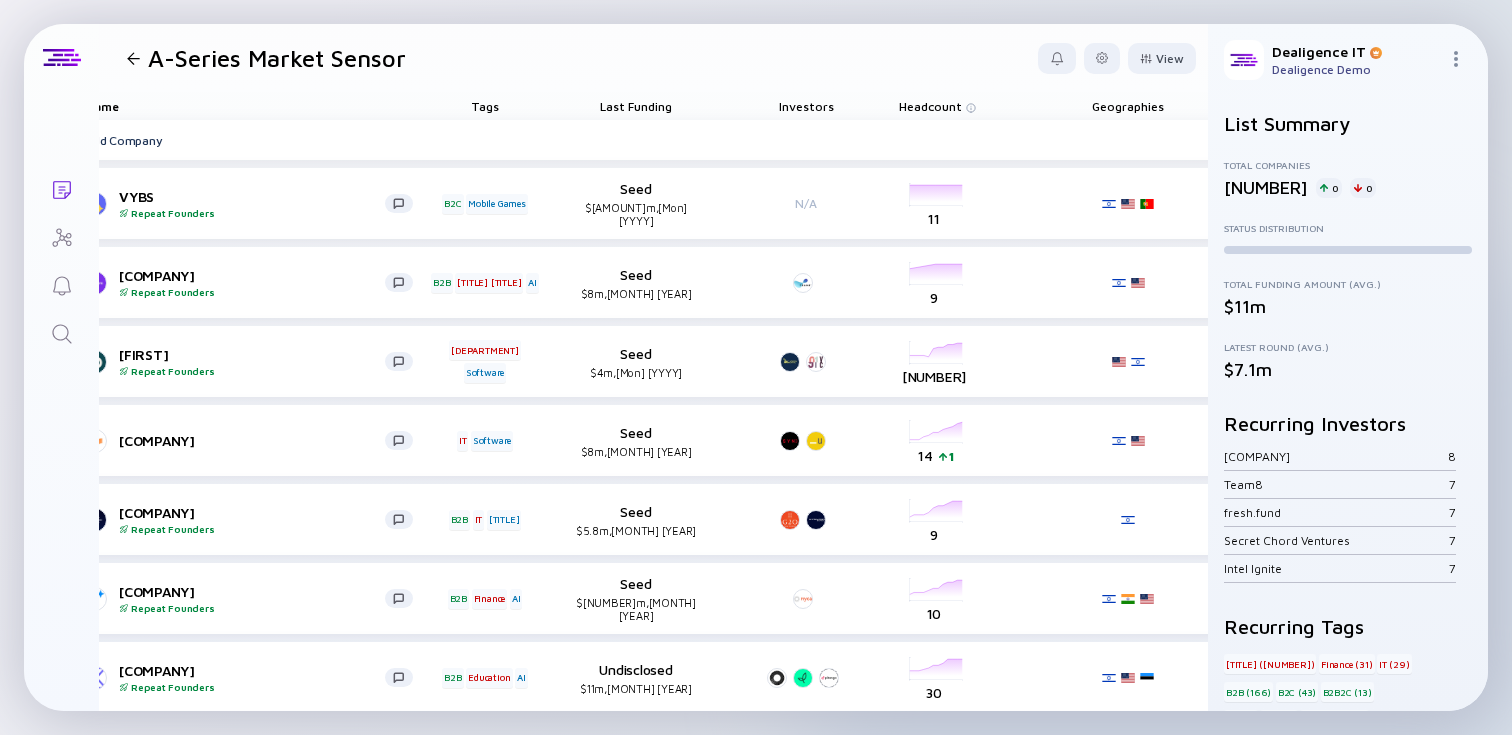 scroll, scrollTop: 0, scrollLeft: 0, axis: both 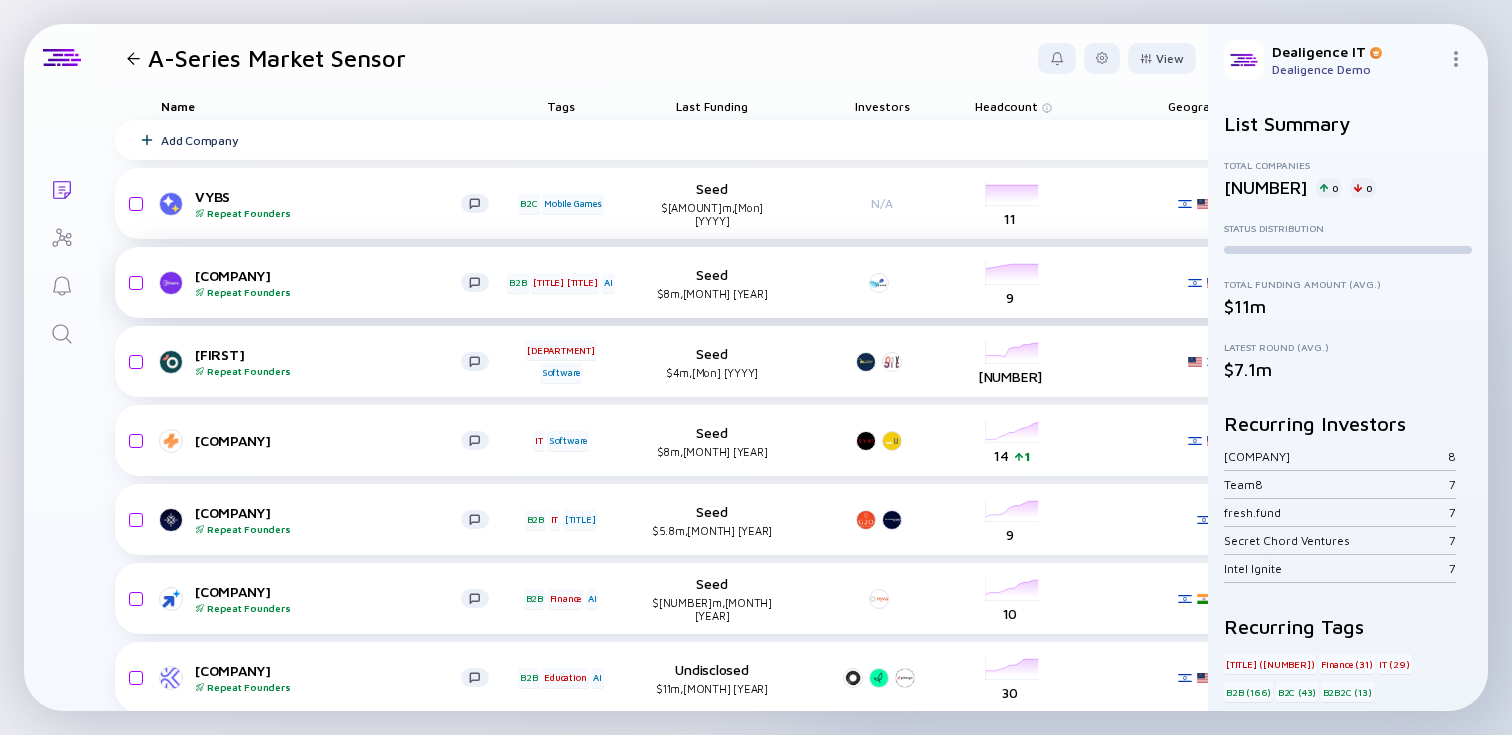 click on "[COMPANY] Repeat Founders" at bounding box center (328, 282) 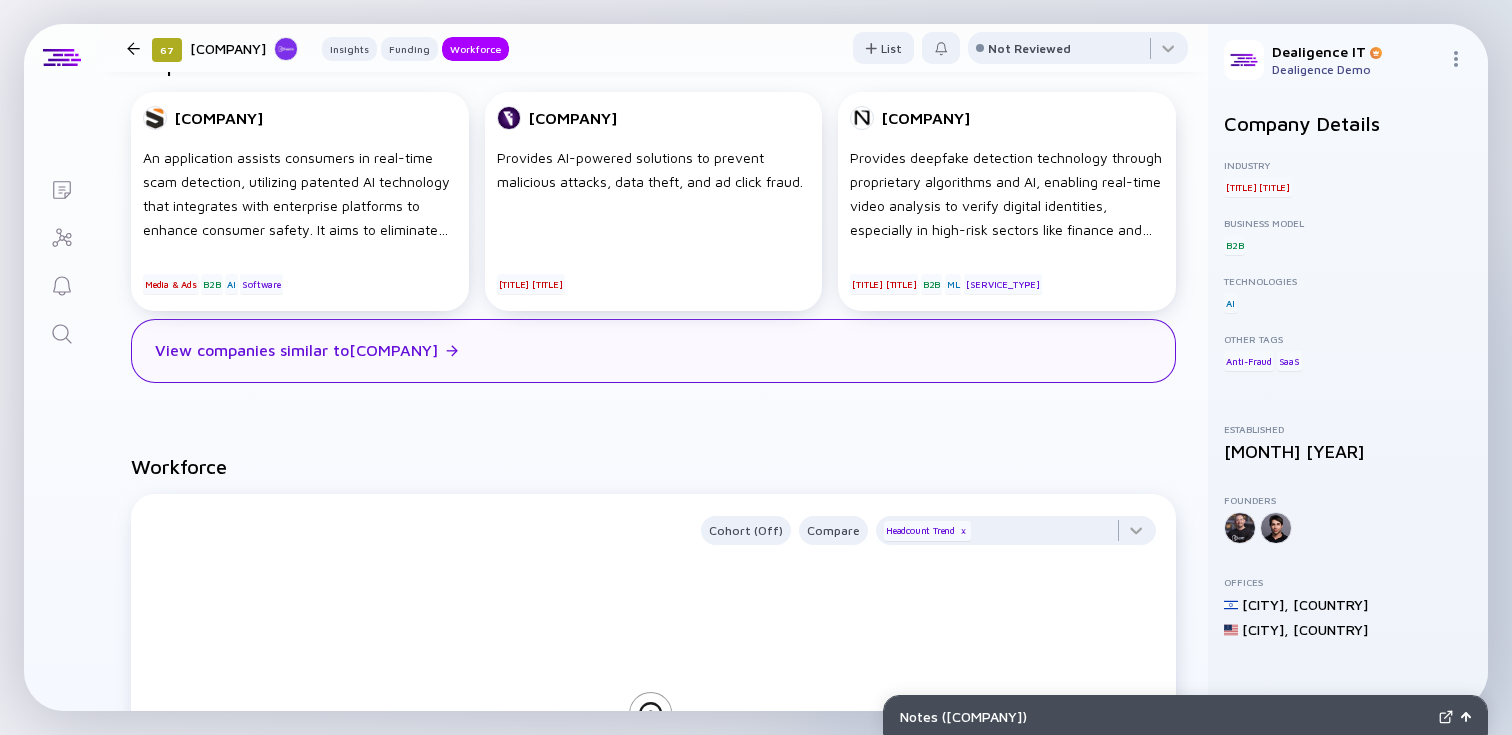 click on "View companies similar to [COMPANY]" at bounding box center [653, 351] 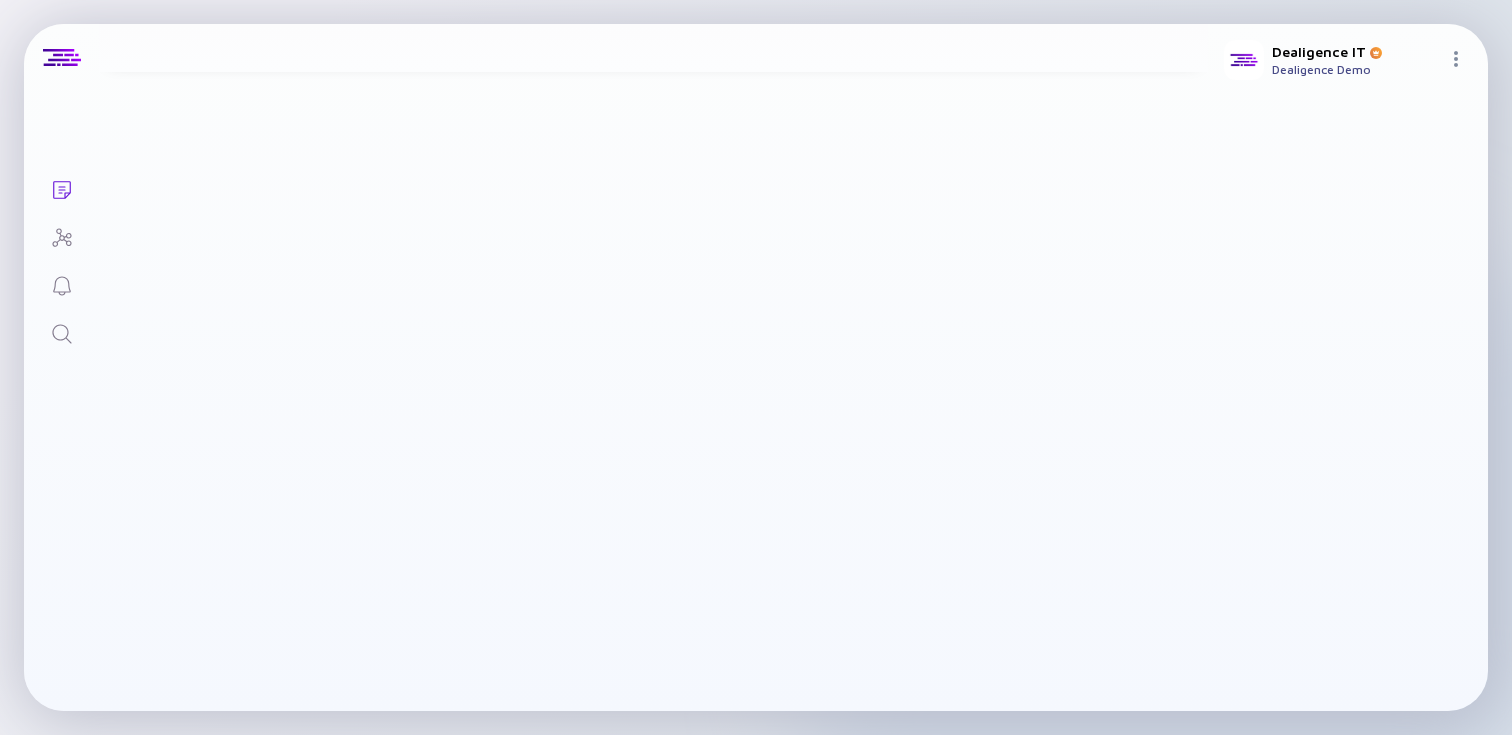 scroll, scrollTop: 6, scrollLeft: 0, axis: vertical 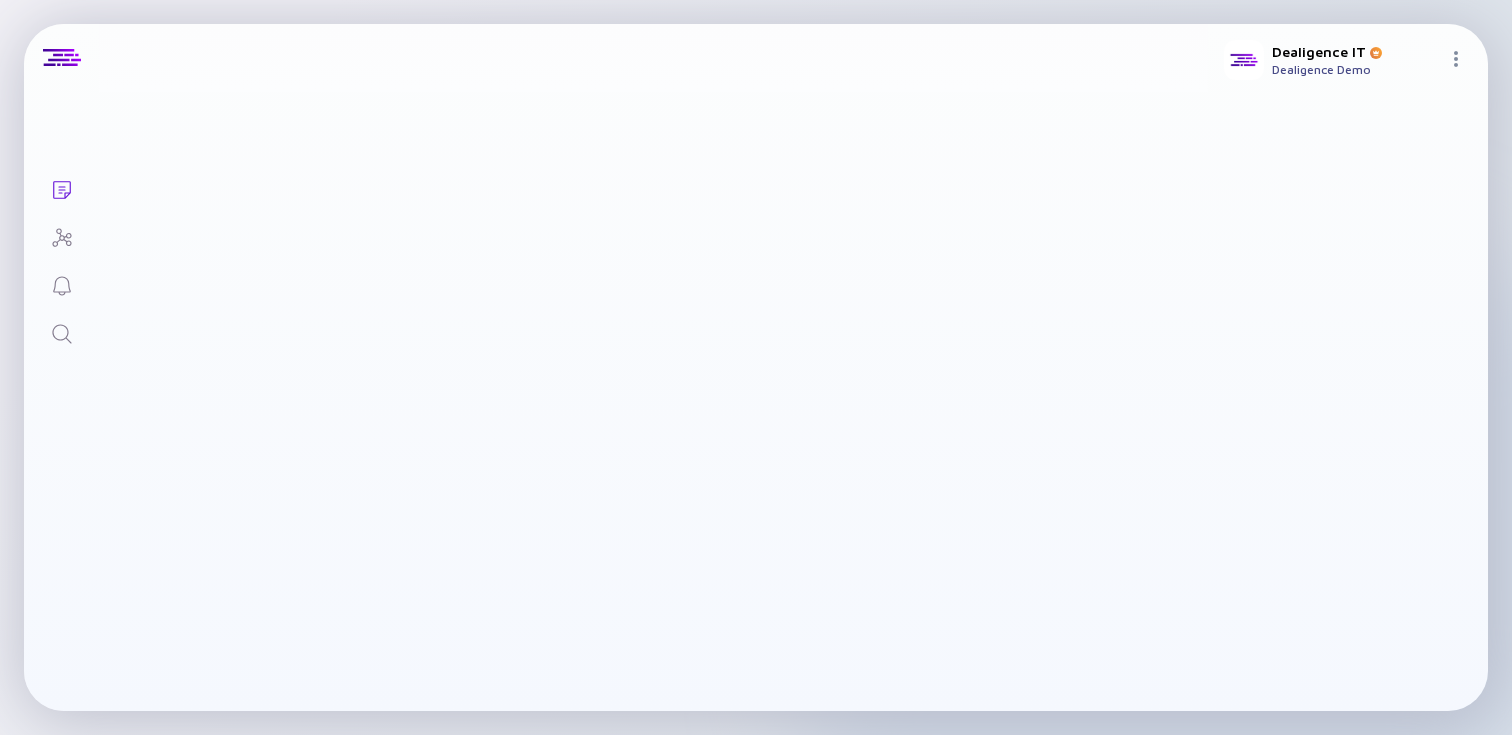 checkbox on "true" 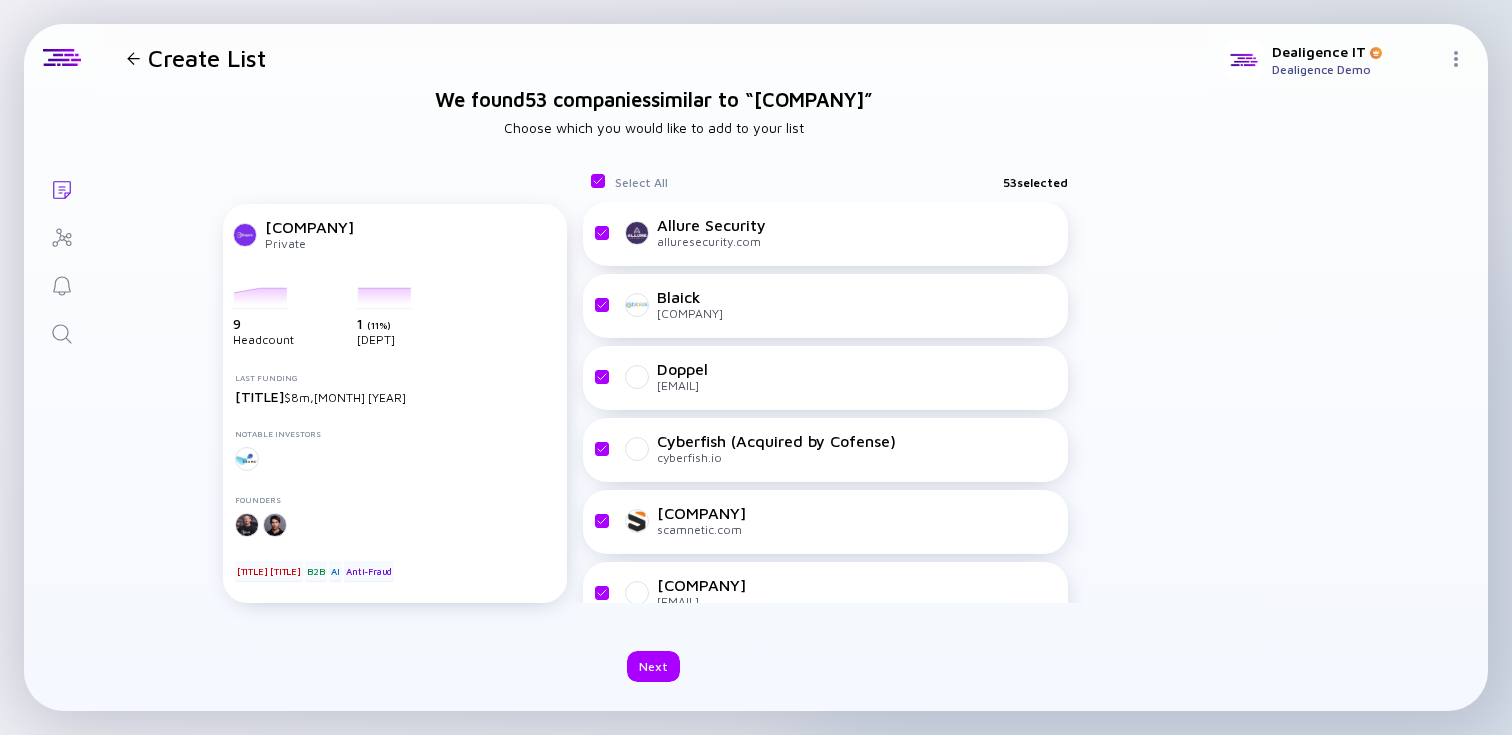 scroll, scrollTop: 0, scrollLeft: 0, axis: both 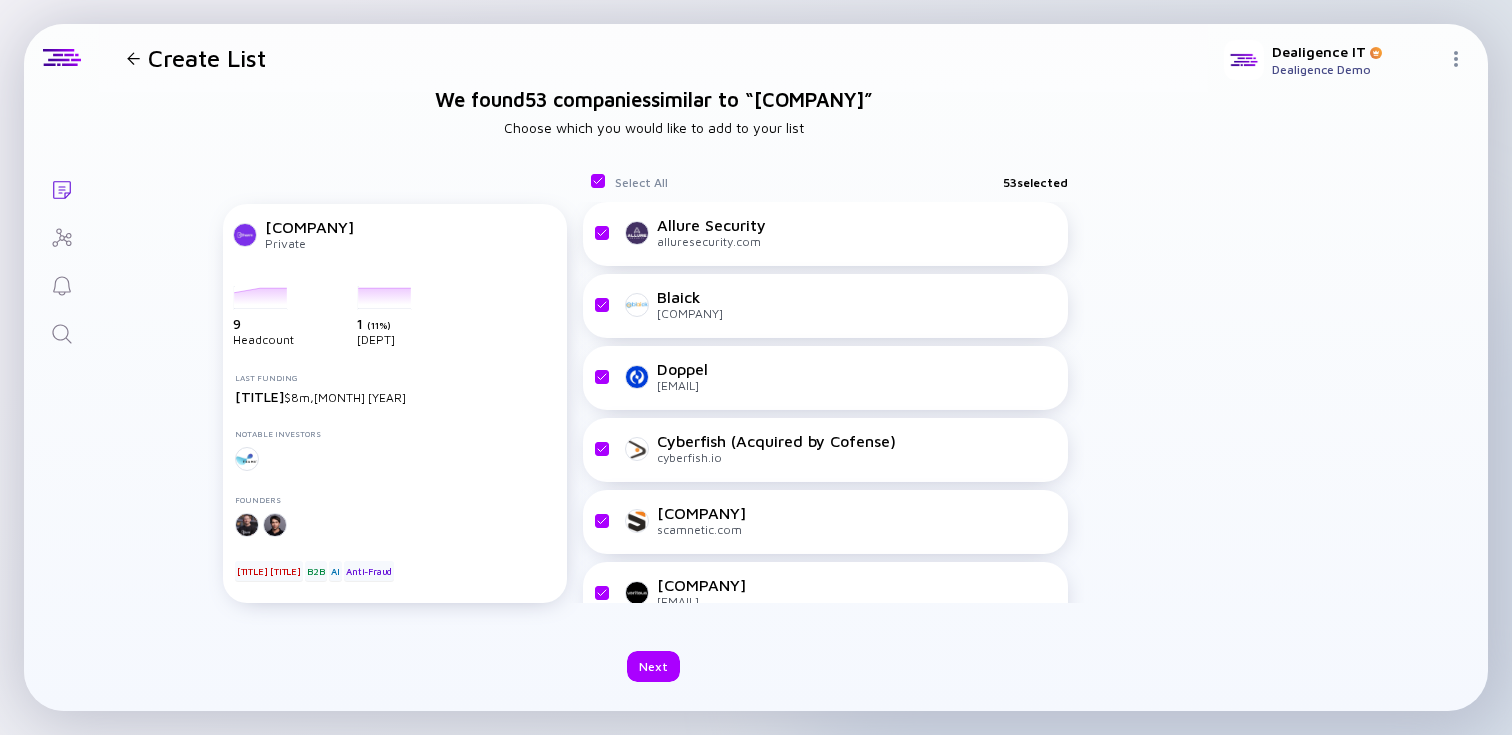 click on "We found 53 companies similar to “ Charm Security ”" at bounding box center (654, 99) 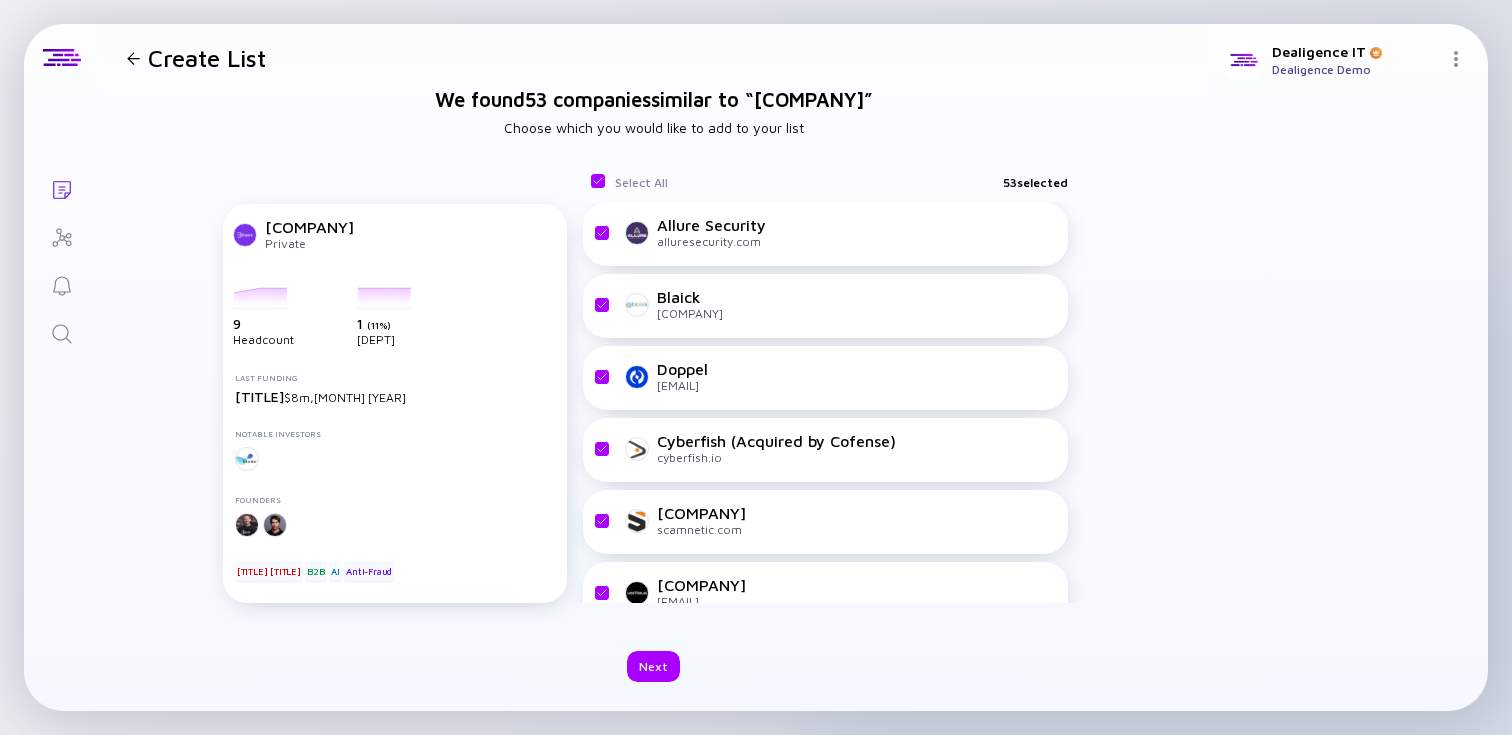 click on "Lists" 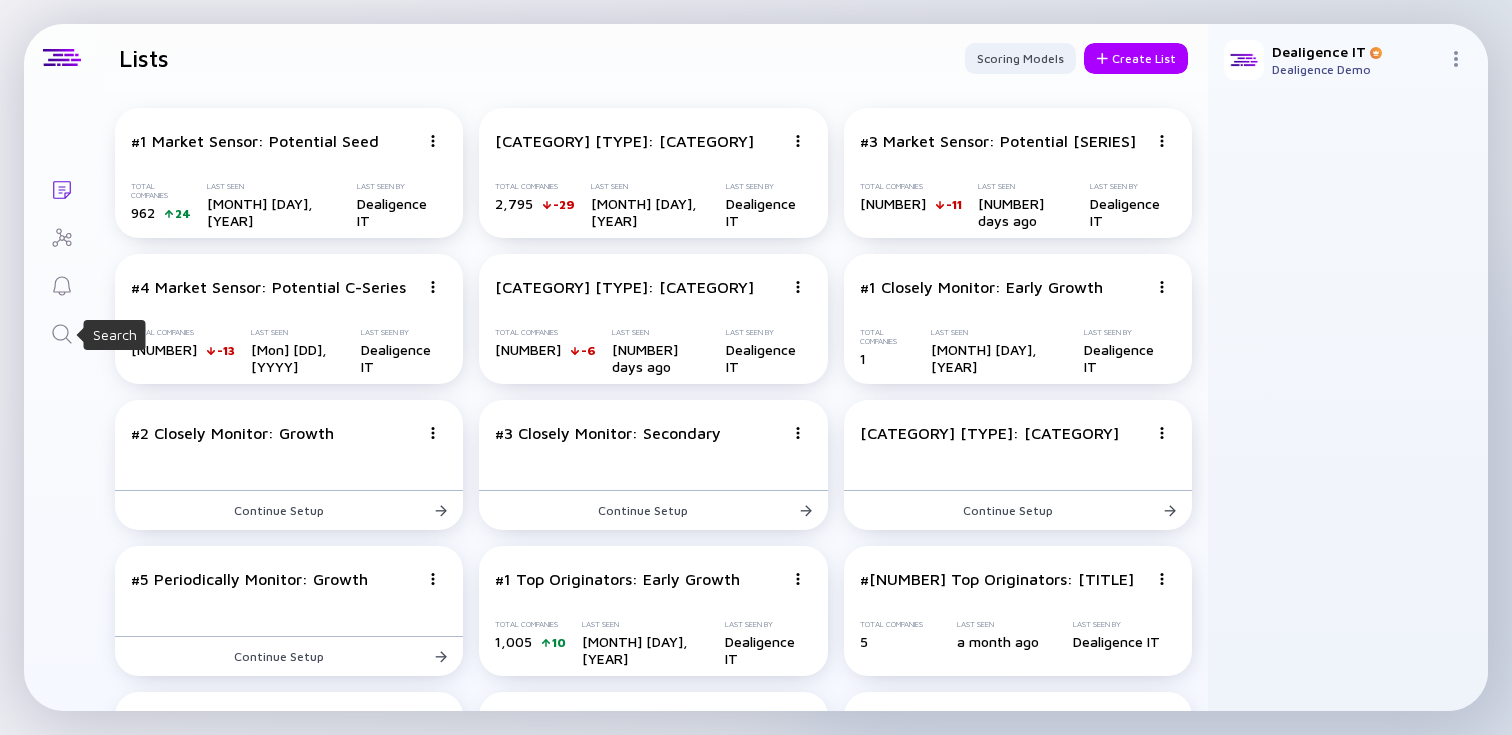click 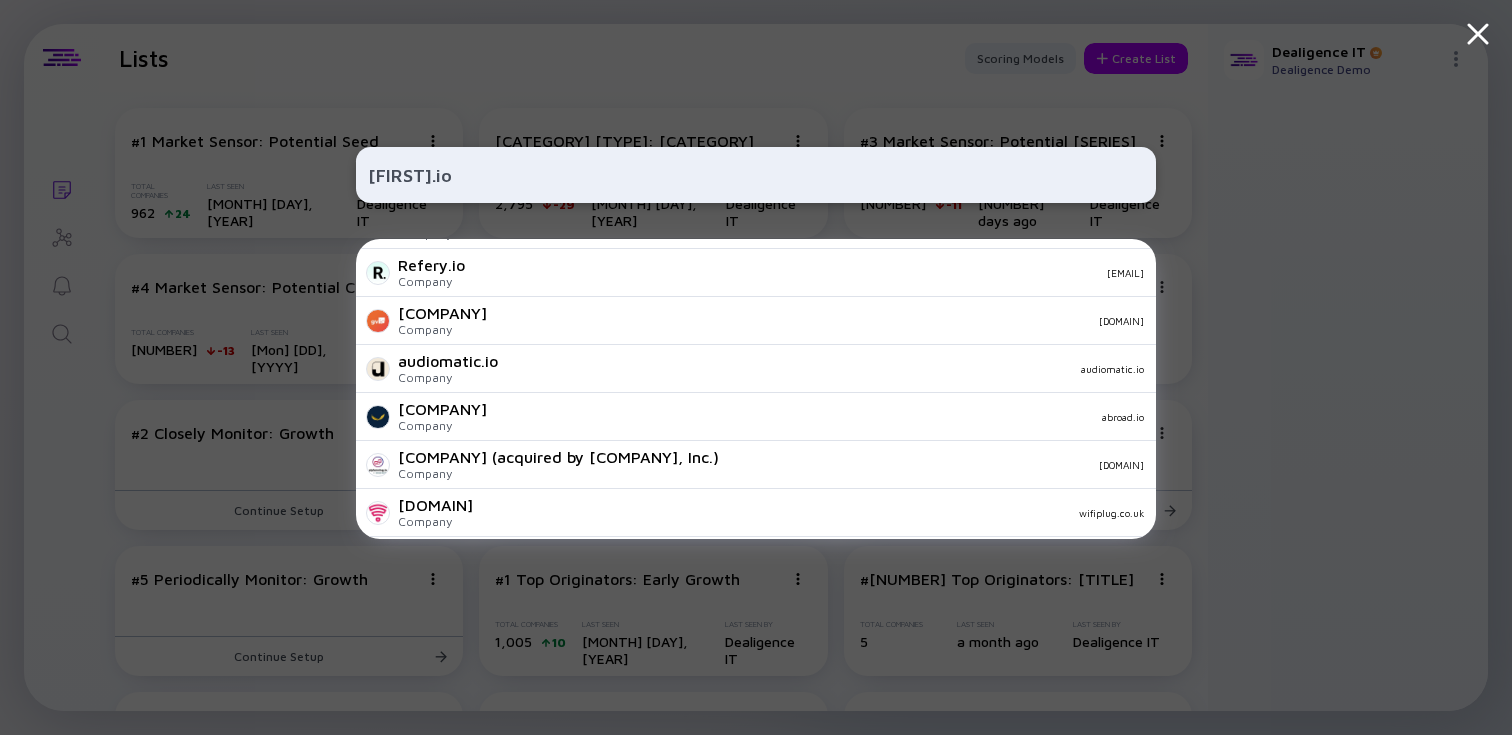 scroll, scrollTop: 703, scrollLeft: 0, axis: vertical 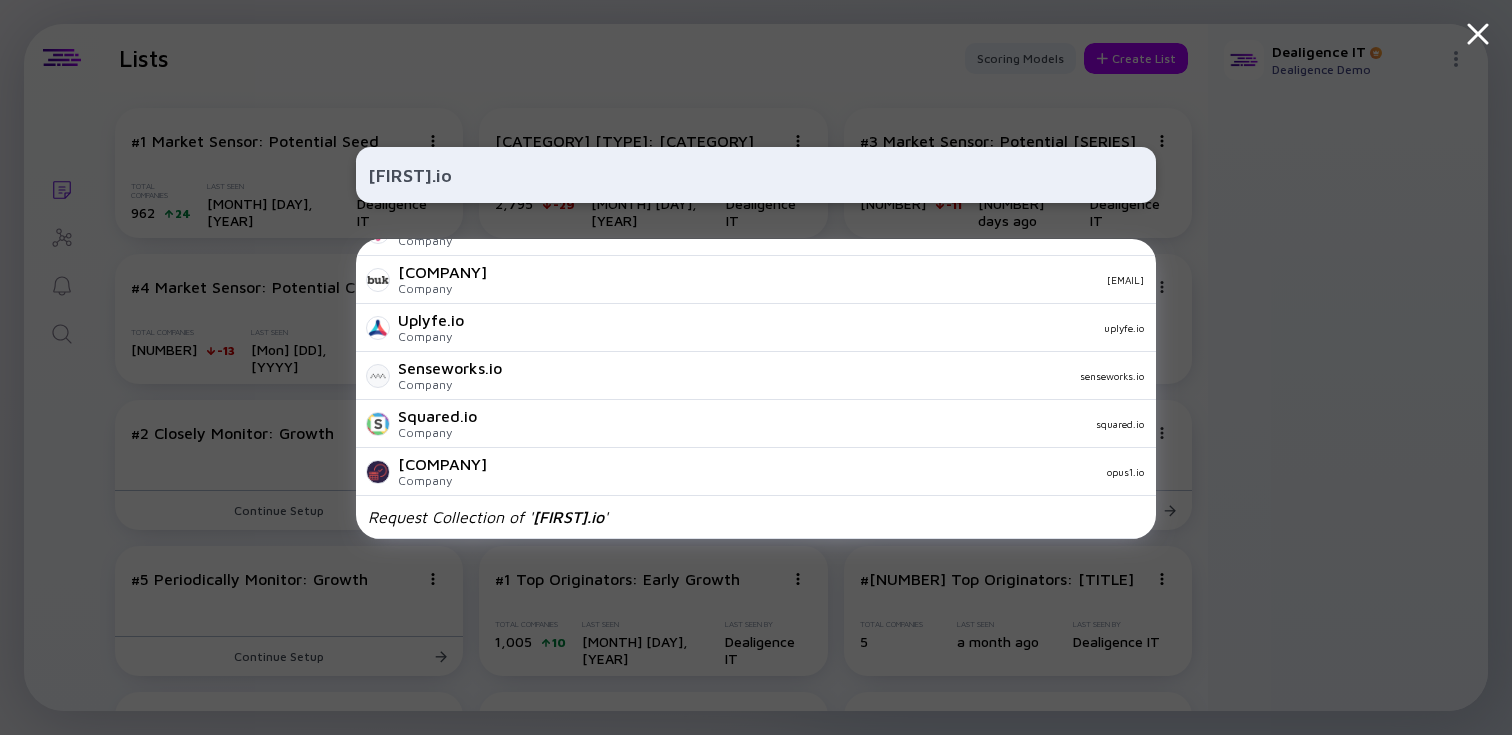 type on "[FIRST].io" 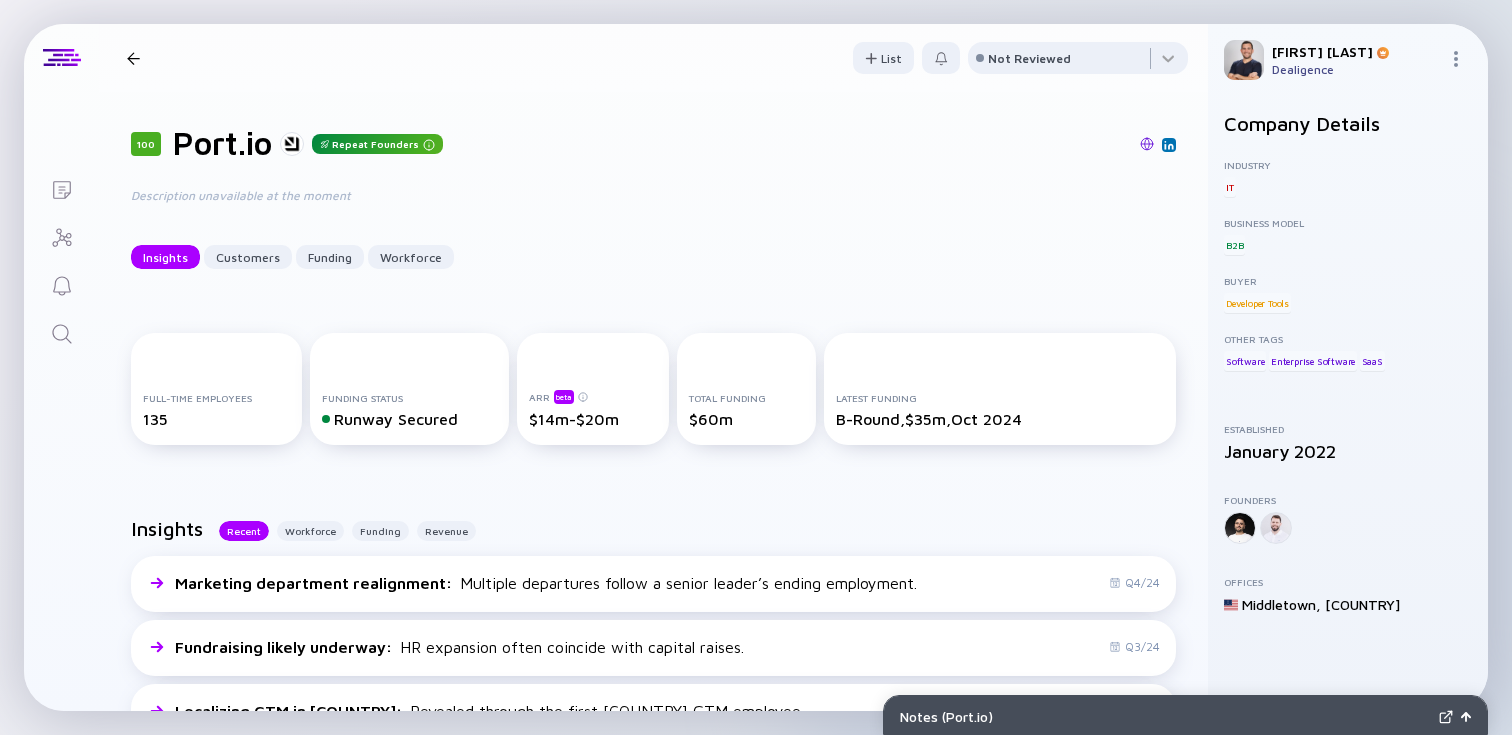 scroll, scrollTop: 0, scrollLeft: 0, axis: both 